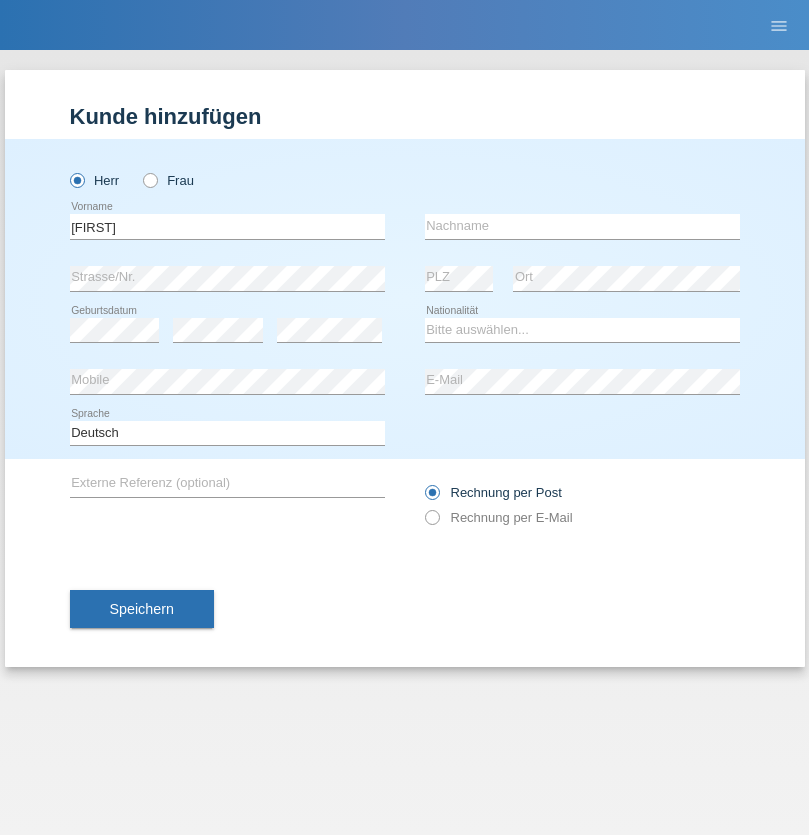scroll, scrollTop: 0, scrollLeft: 0, axis: both 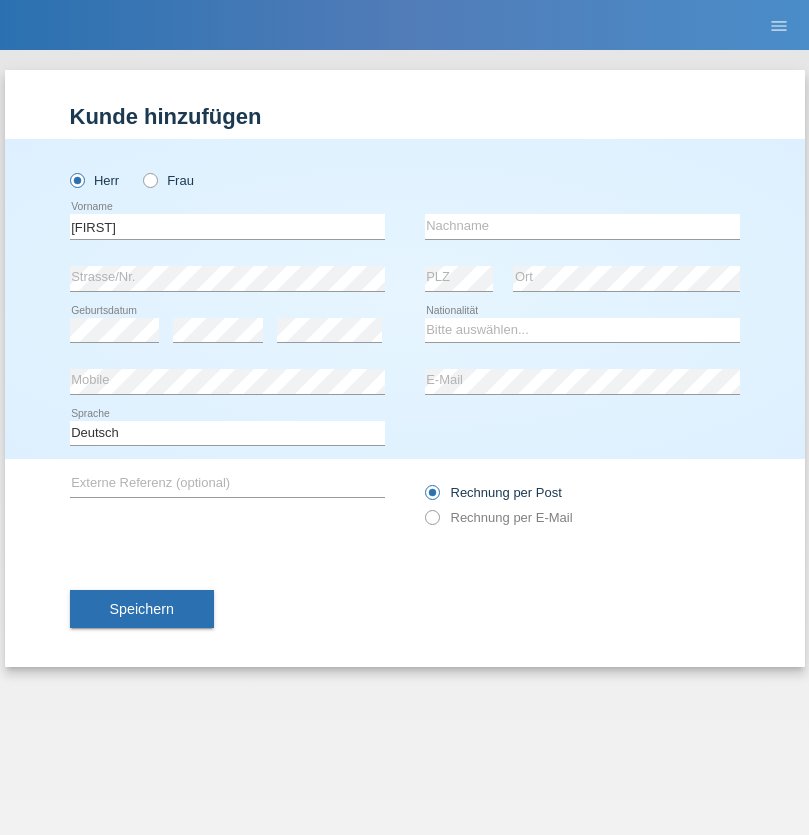 type on "Nadine" 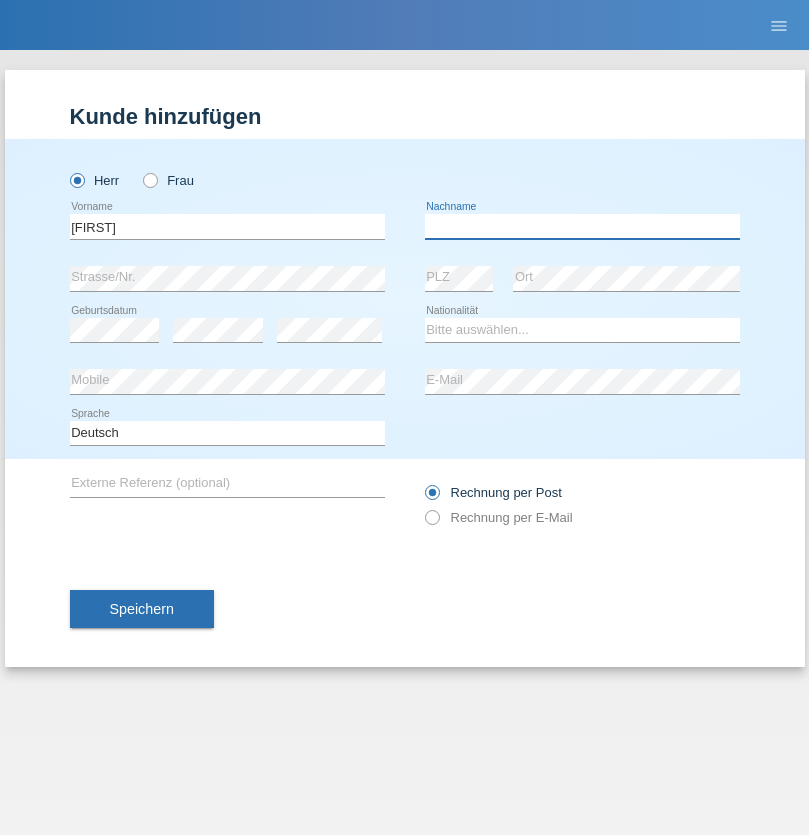click at bounding box center (582, 226) 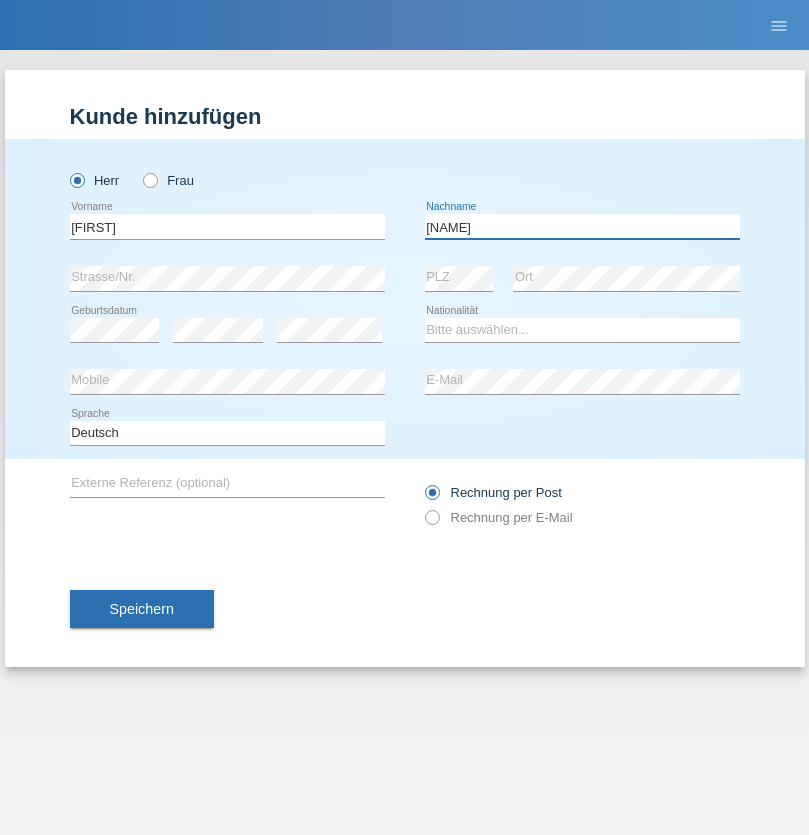 type on "Gämperle" 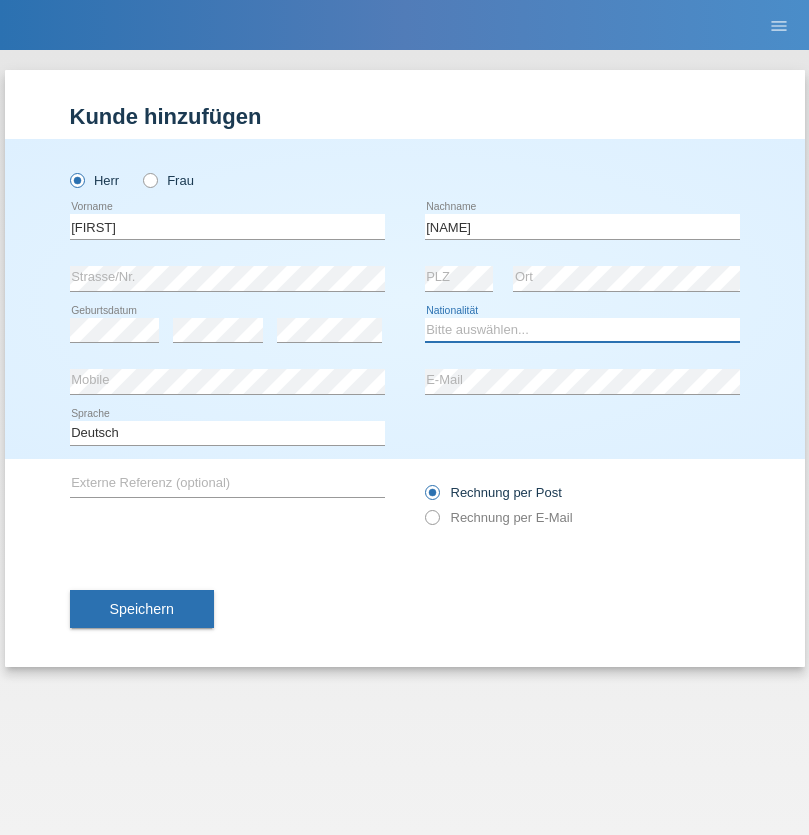 select on "TH" 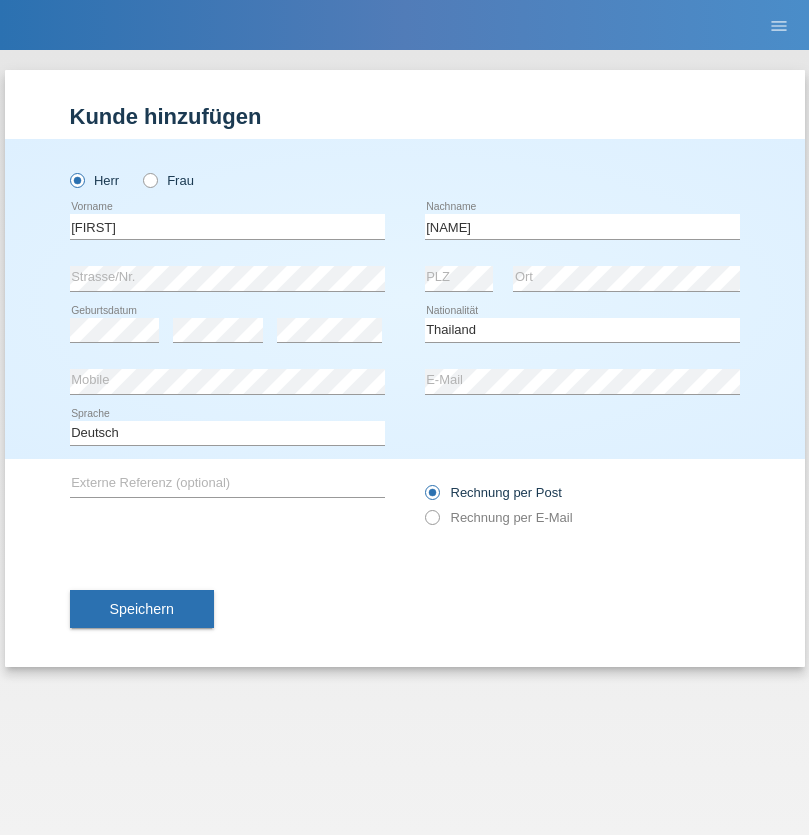 select on "C" 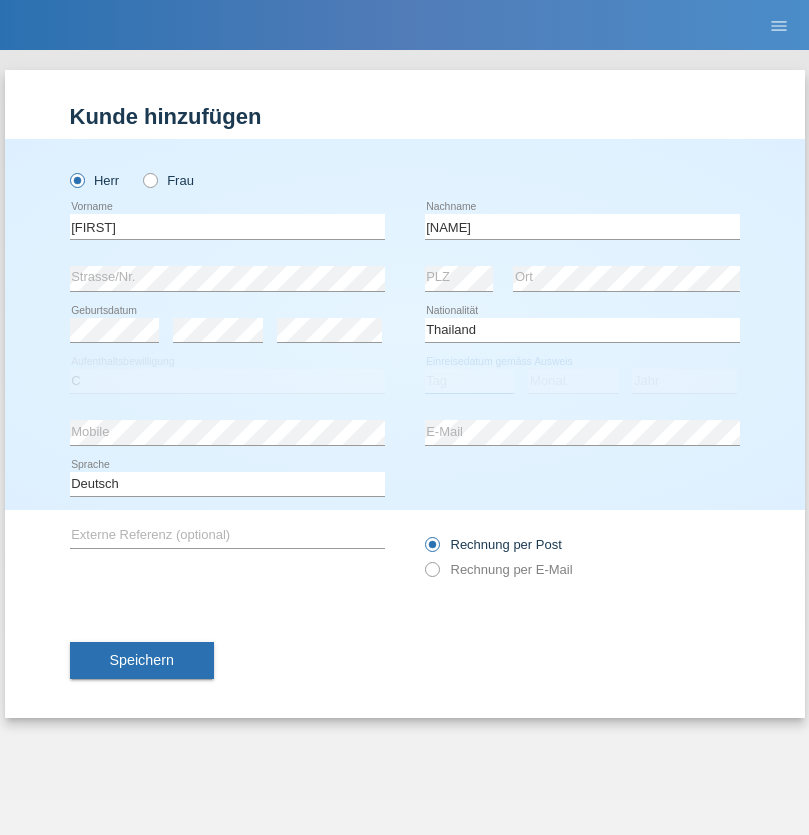 select on "08" 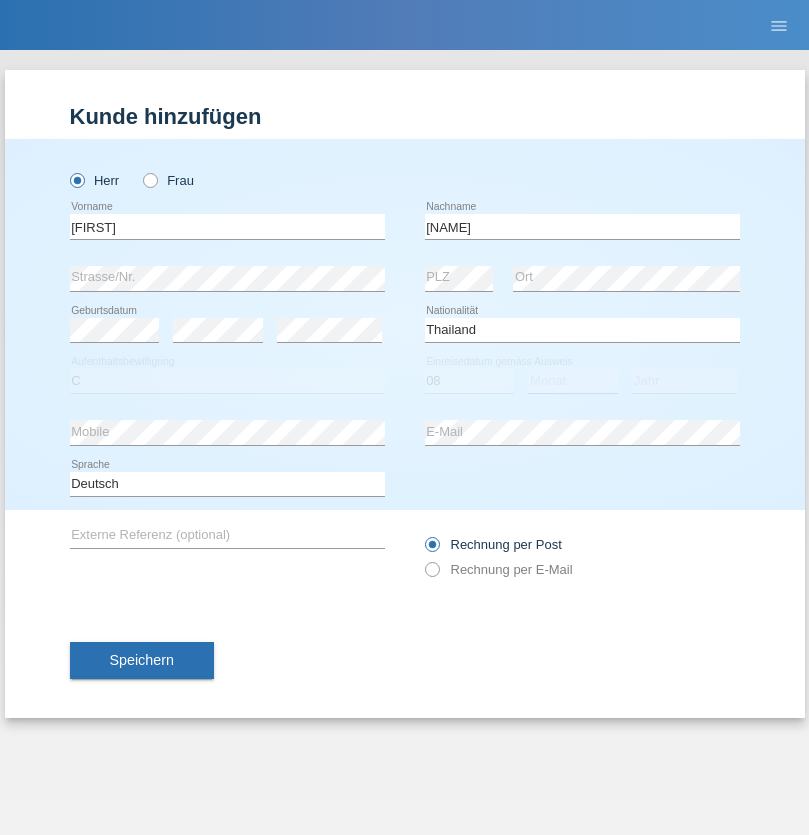 select on "06" 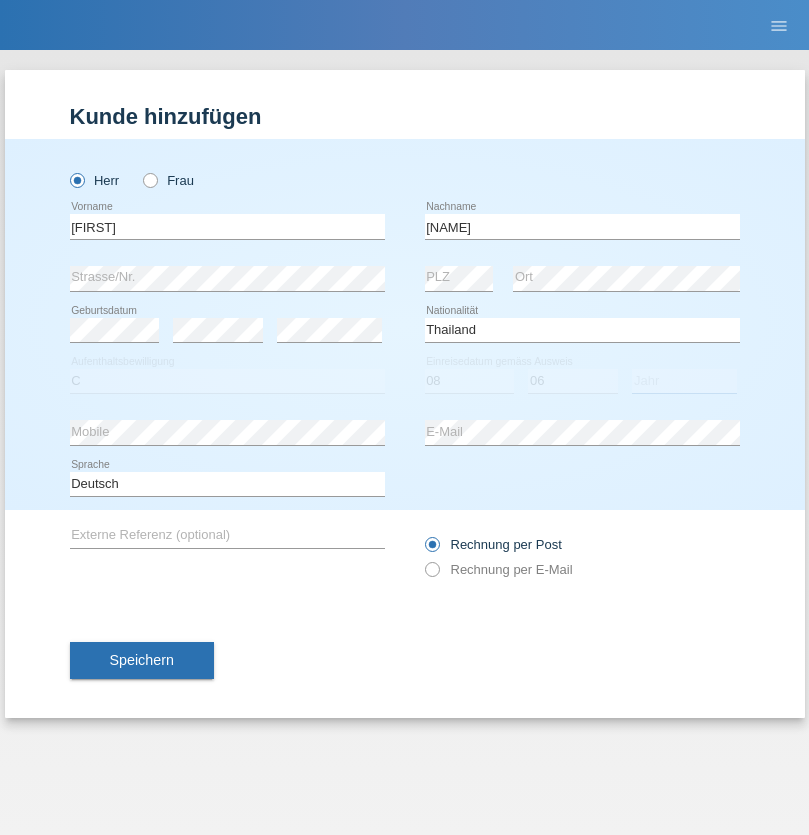 select on "2012" 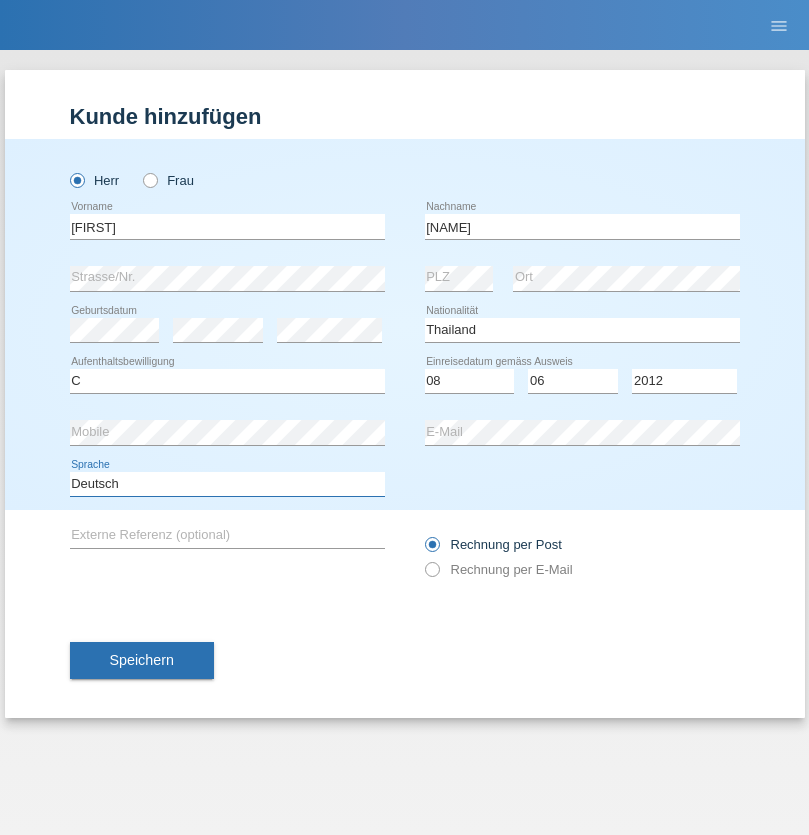 select on "en" 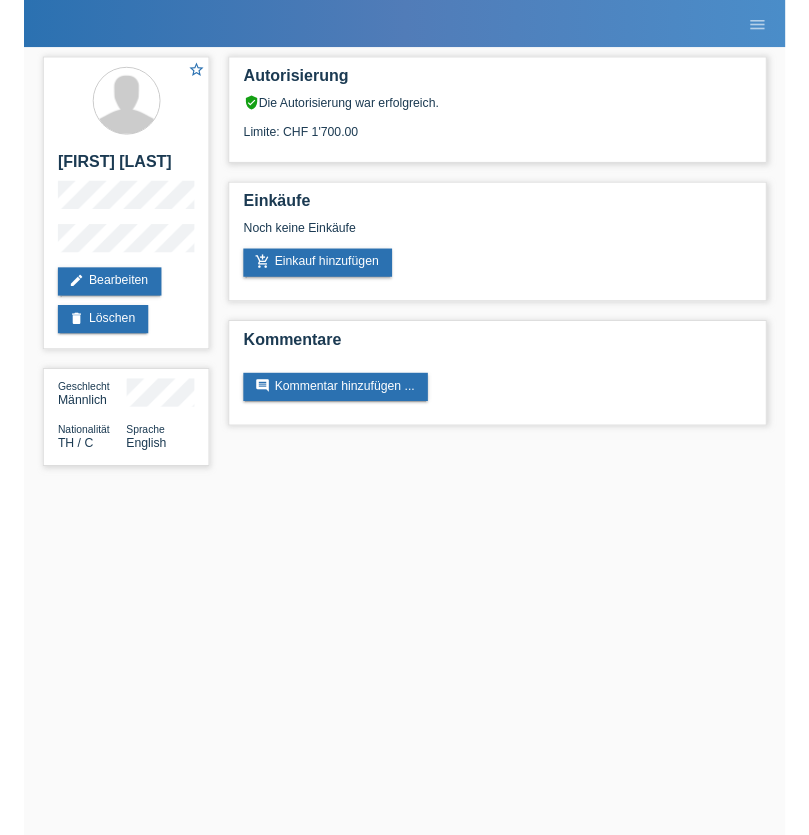scroll, scrollTop: 0, scrollLeft: 0, axis: both 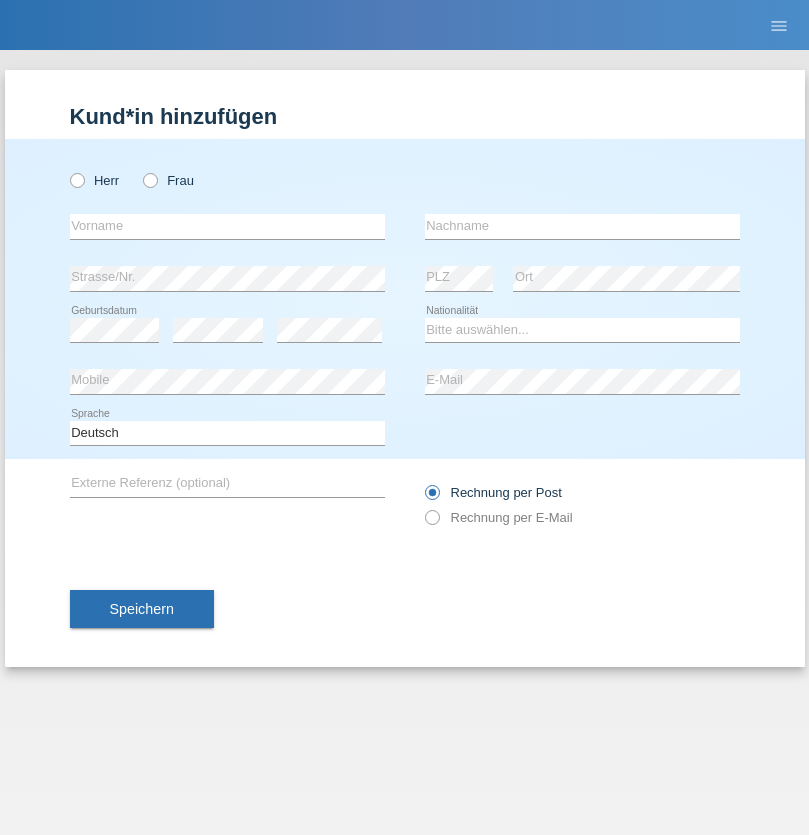 radio on "true" 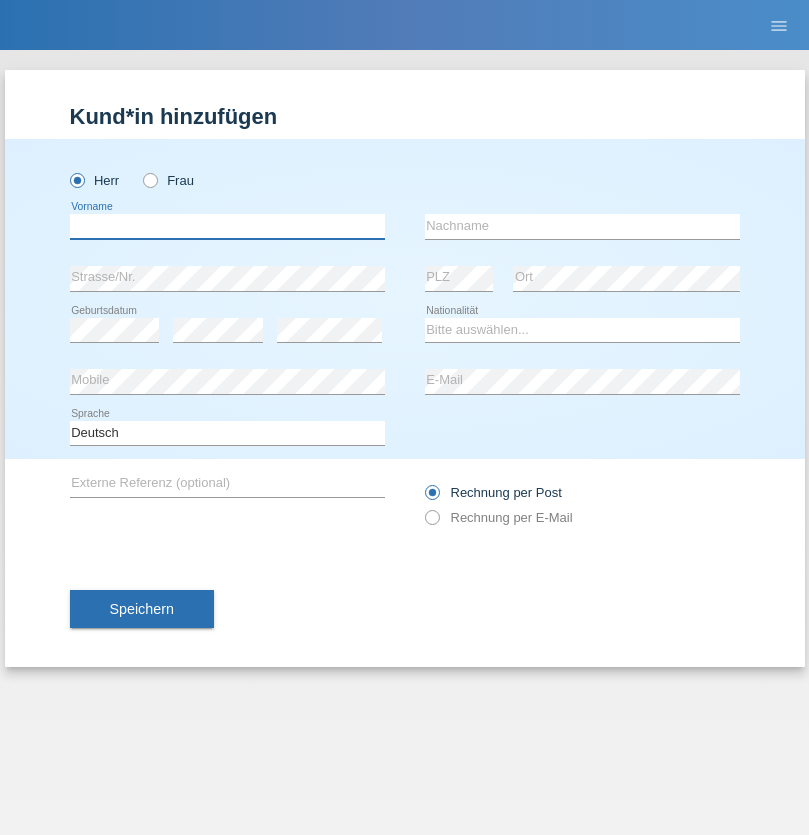 click at bounding box center (227, 226) 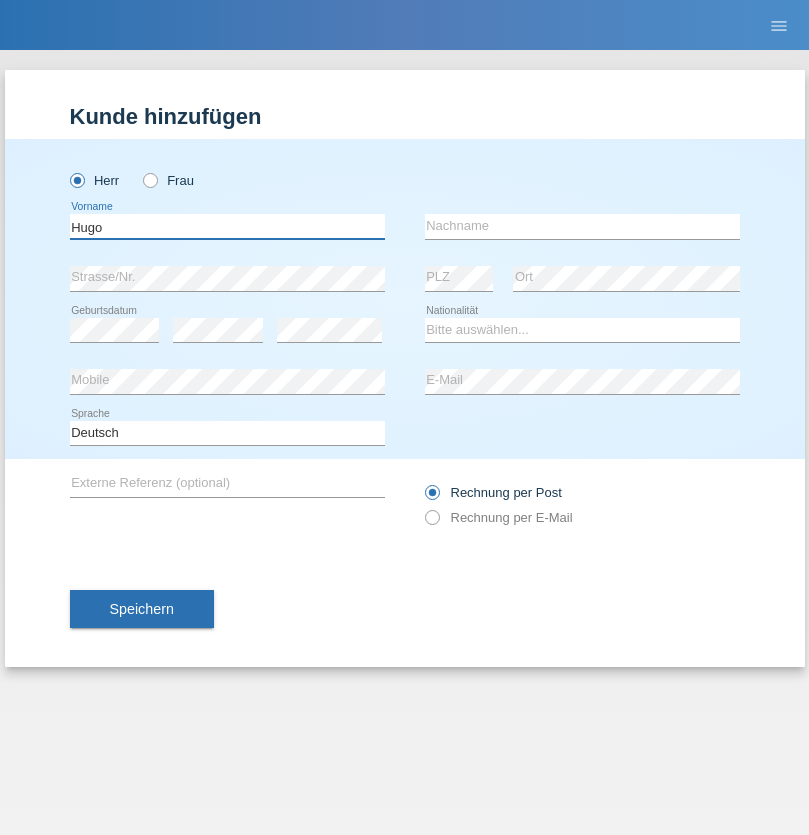 type on "Hugo" 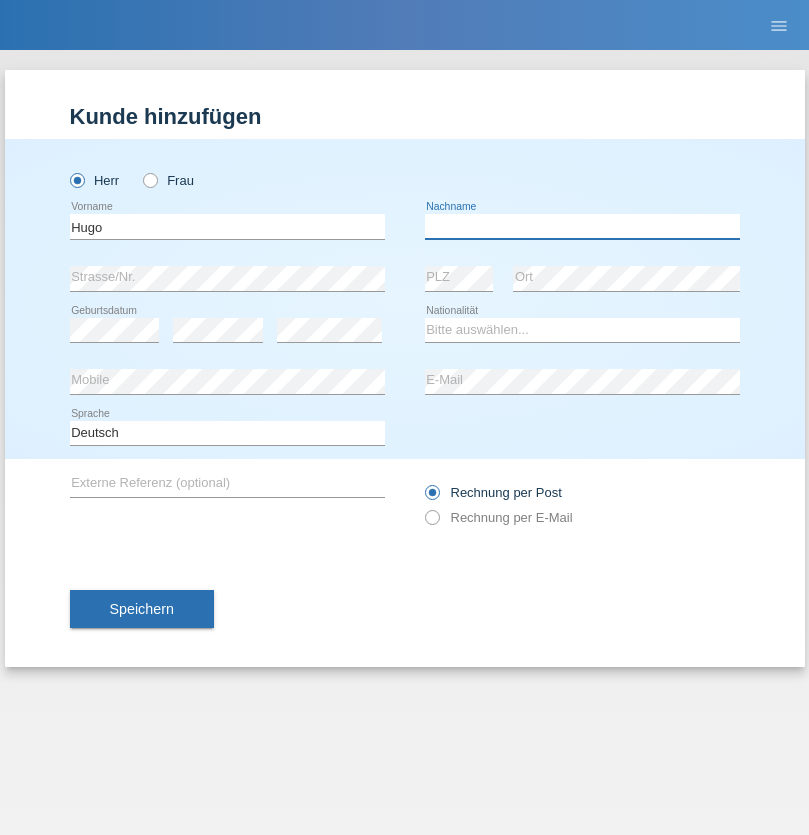 click at bounding box center (582, 226) 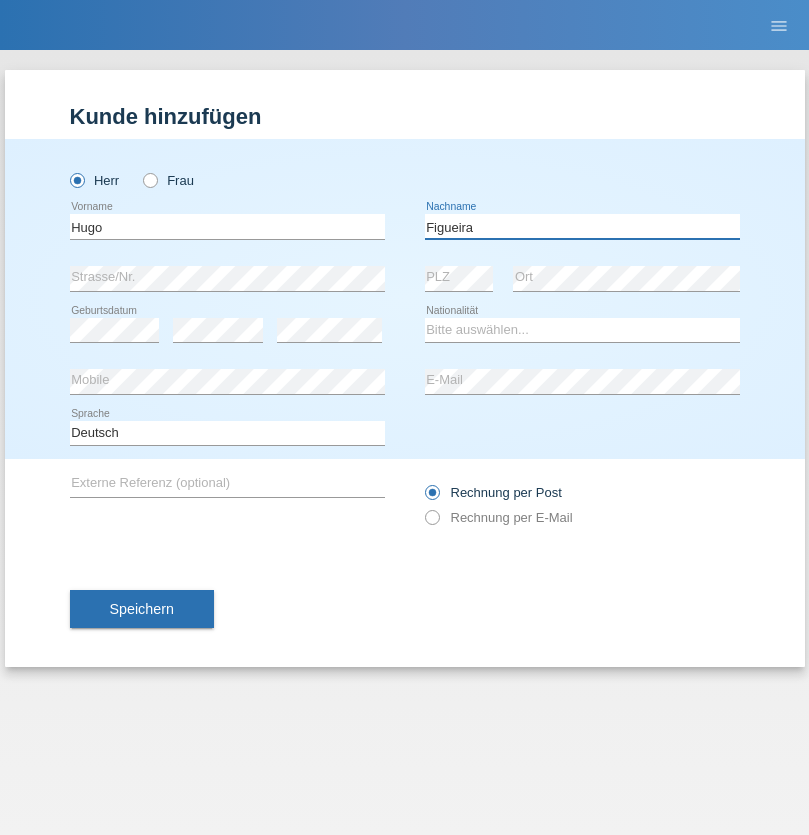 type on "Figueira" 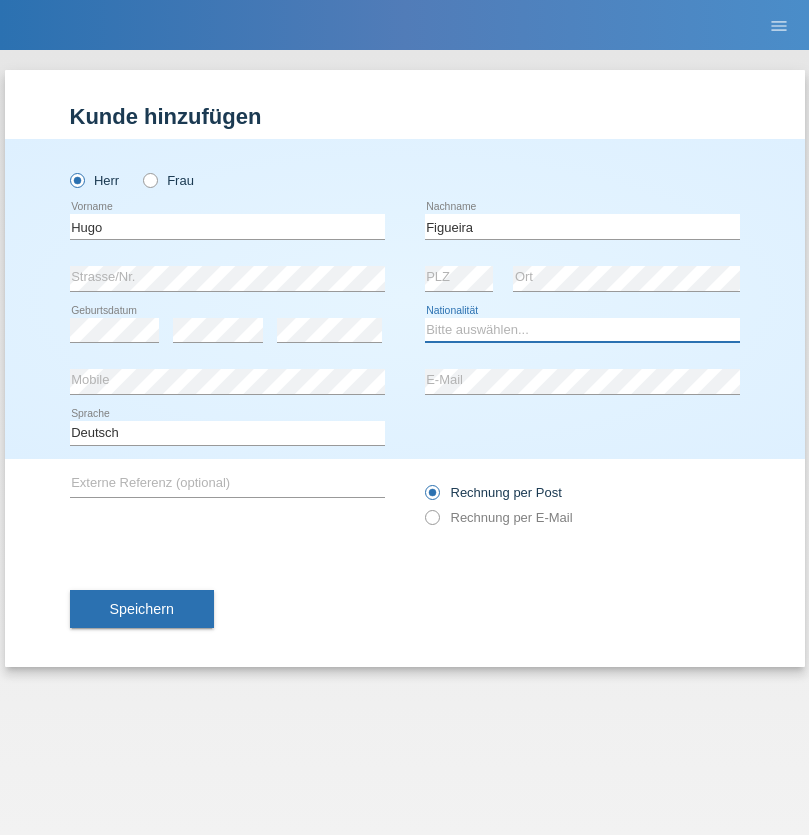 select on "PT" 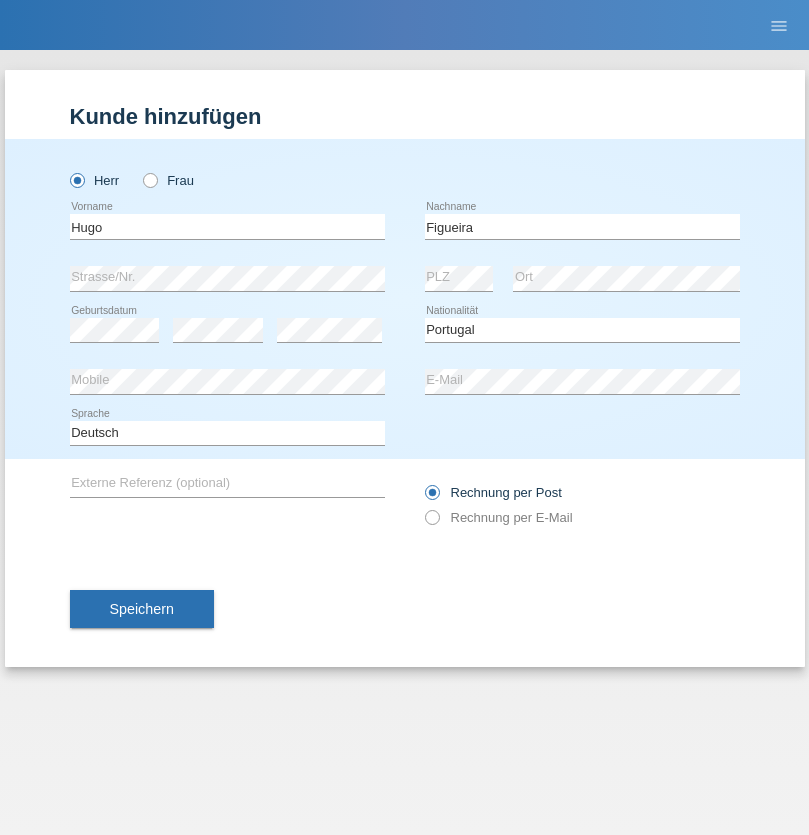 select on "C" 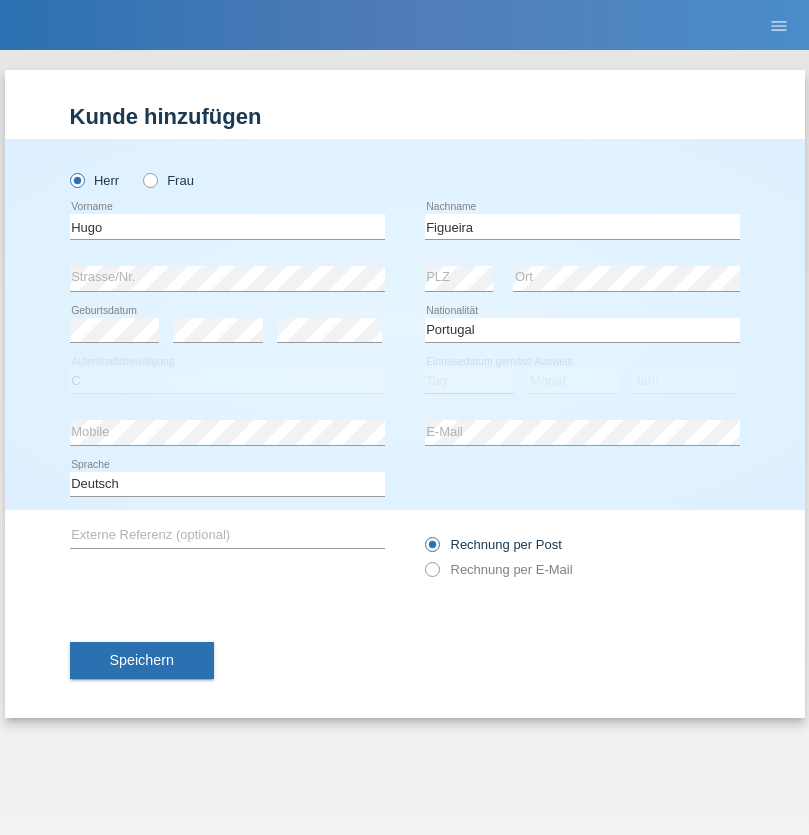select on "04" 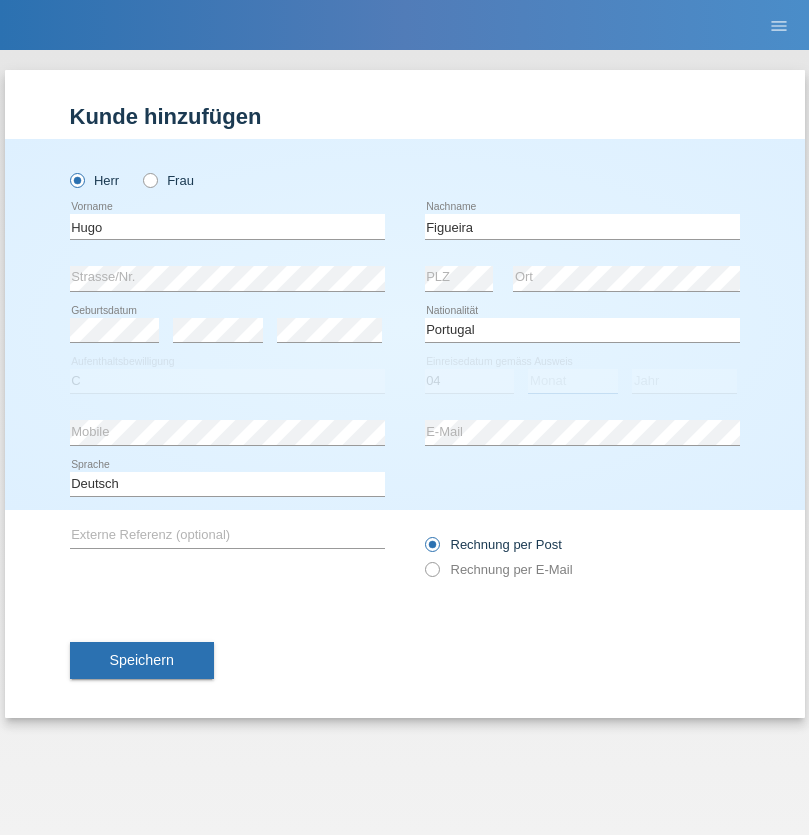 select on "02" 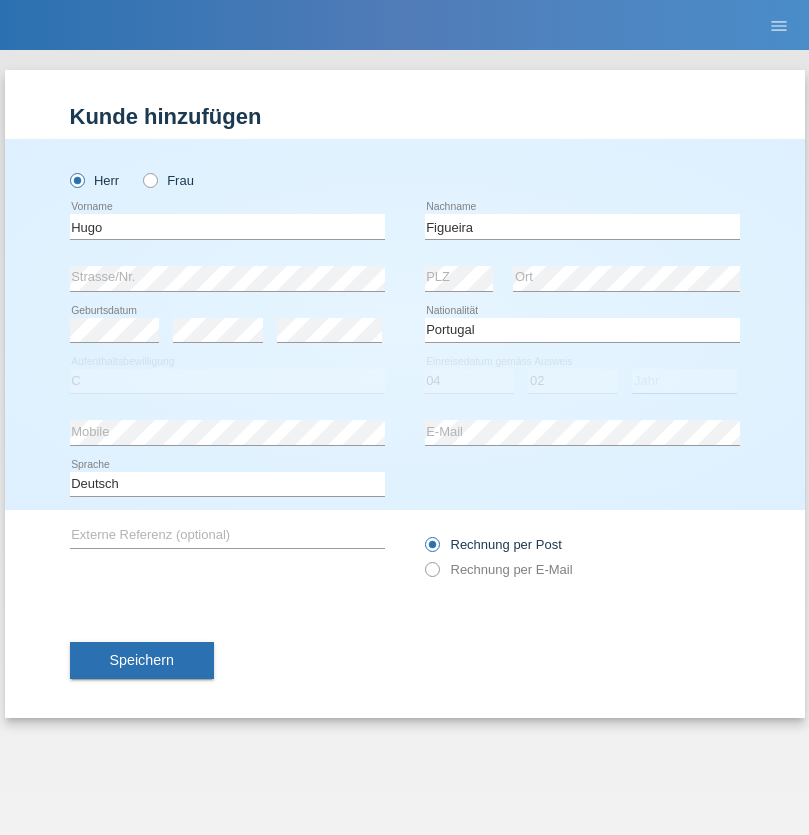select on "2012" 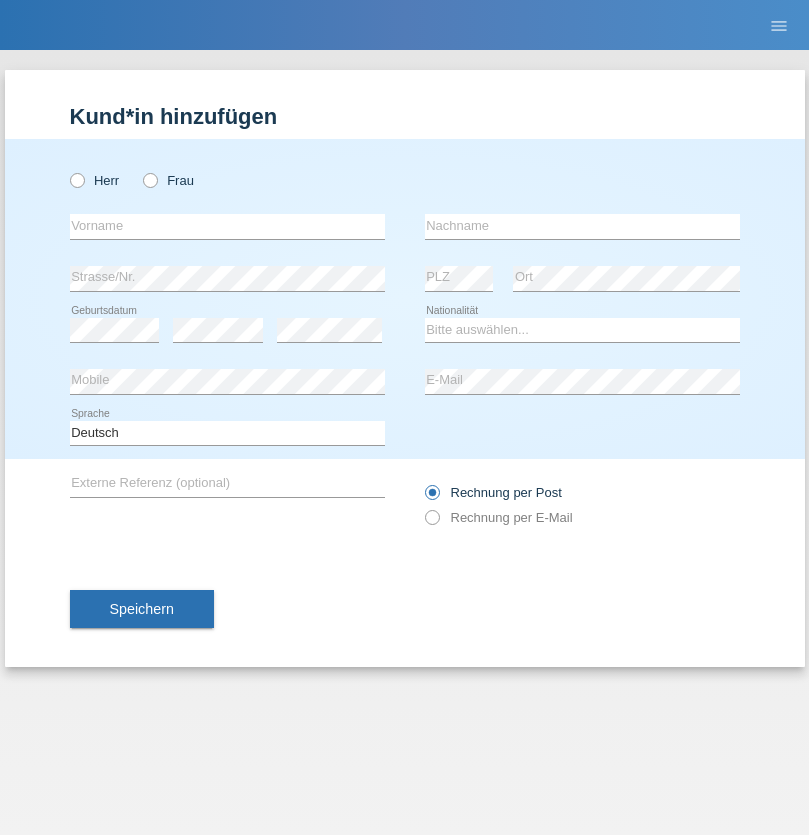 scroll, scrollTop: 0, scrollLeft: 0, axis: both 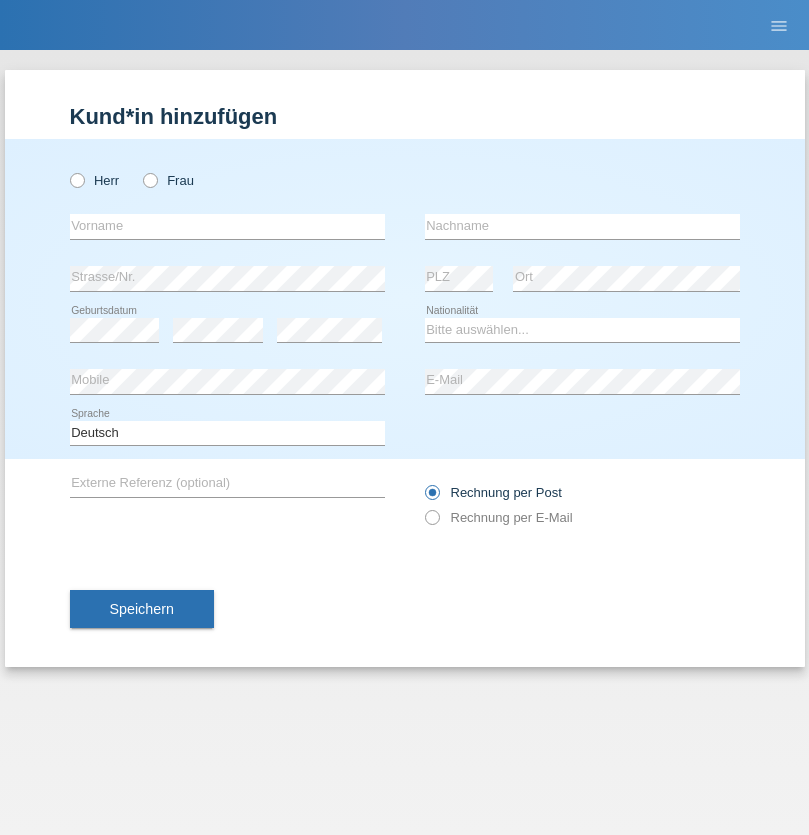 radio on "true" 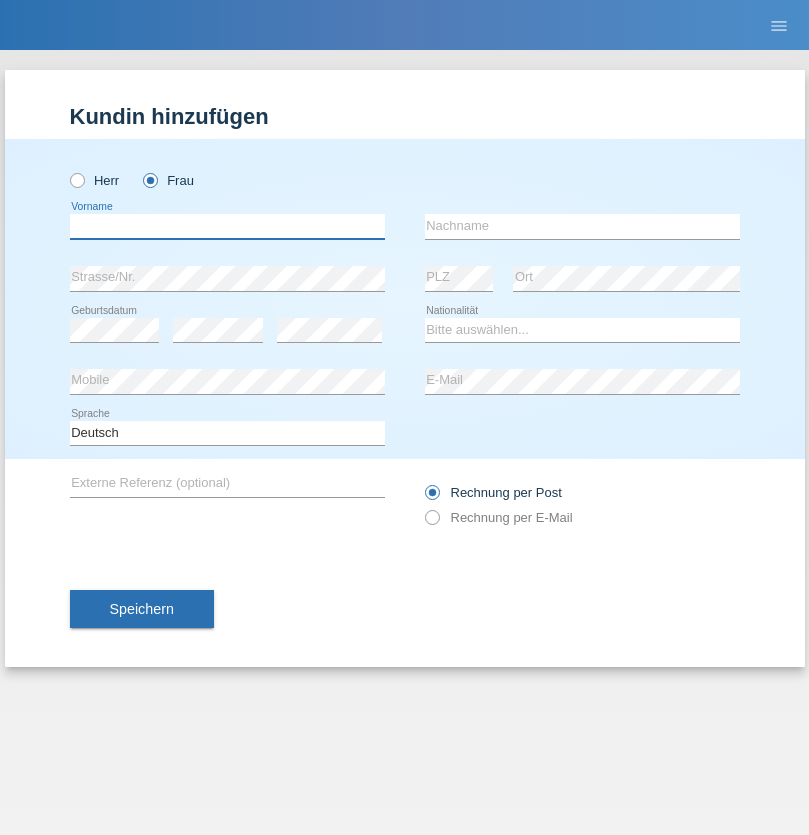 click at bounding box center [227, 226] 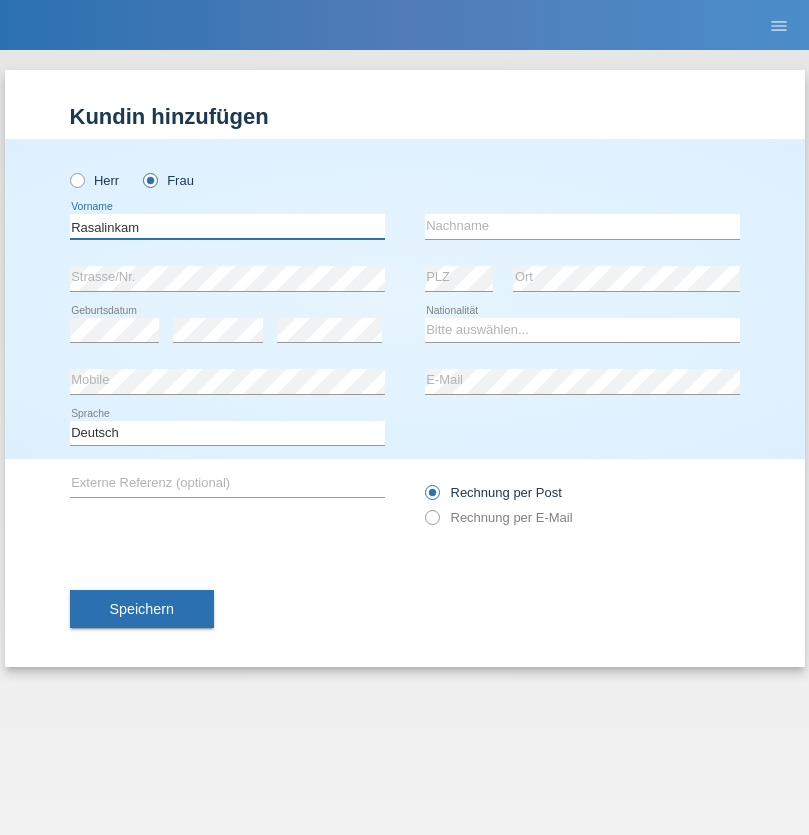 type on "Rasalinkam" 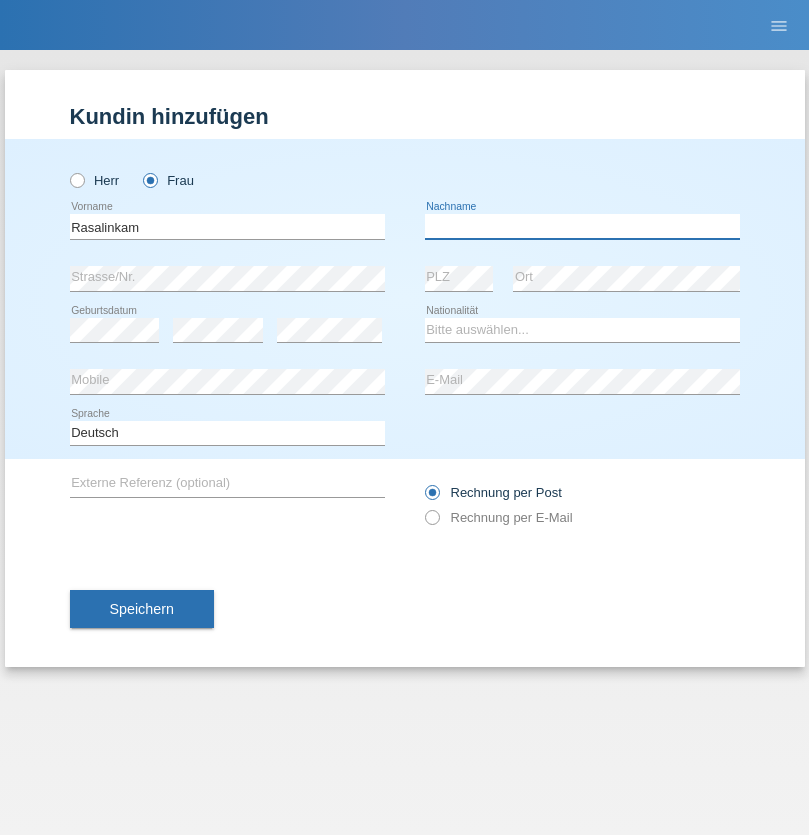 click at bounding box center [582, 226] 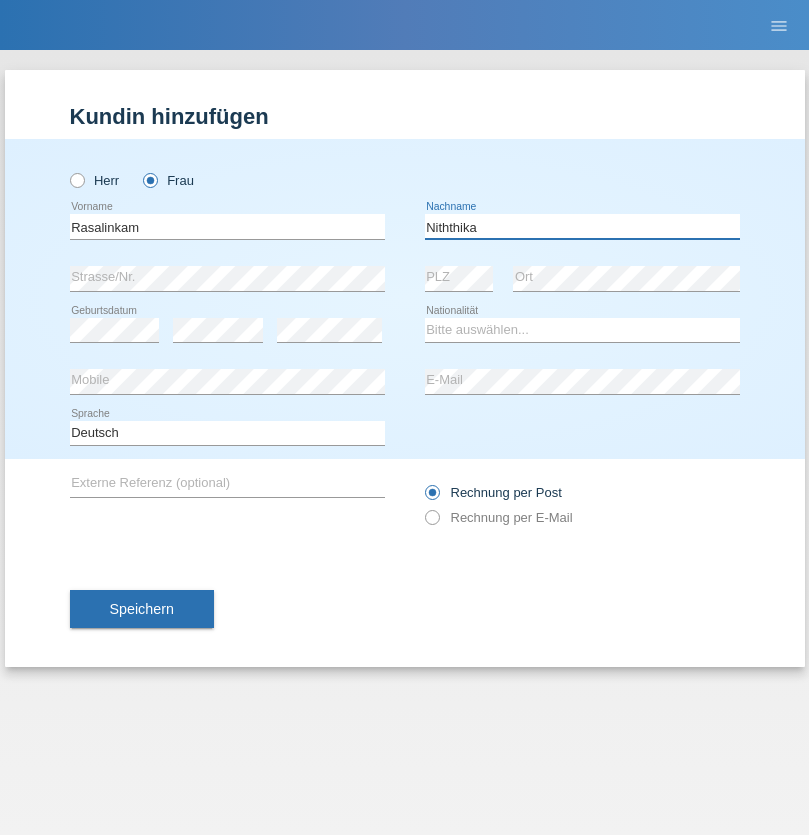 type on "Niththika" 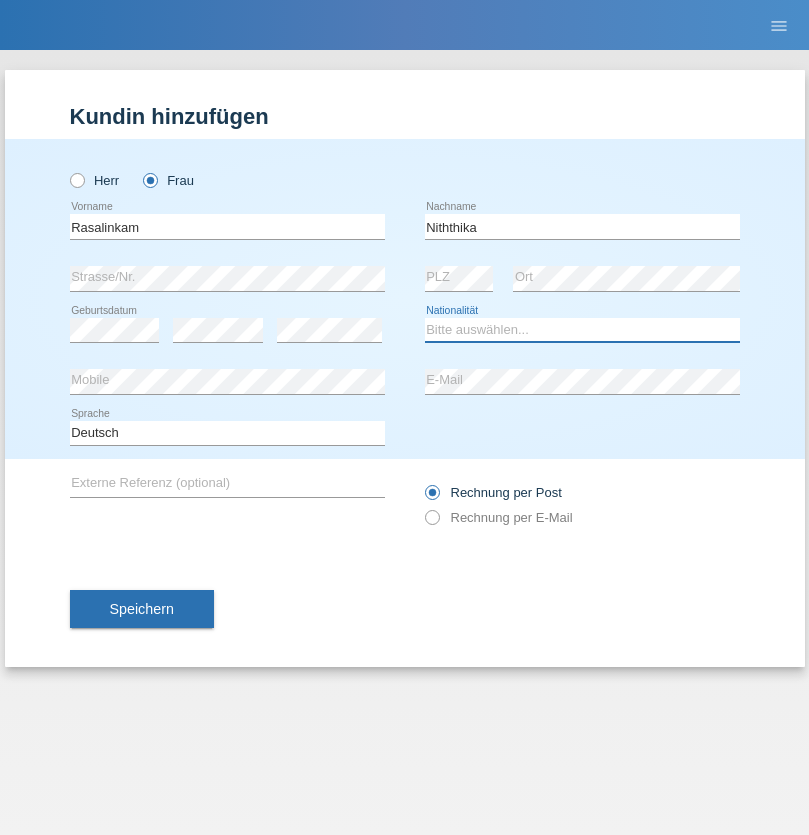 select on "LK" 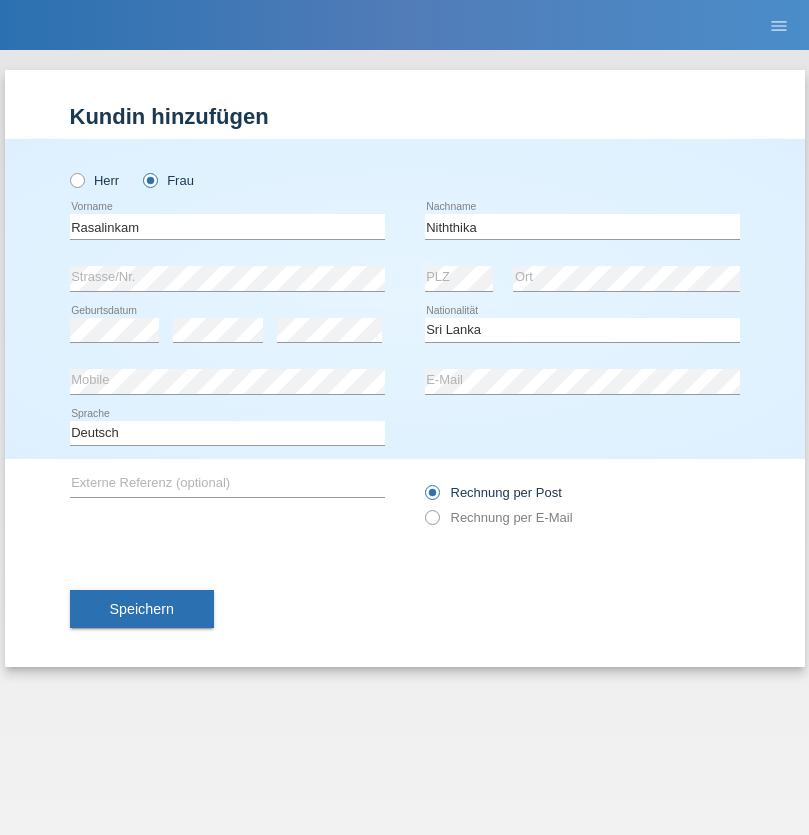 select on "C" 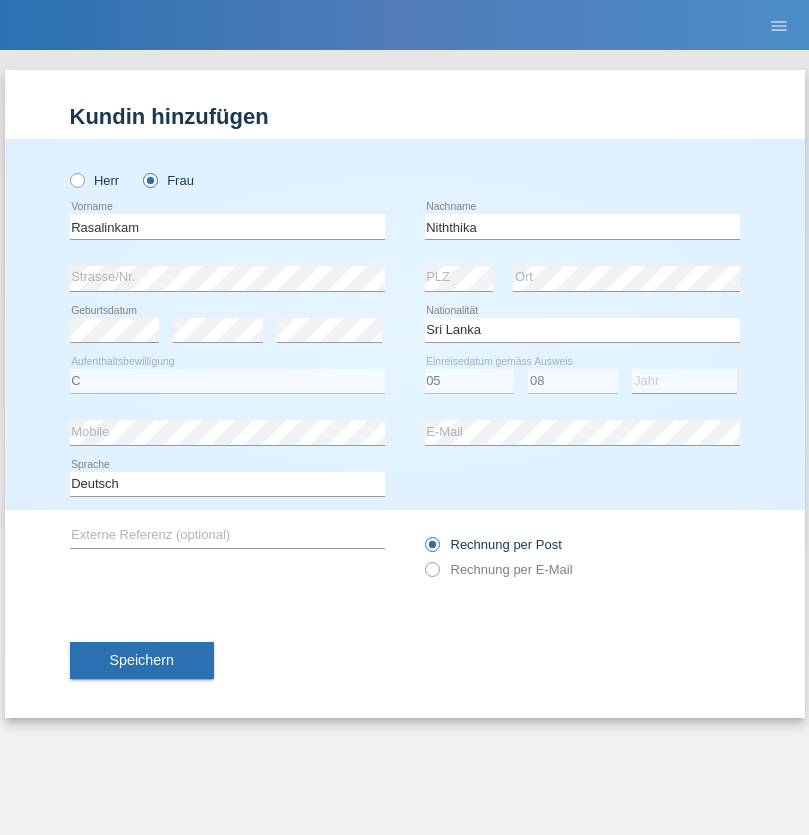 select on "2021" 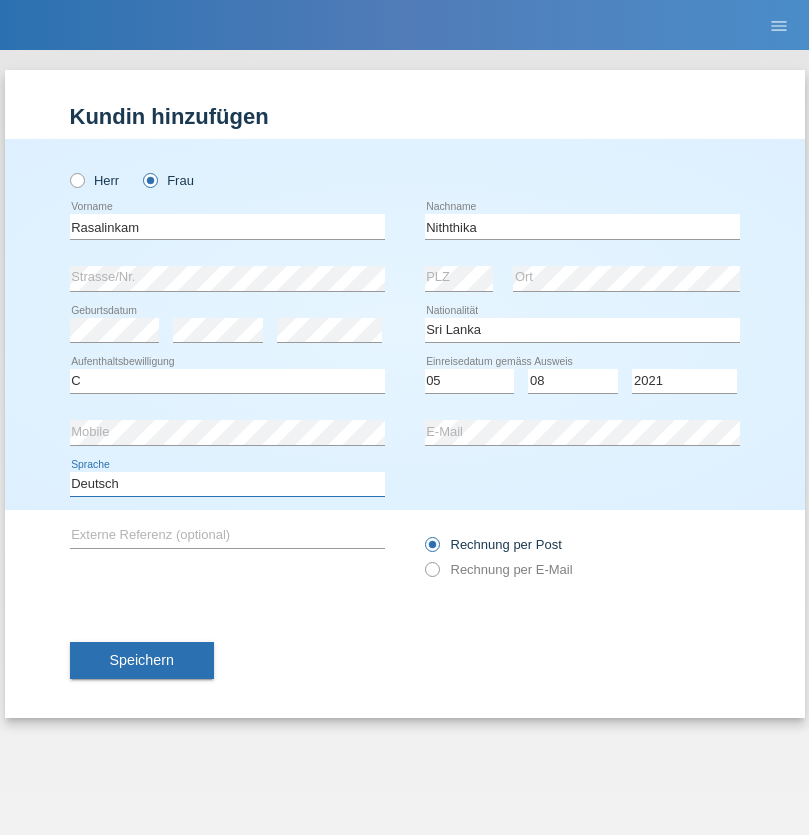 select on "en" 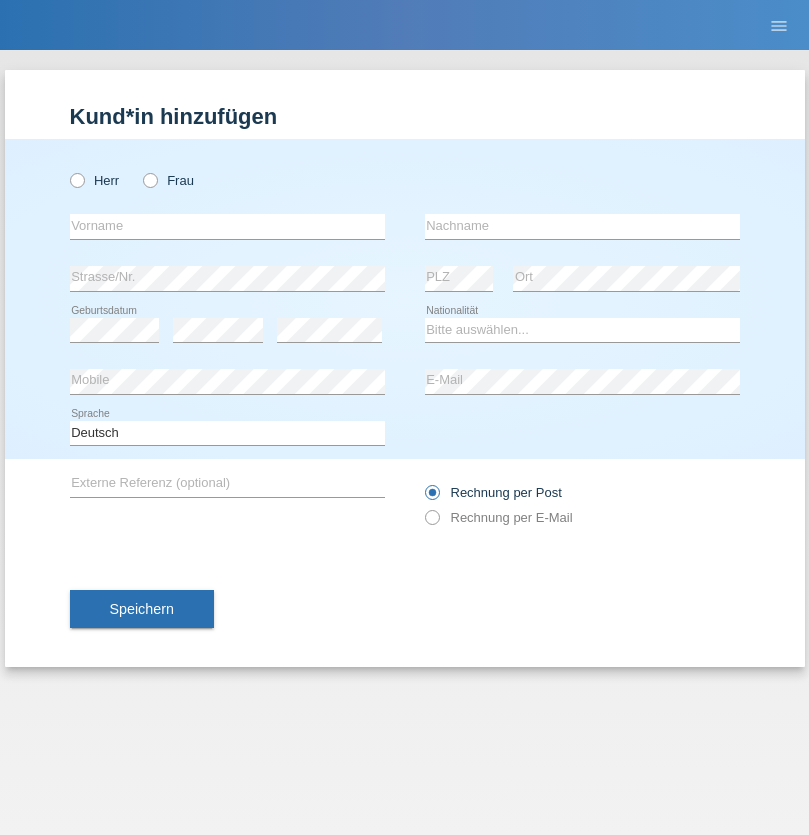 scroll, scrollTop: 0, scrollLeft: 0, axis: both 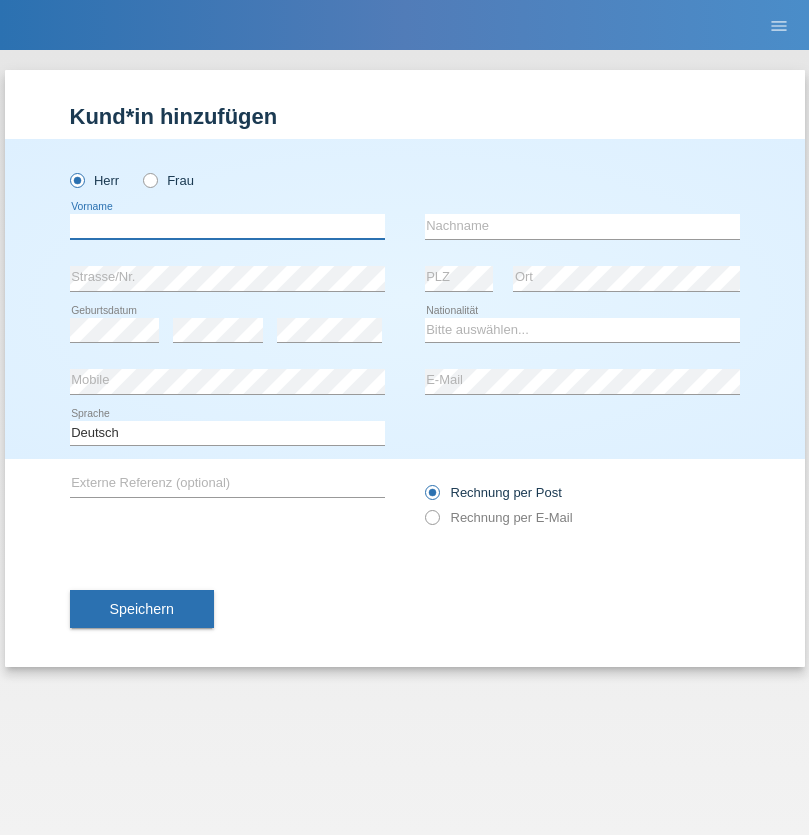 click at bounding box center (227, 226) 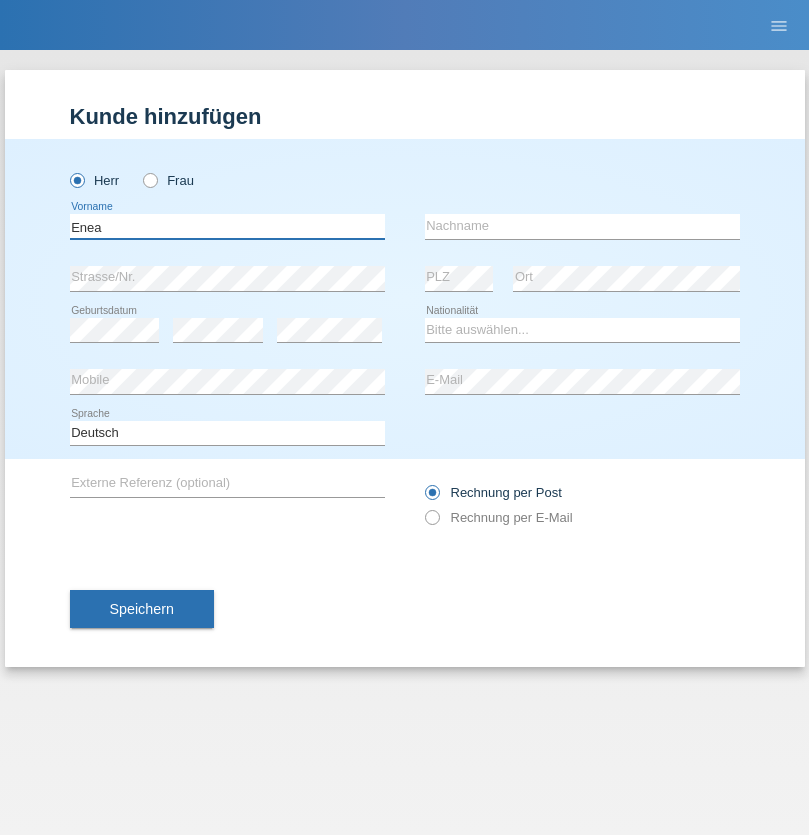 type on "Enea" 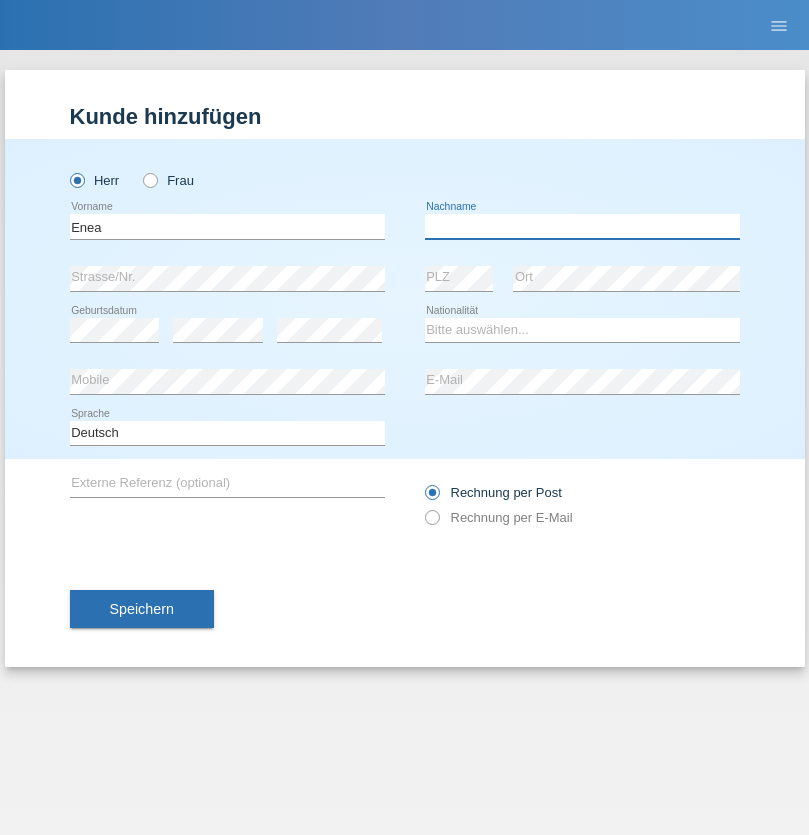 click at bounding box center [582, 226] 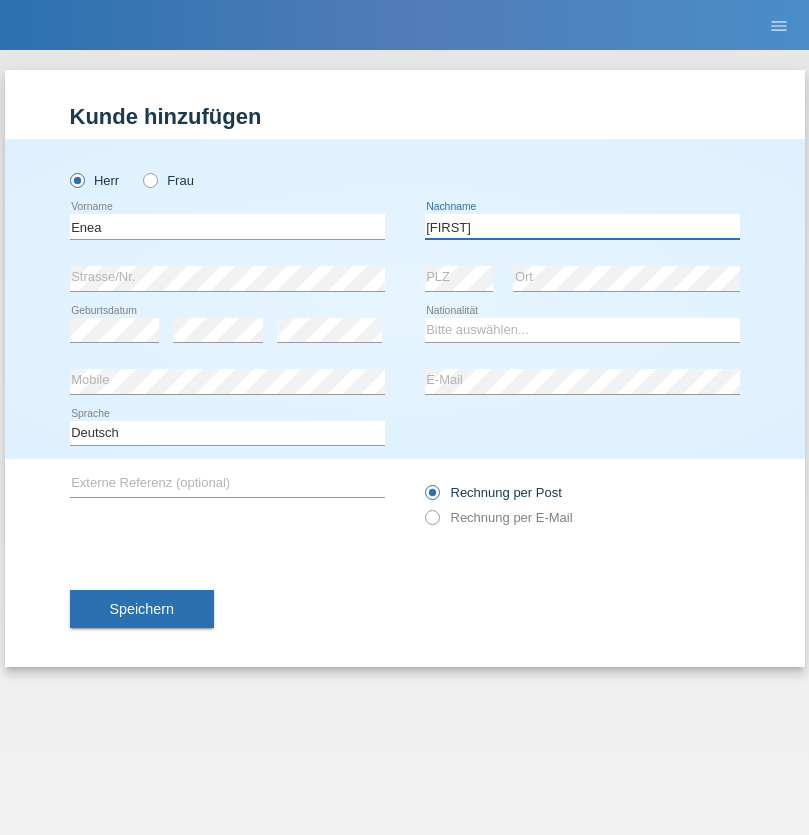 type on "Andrei" 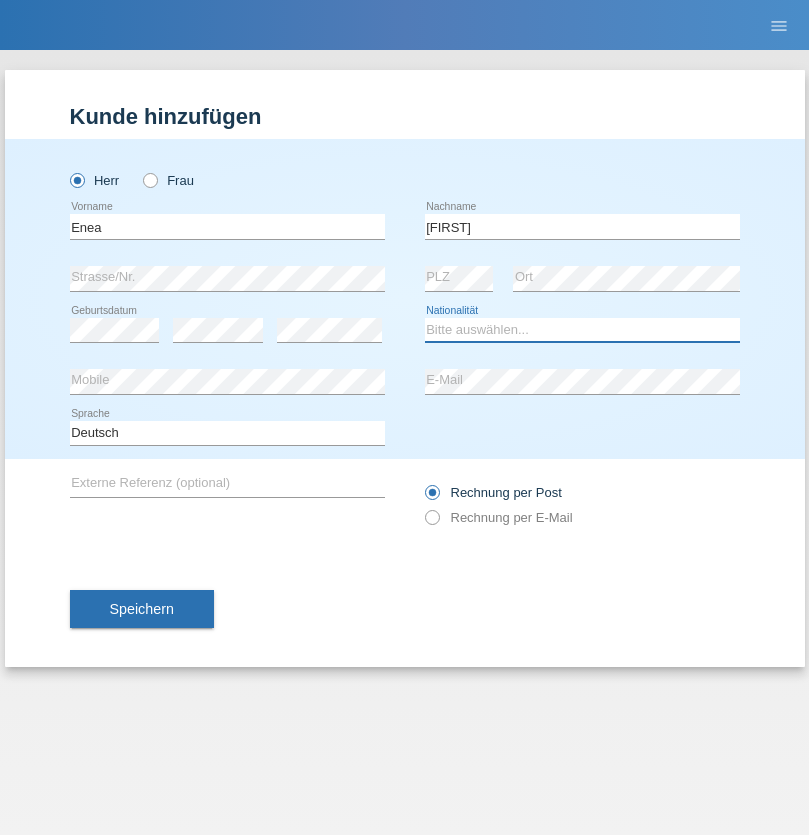 select on "OM" 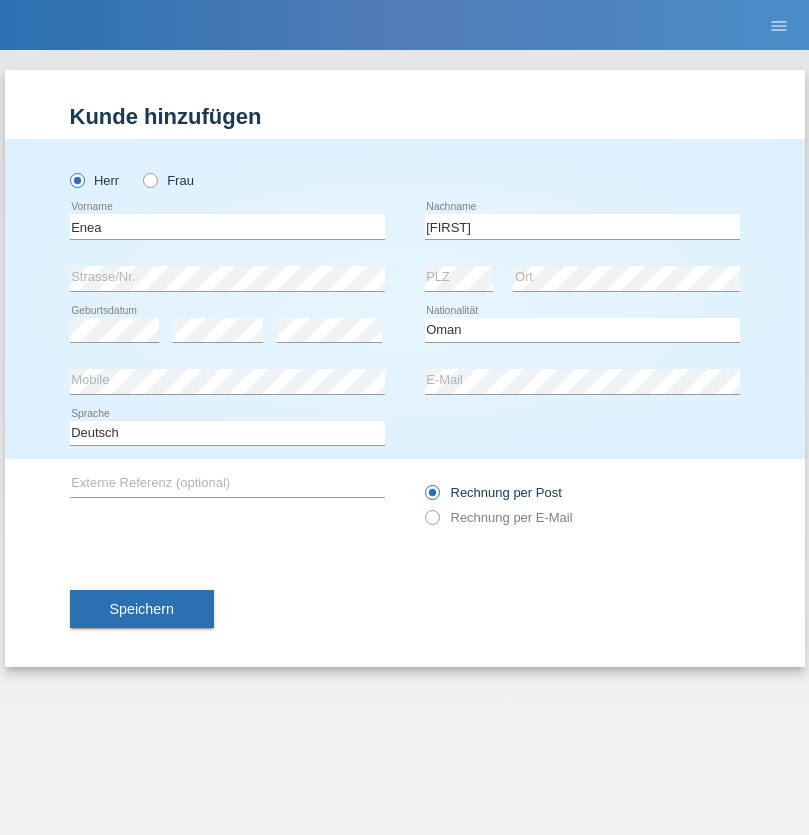 select on "C" 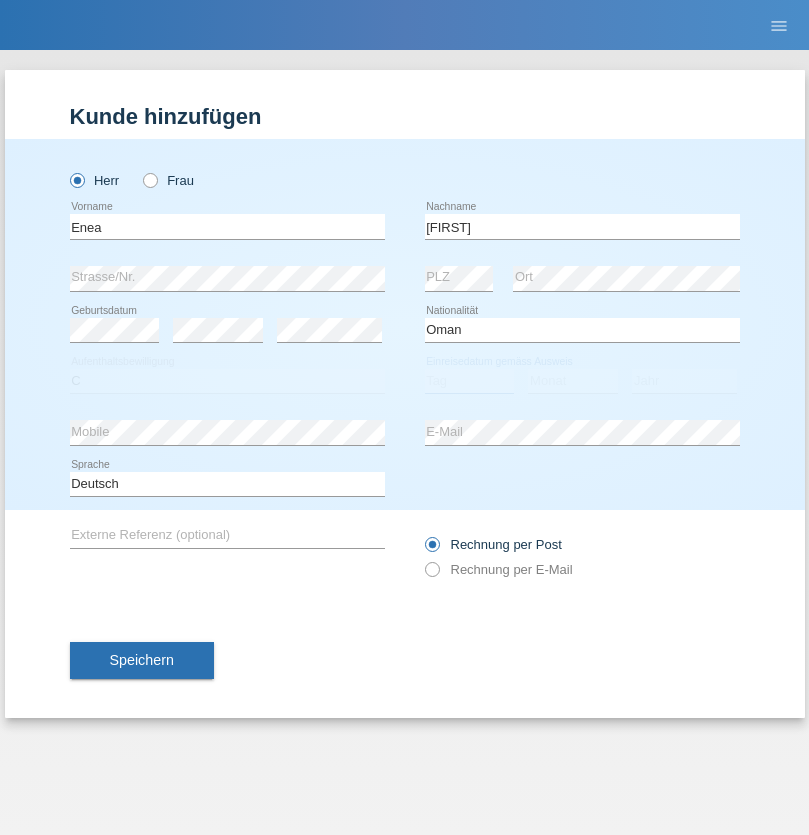 select on "17" 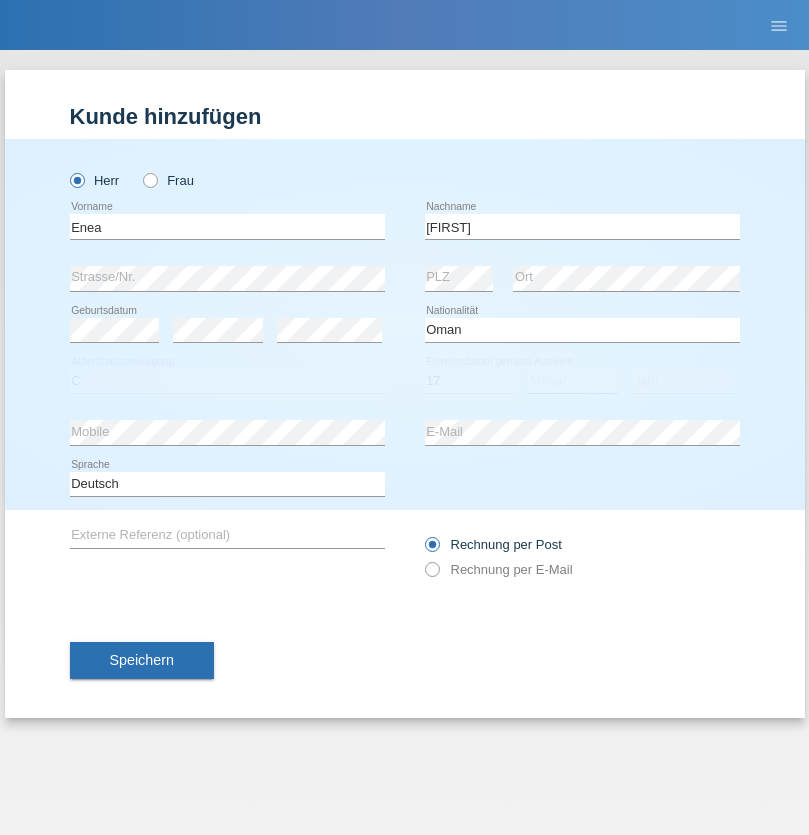 select on "06" 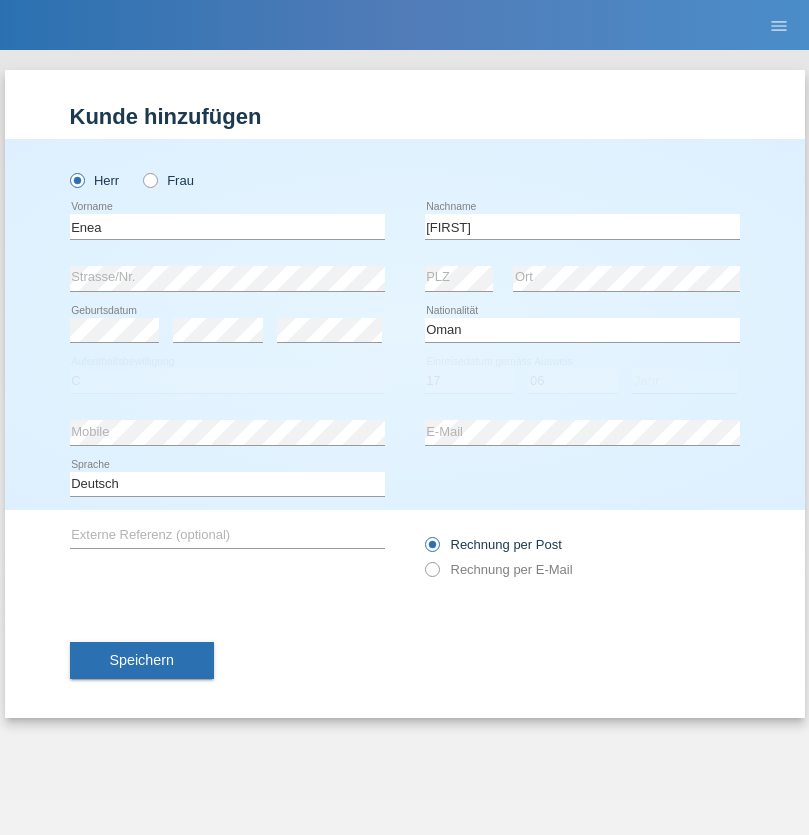 select on "2021" 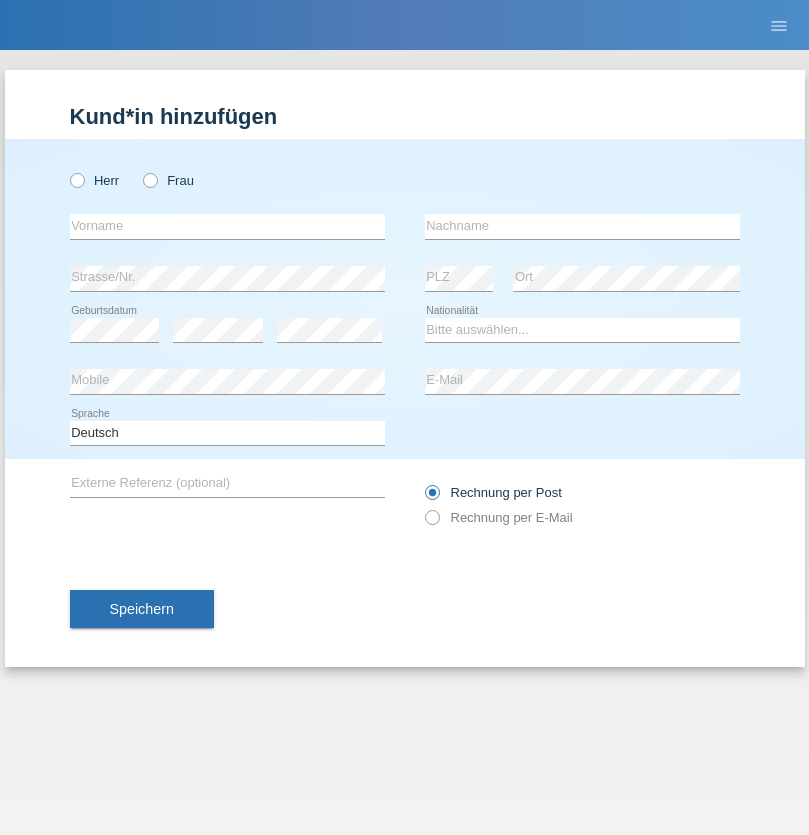 scroll, scrollTop: 0, scrollLeft: 0, axis: both 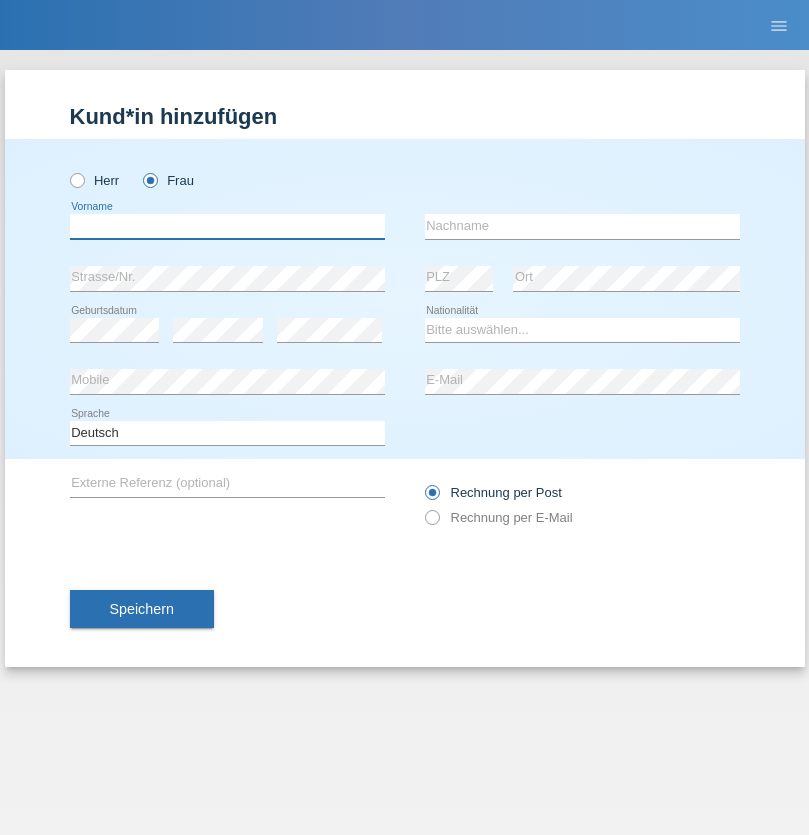 click at bounding box center (227, 226) 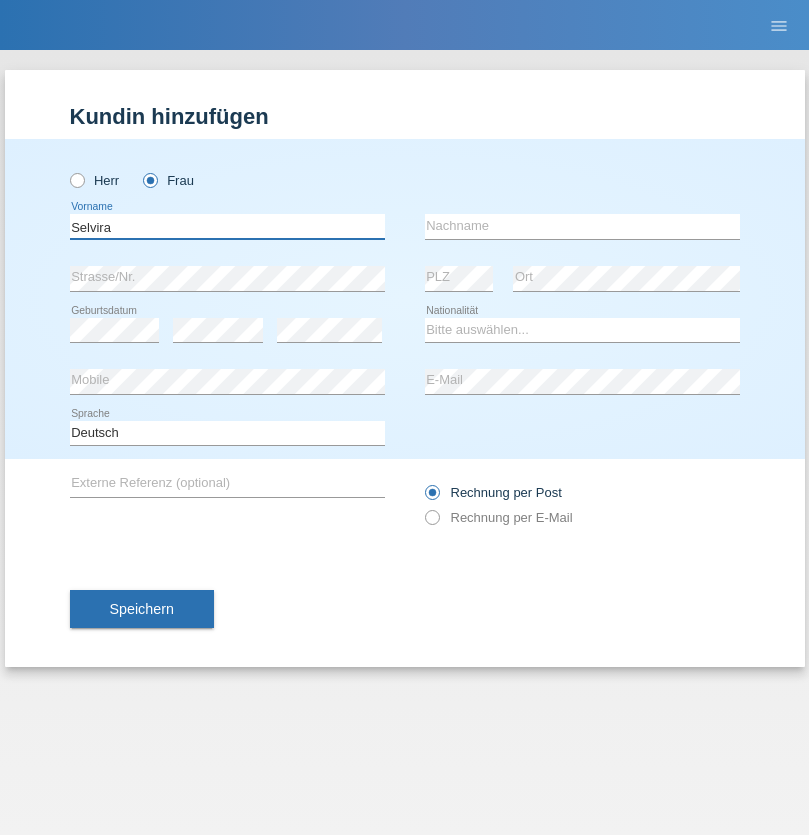 type on "Selvira" 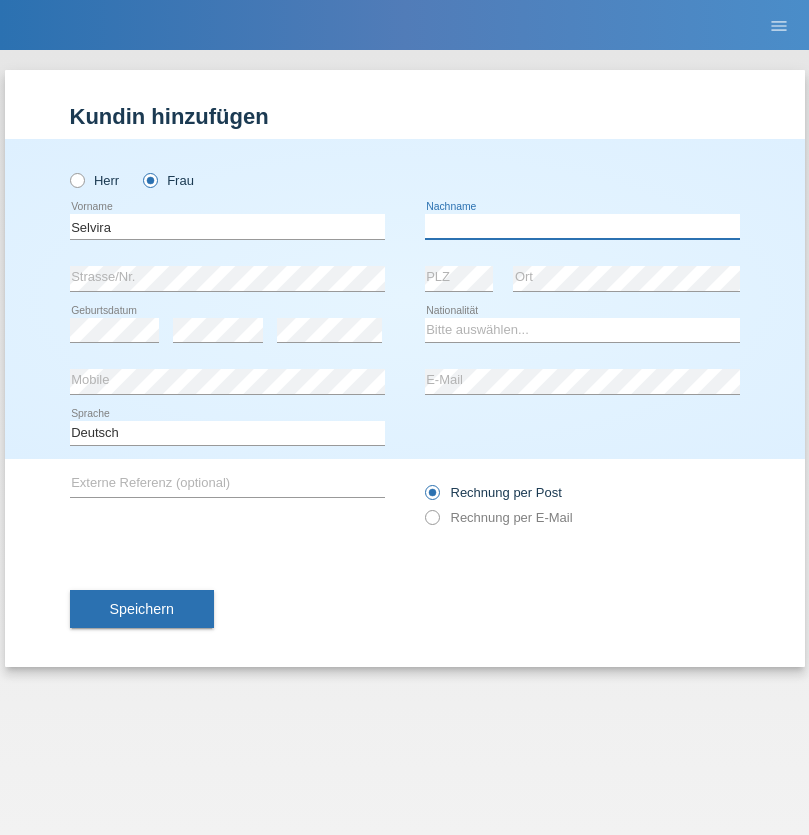 click at bounding box center (582, 226) 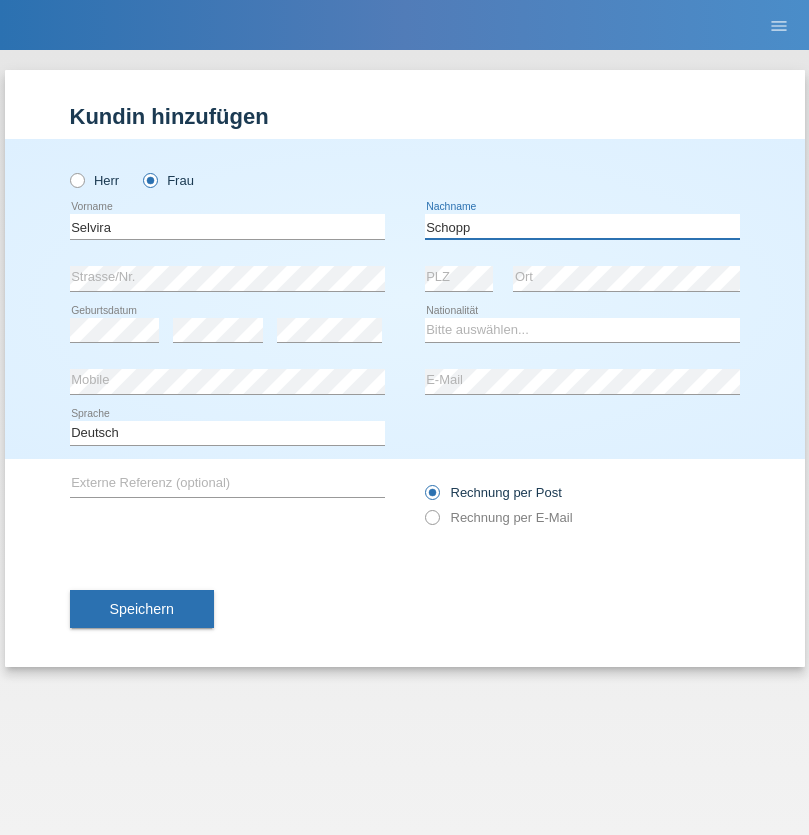 type on "Schopp" 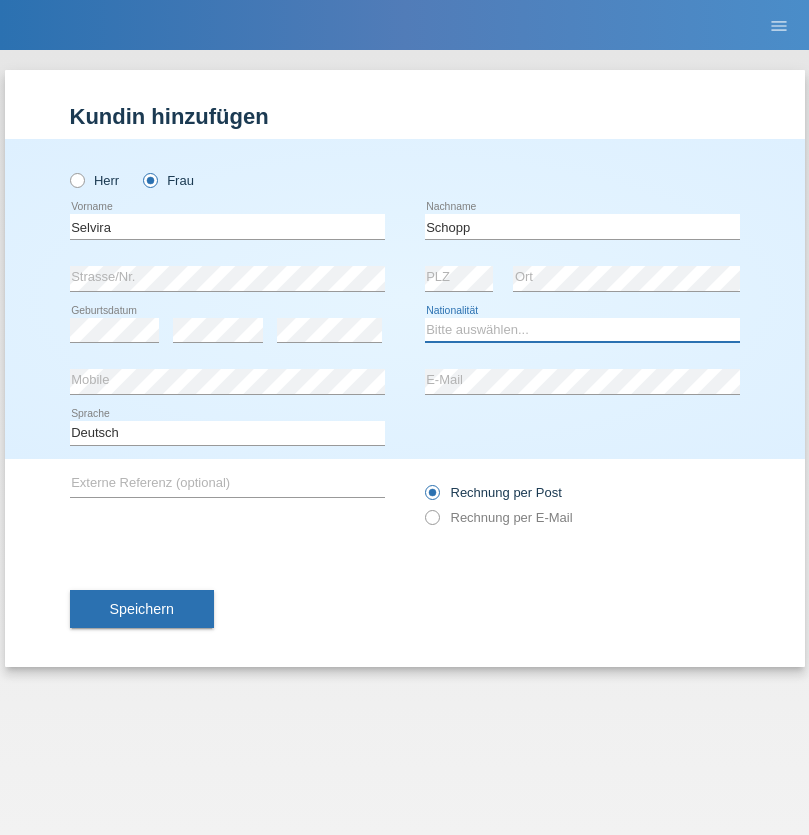 select on "CH" 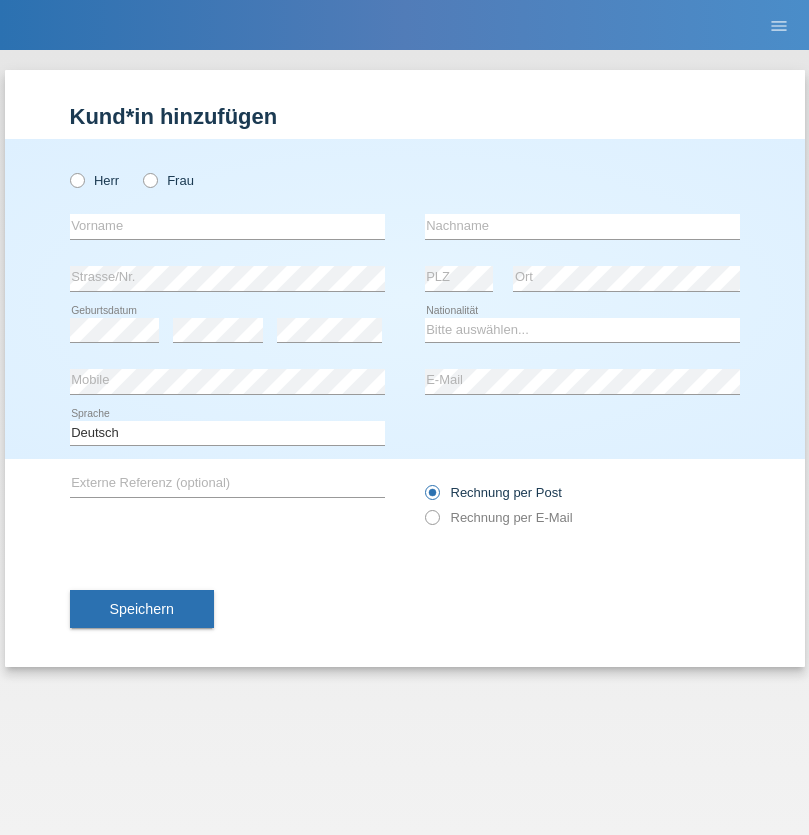 scroll, scrollTop: 0, scrollLeft: 0, axis: both 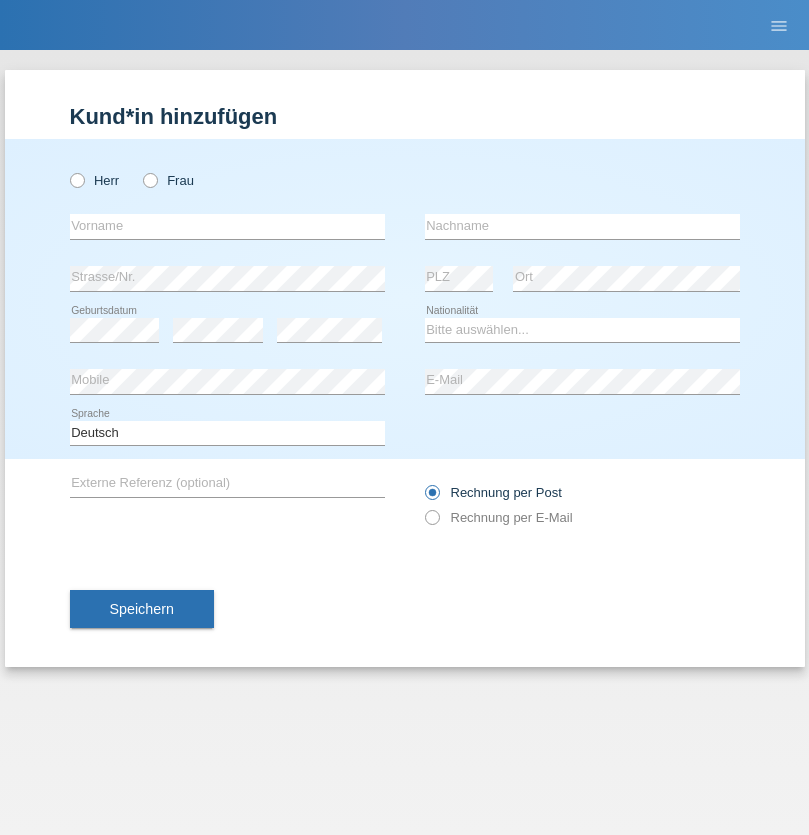 radio on "true" 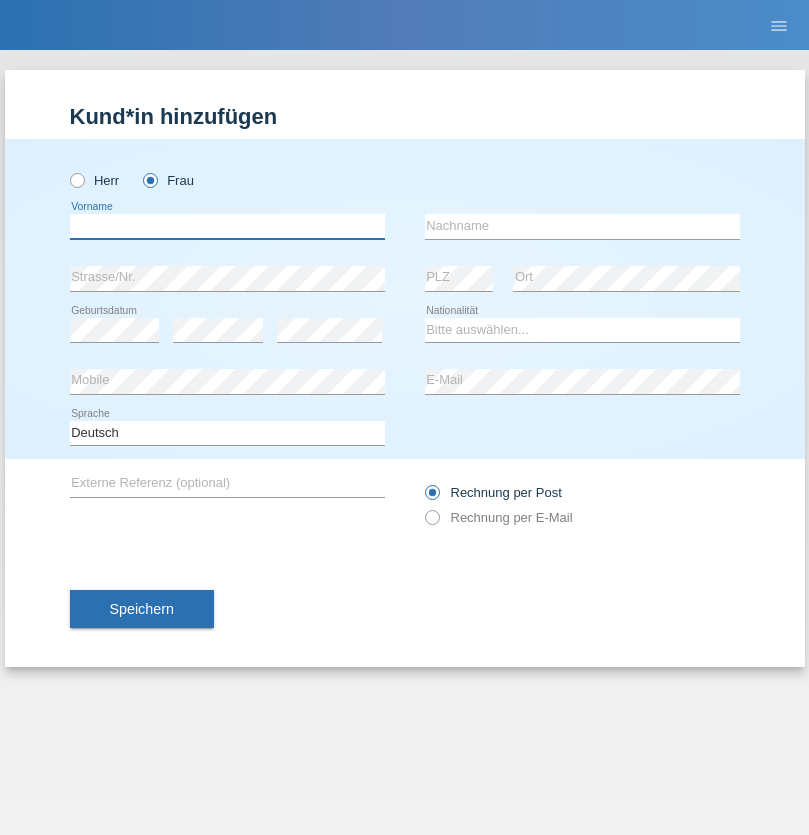 click at bounding box center [227, 226] 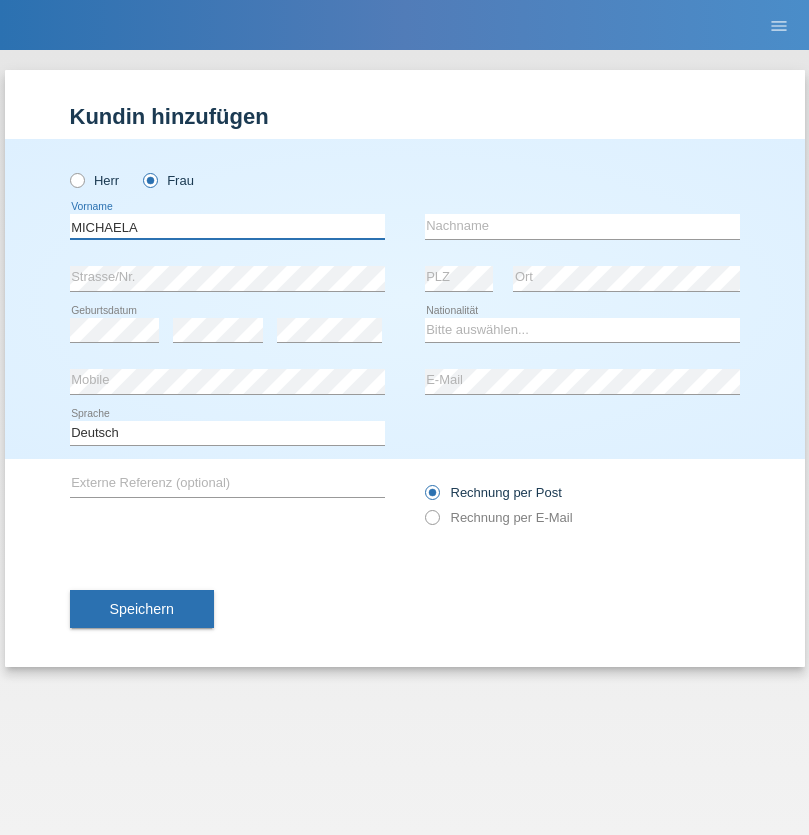 type on "MICHAELA" 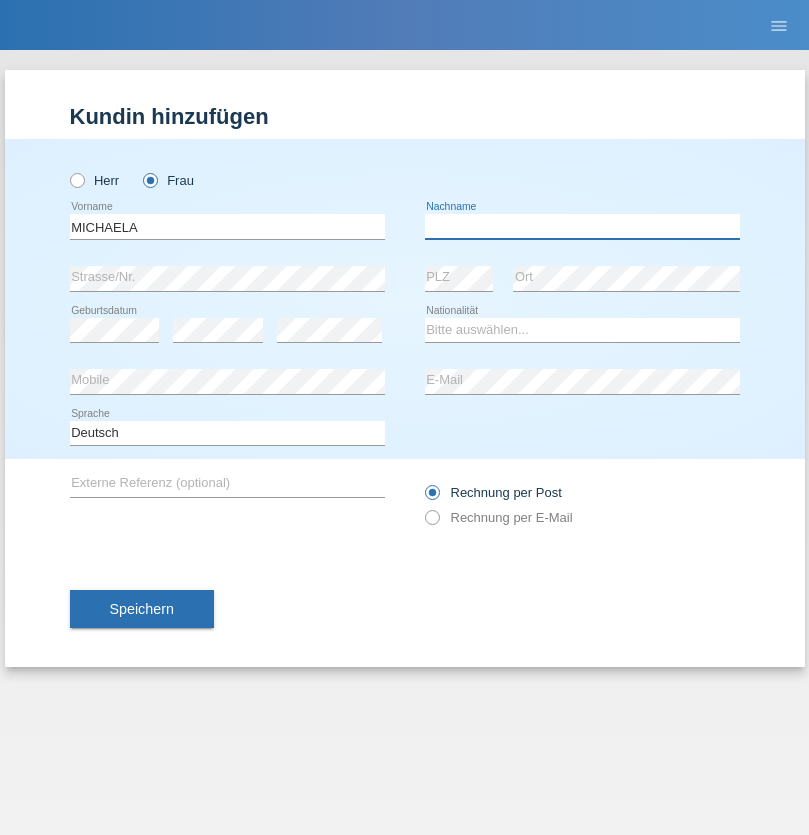 click at bounding box center (582, 226) 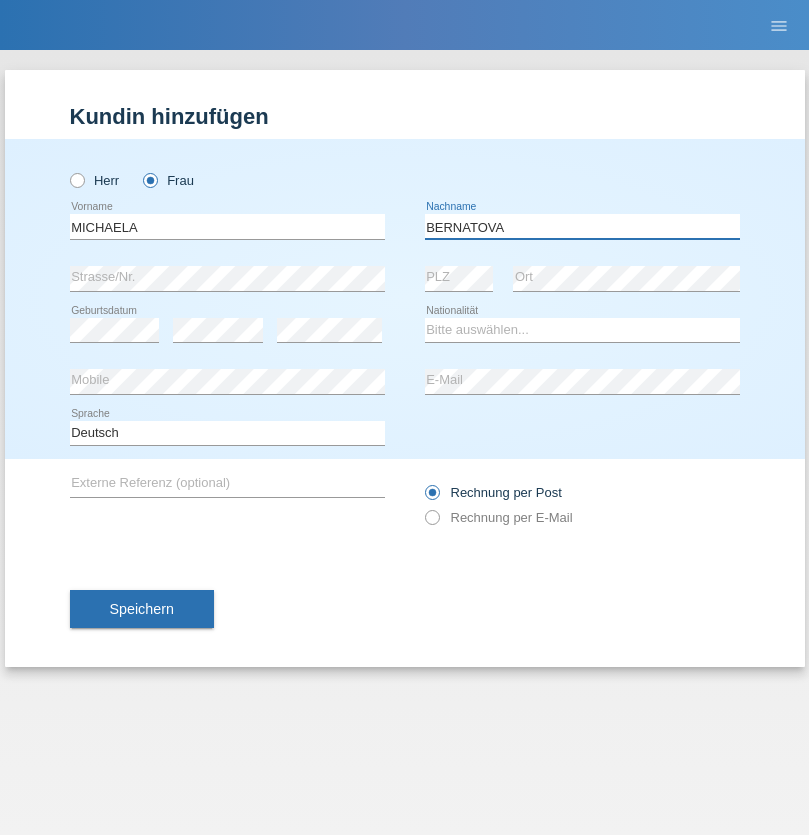 type on "BERNATOVA" 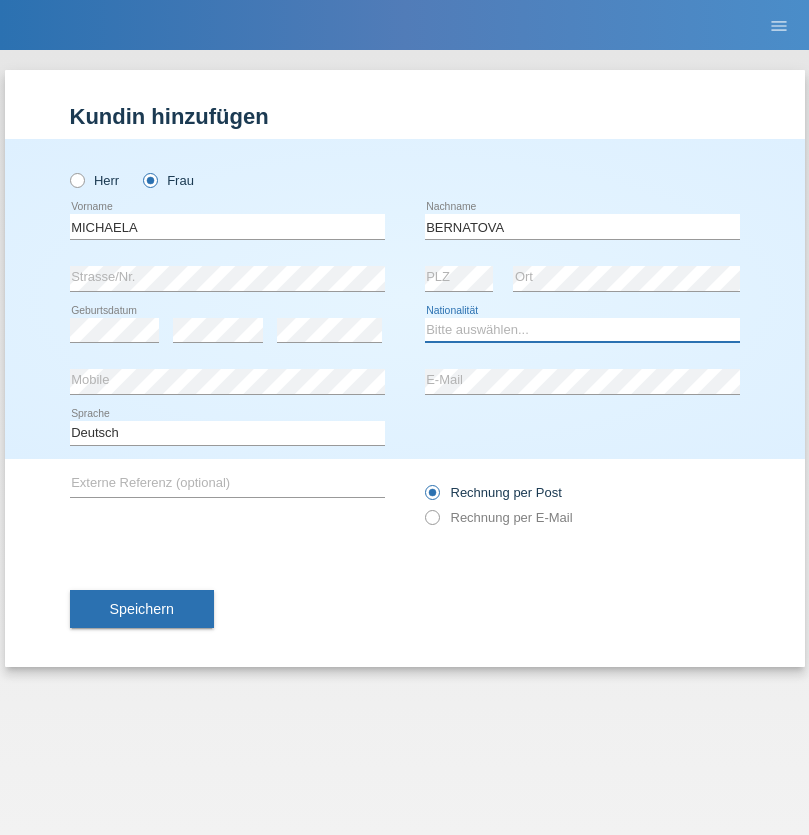 select on "SK" 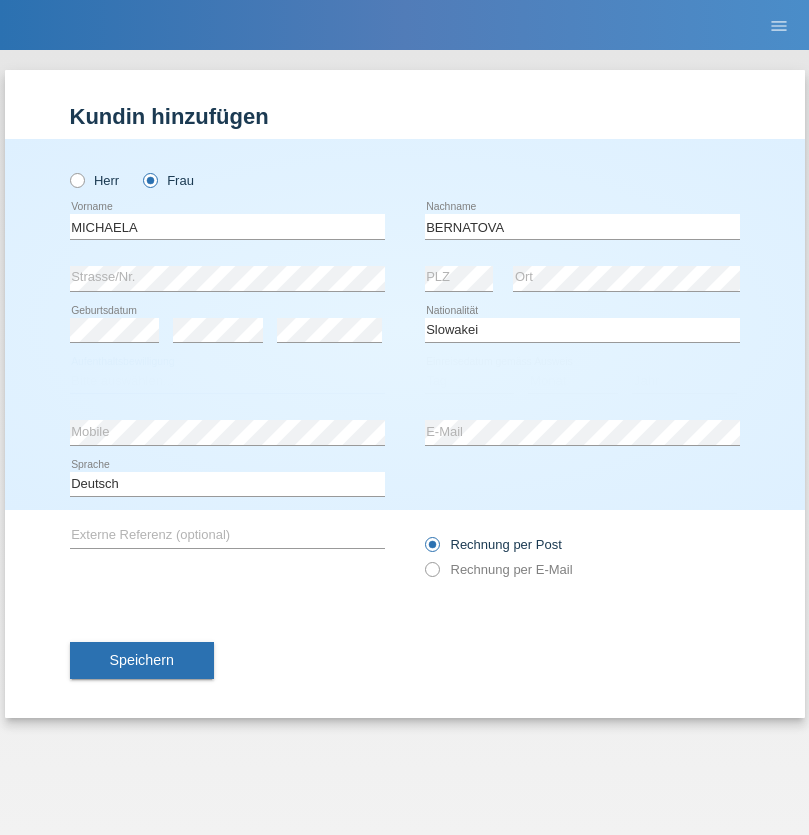 select on "C" 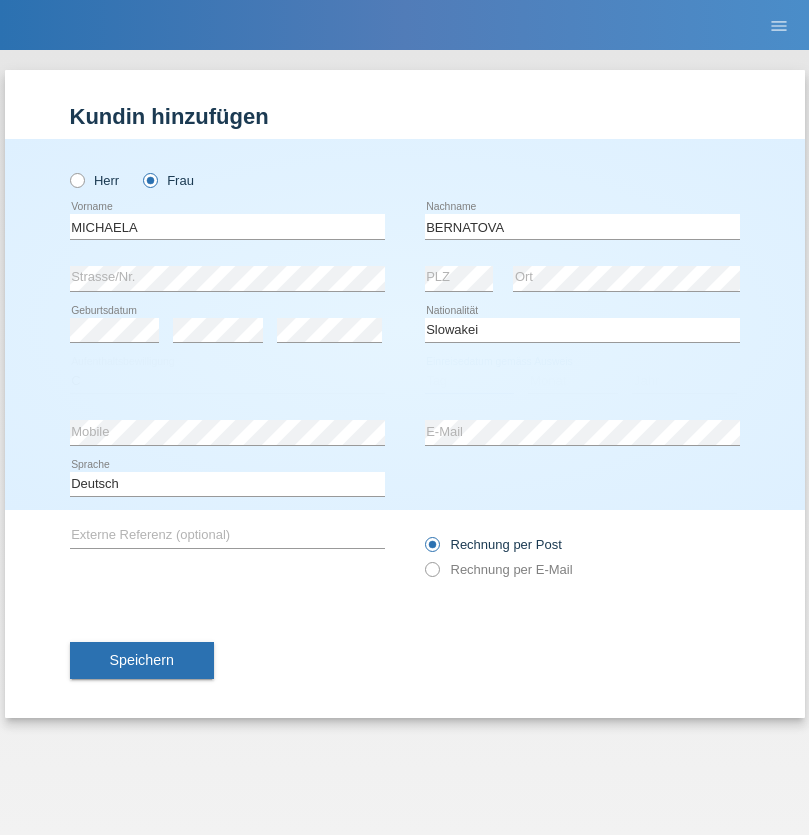 select on "05" 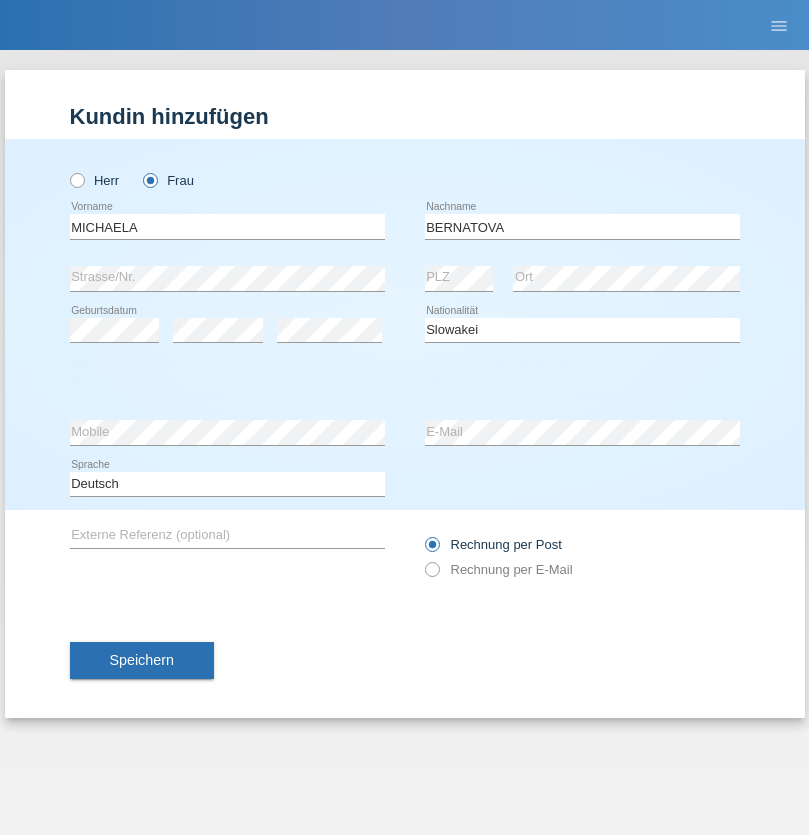 select on "04" 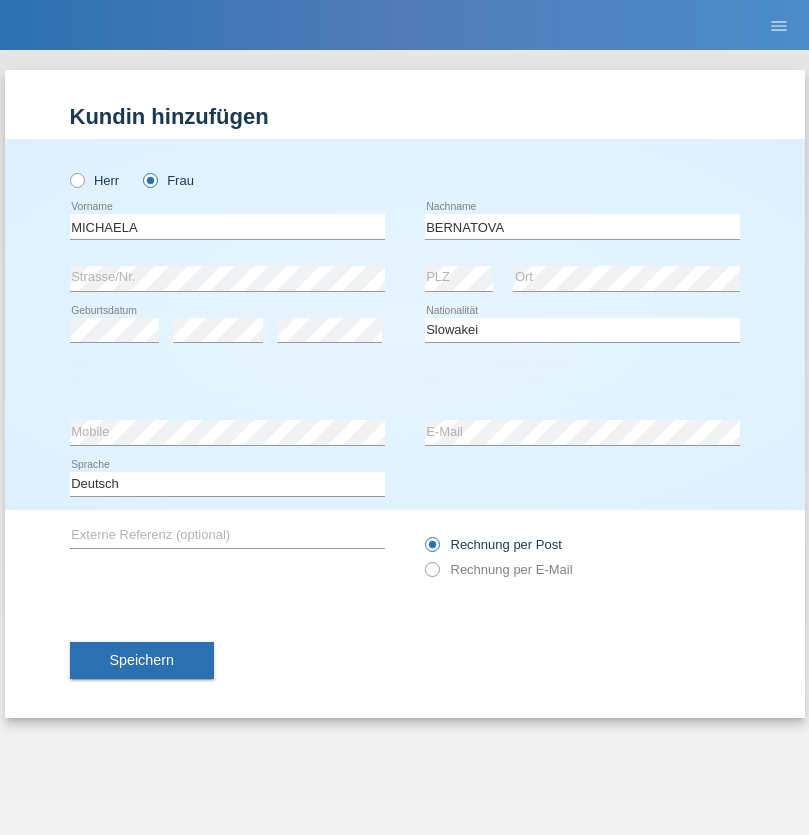 select on "2014" 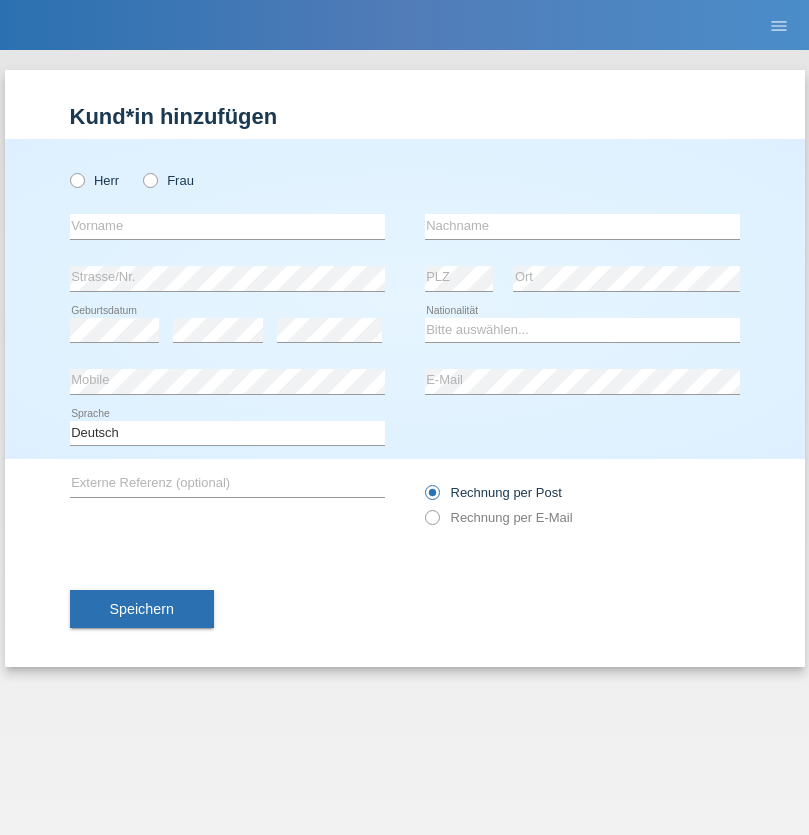 scroll, scrollTop: 0, scrollLeft: 0, axis: both 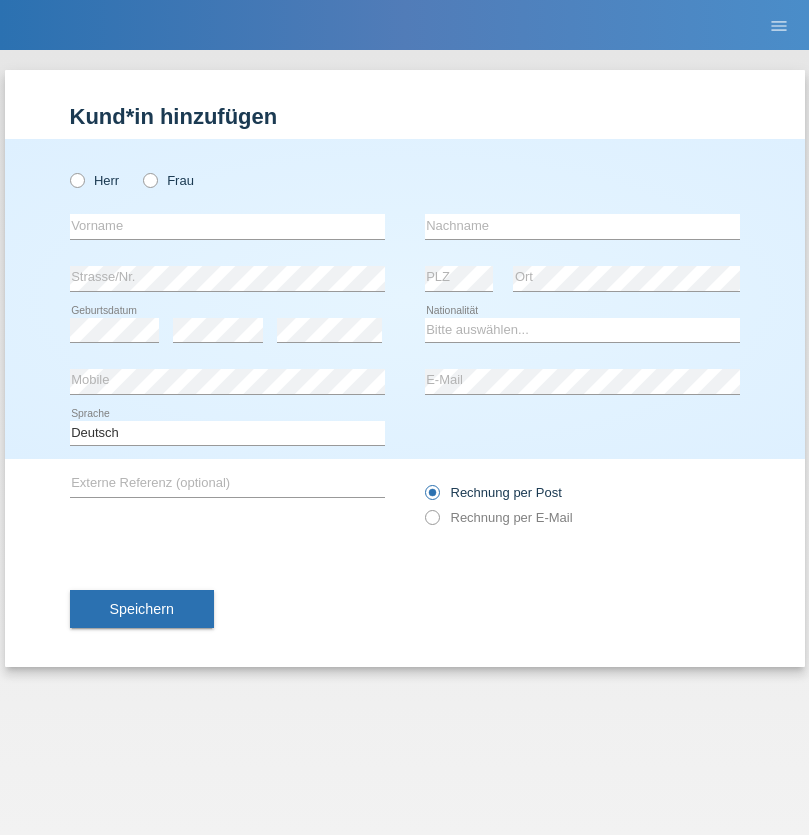 radio on "true" 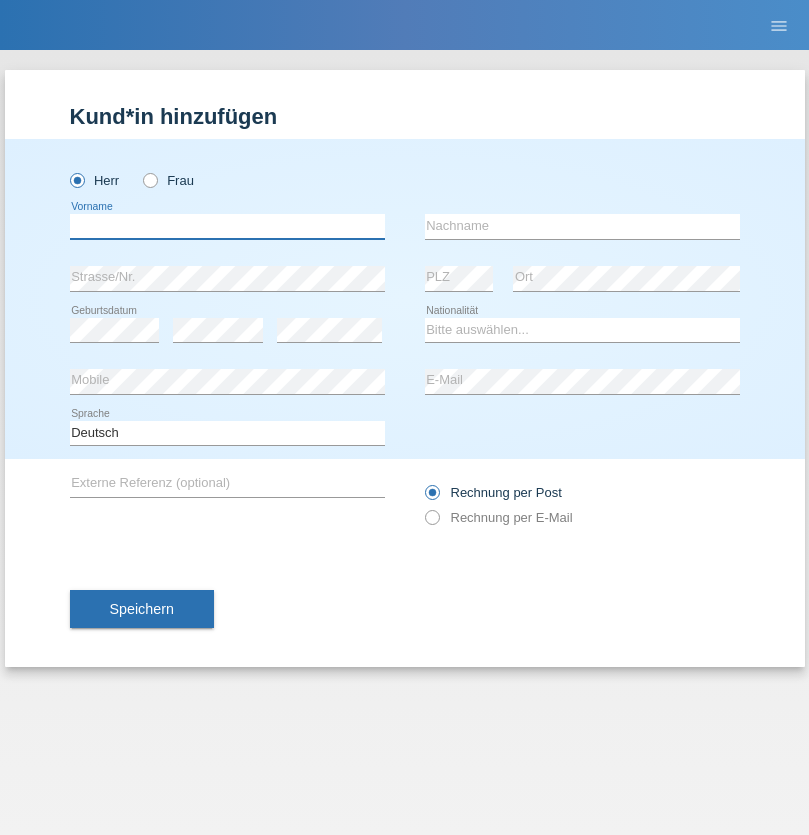 click at bounding box center (227, 226) 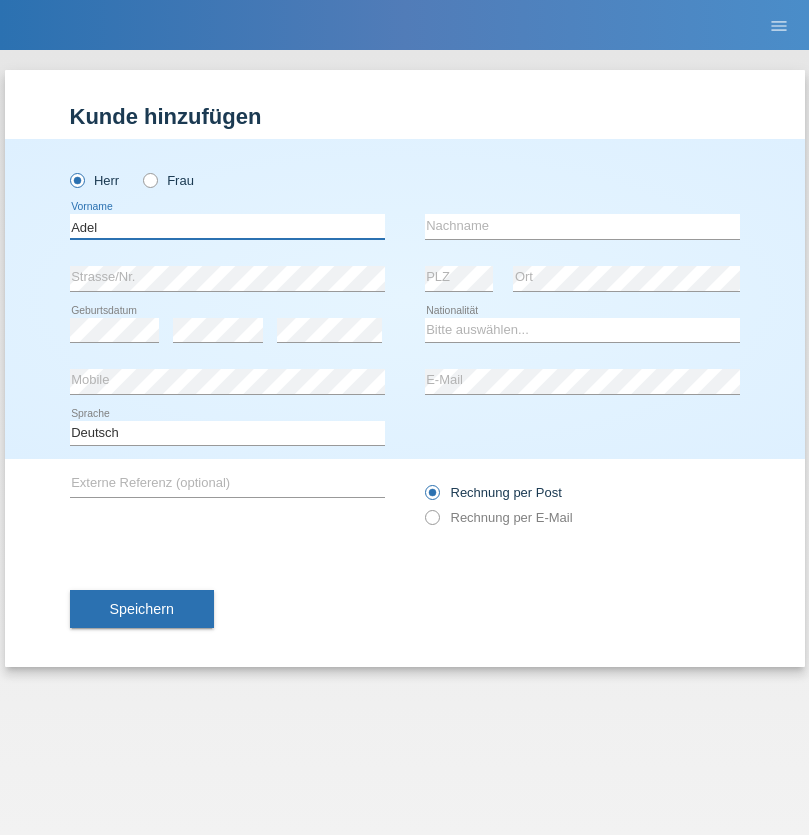 type on "Adel" 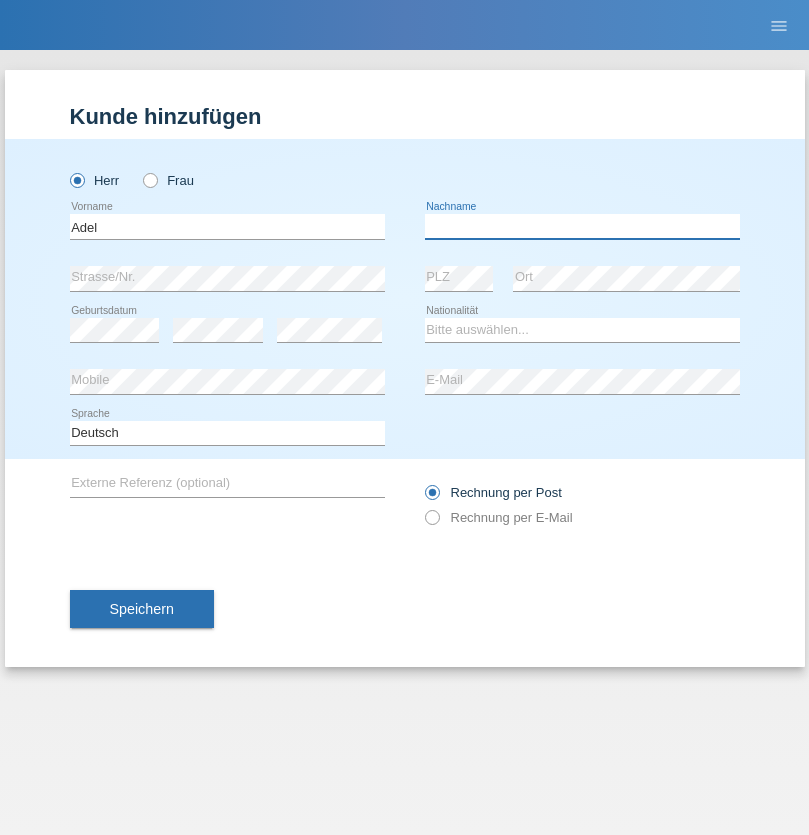 click at bounding box center (582, 226) 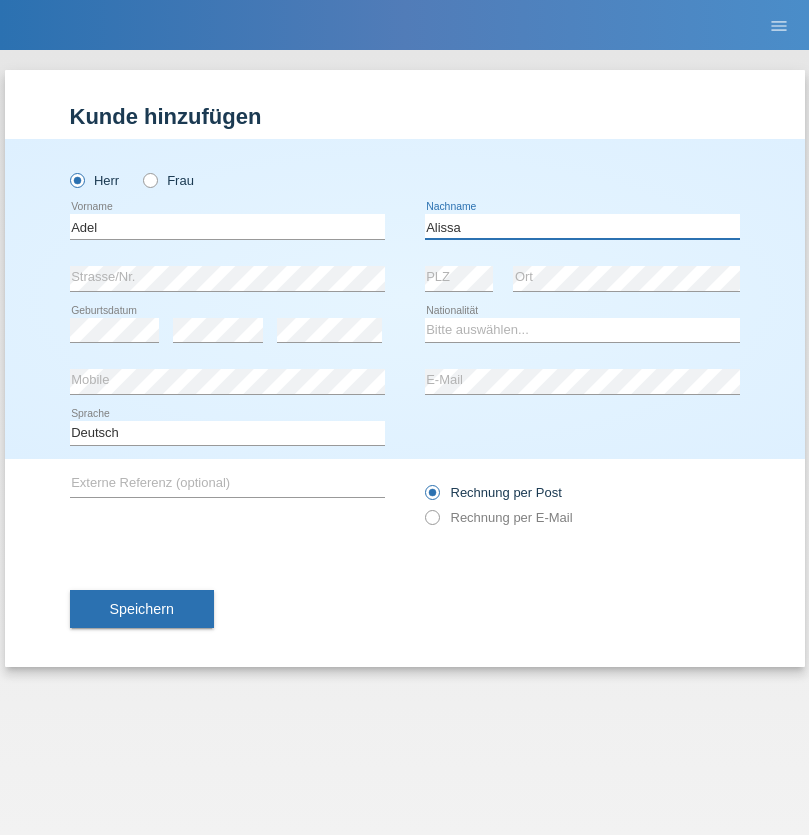 type on "Alissa" 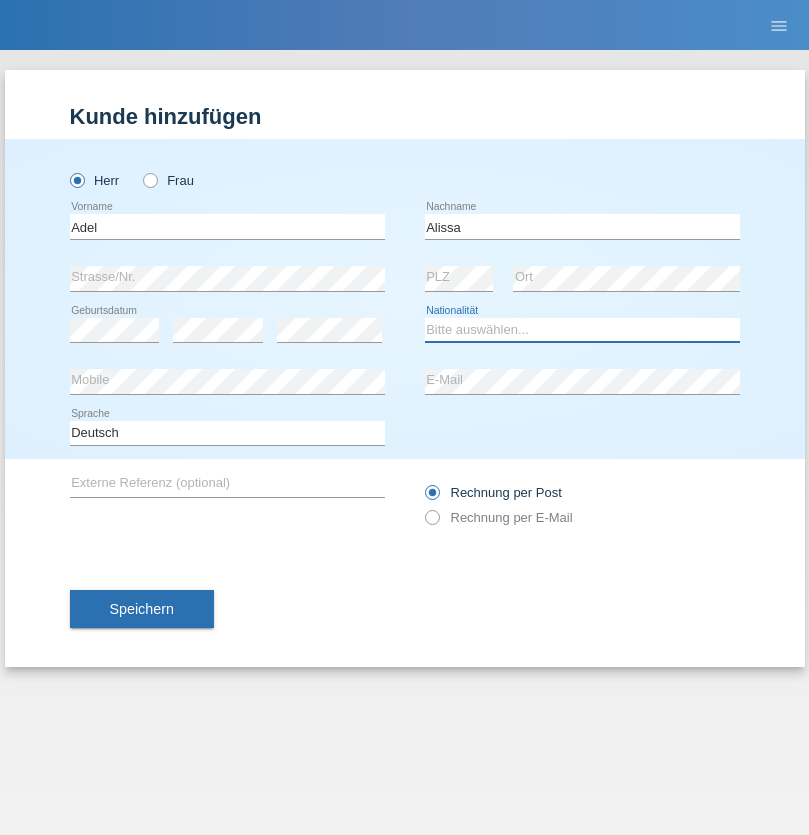 select on "SY" 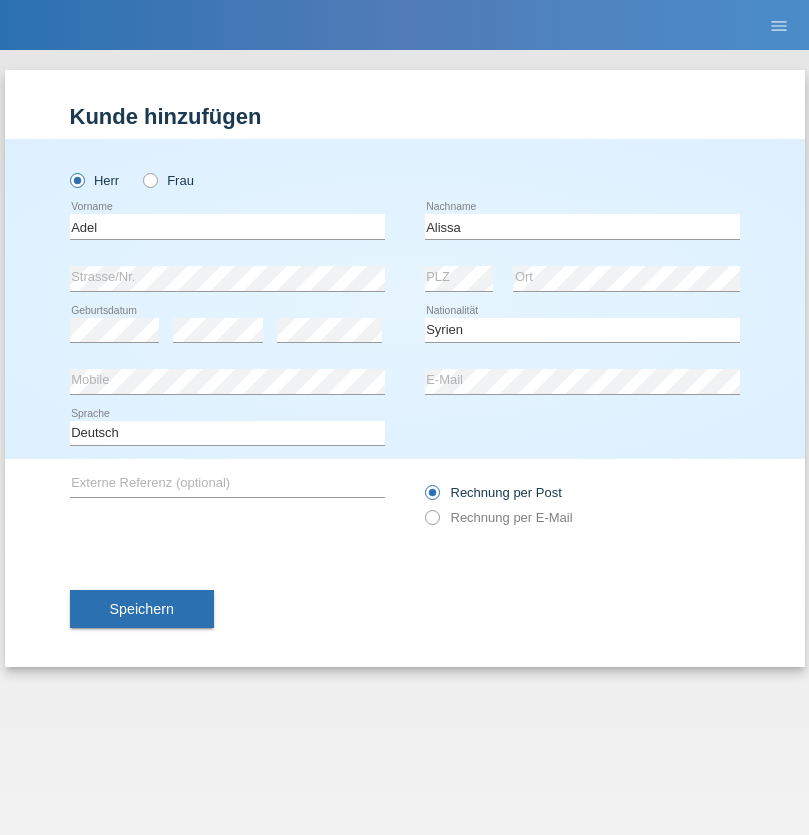 select on "C" 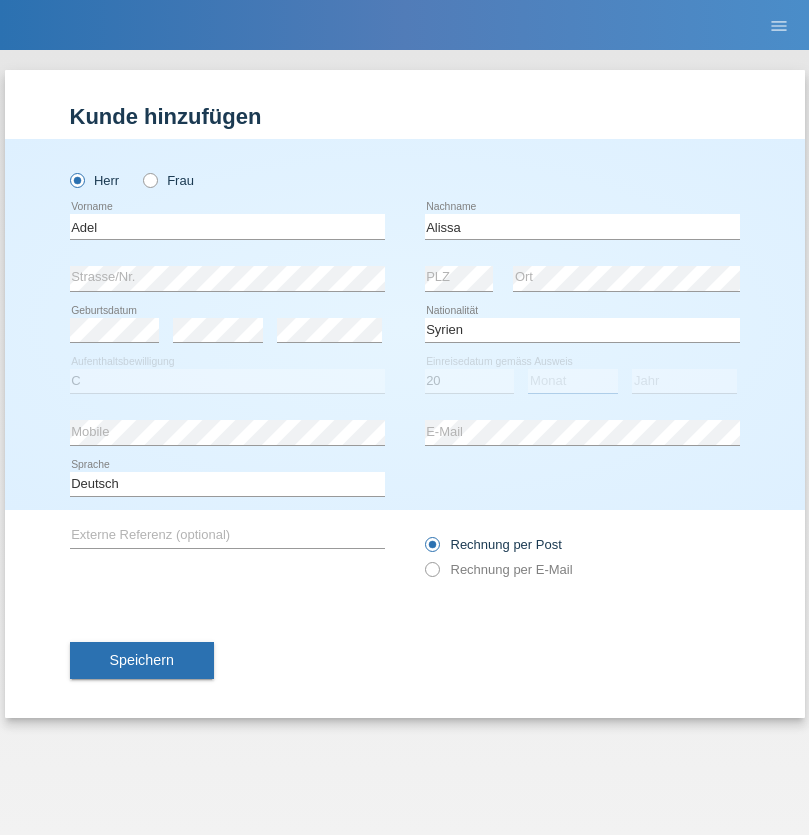 select on "09" 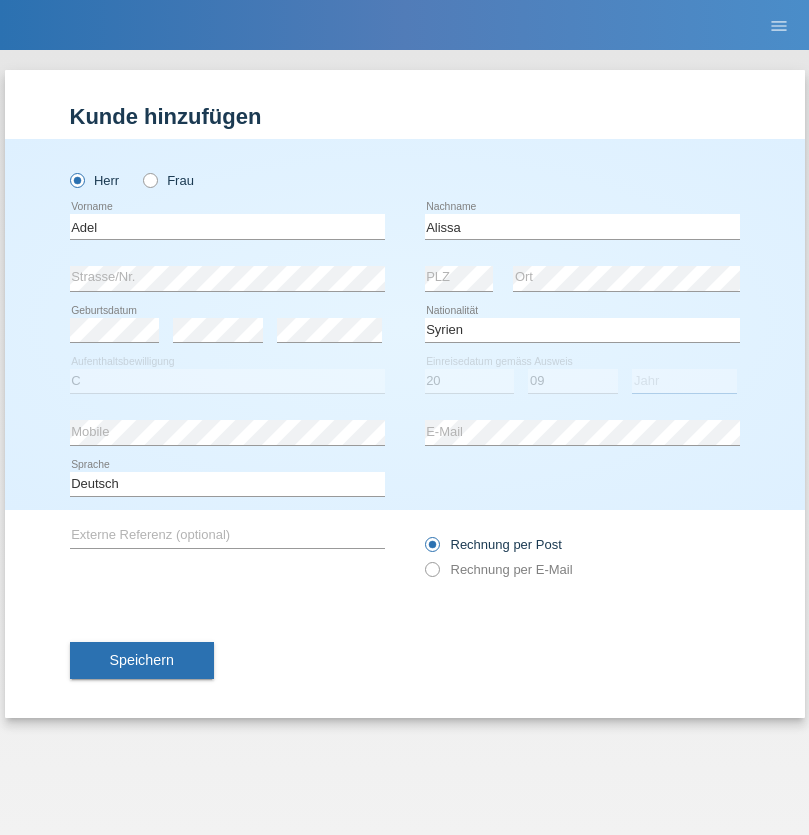 select on "2018" 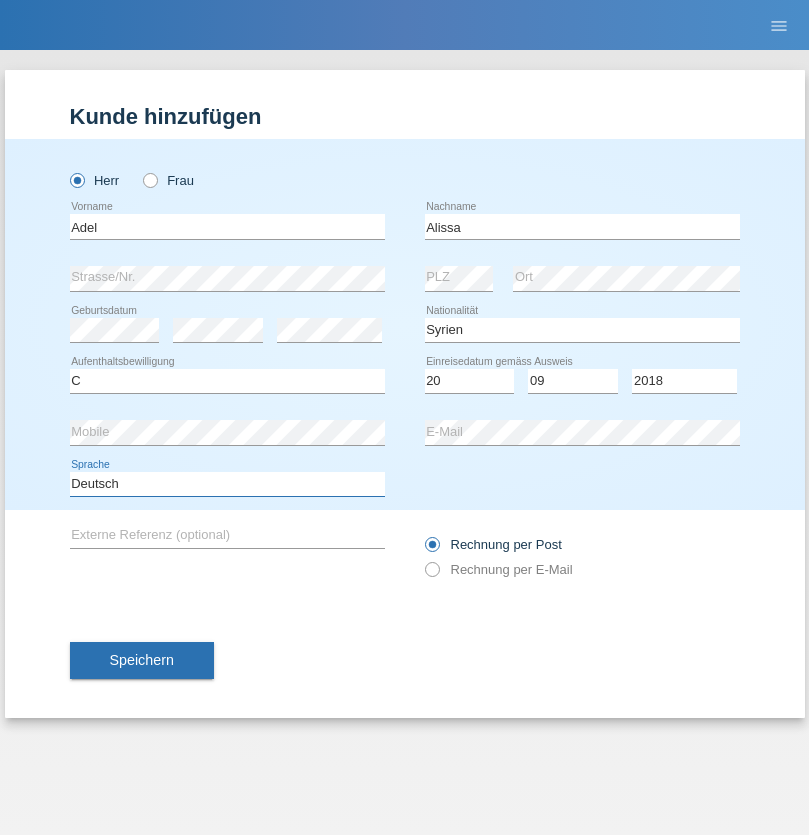 select on "en" 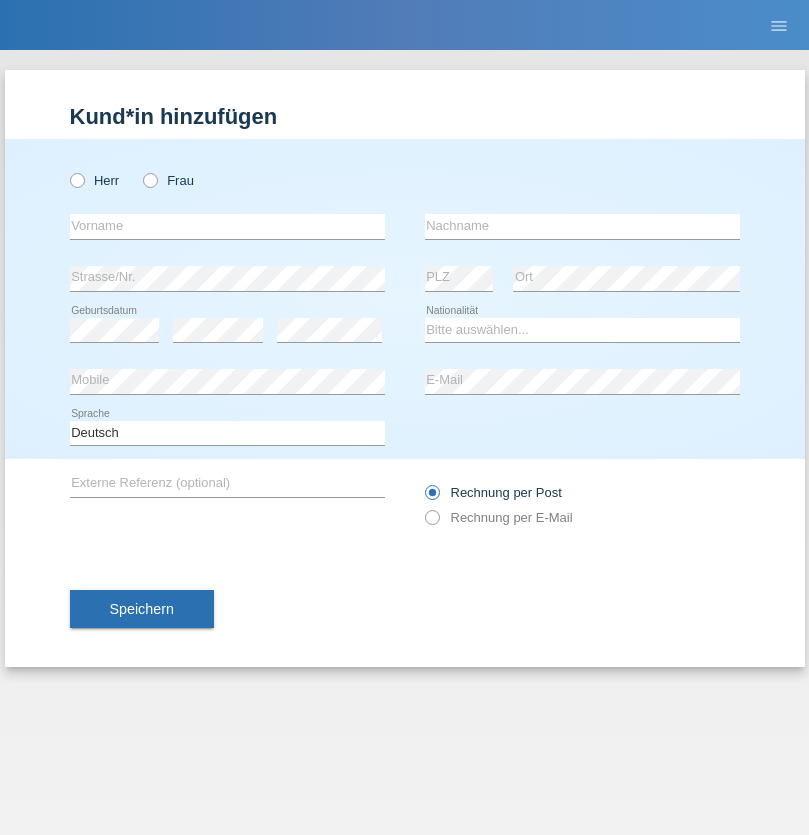 scroll, scrollTop: 0, scrollLeft: 0, axis: both 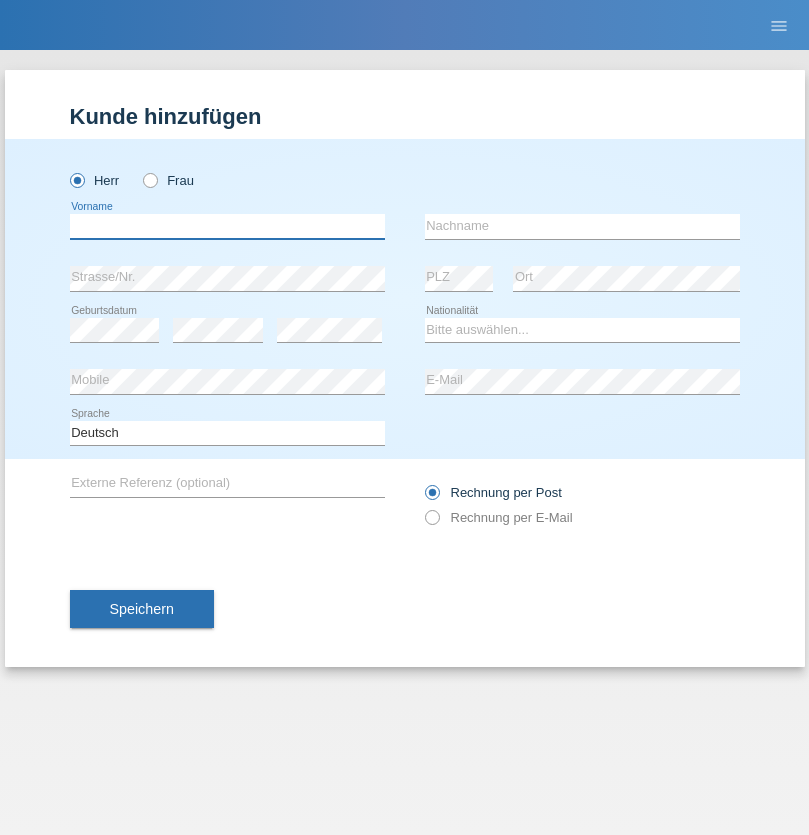 click at bounding box center [227, 226] 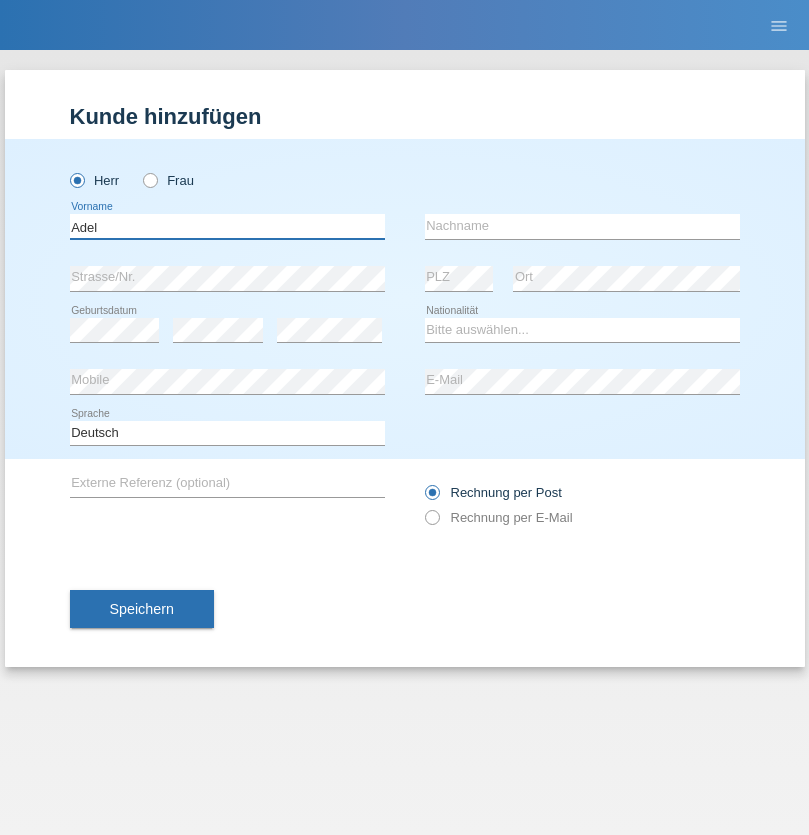 type on "Adel" 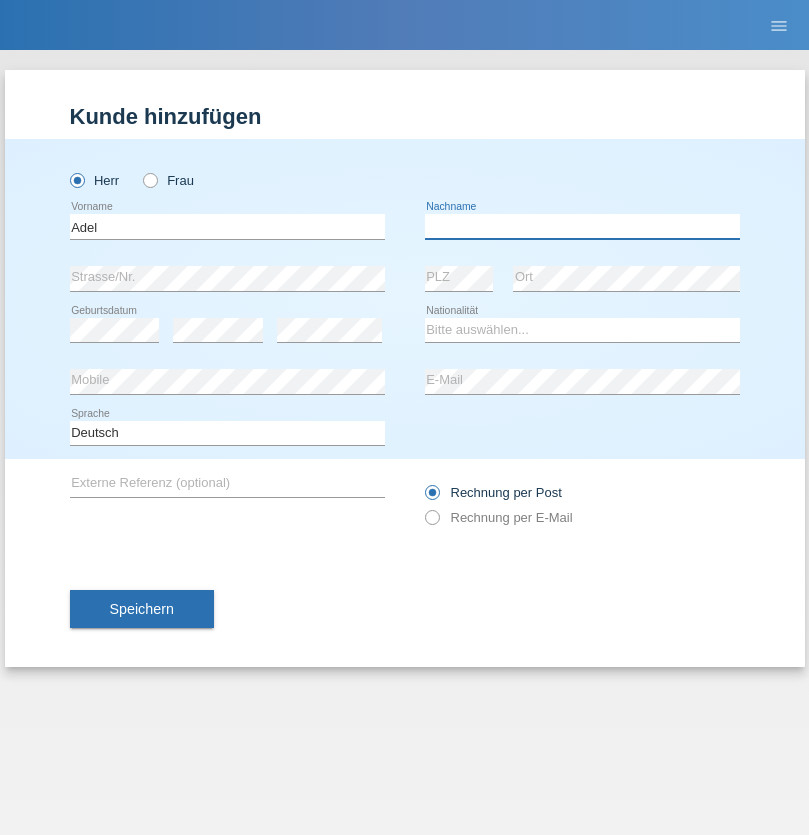 click at bounding box center [582, 226] 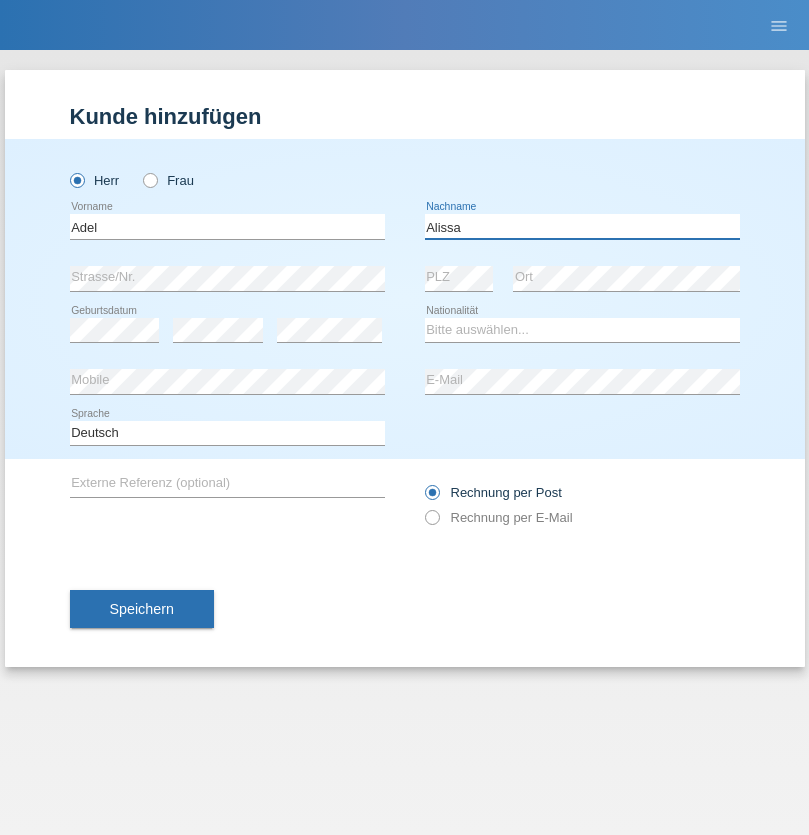 type on "Alissa" 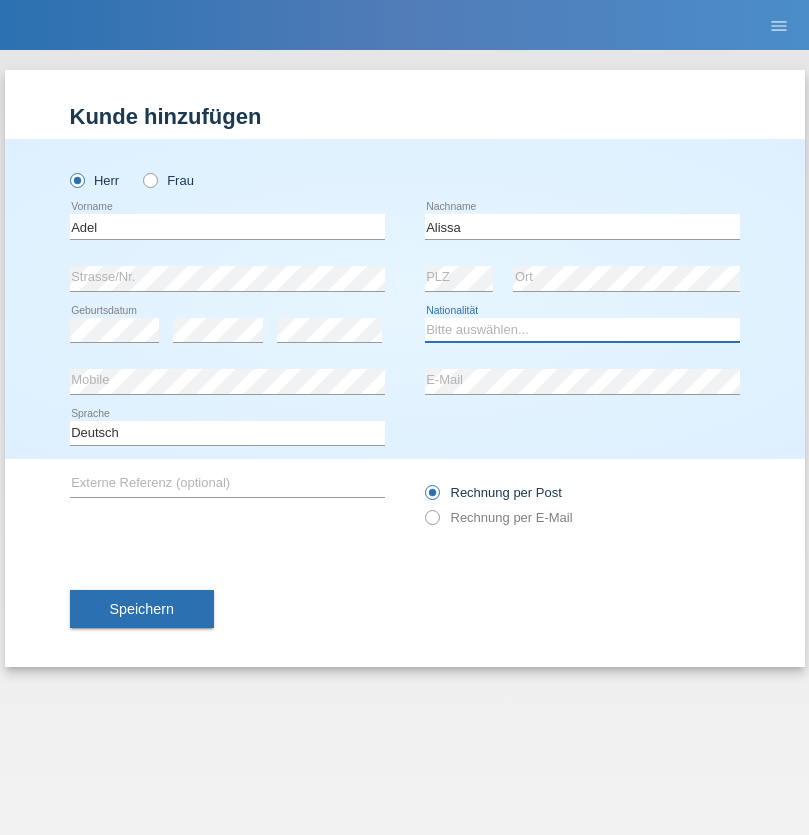 select on "SY" 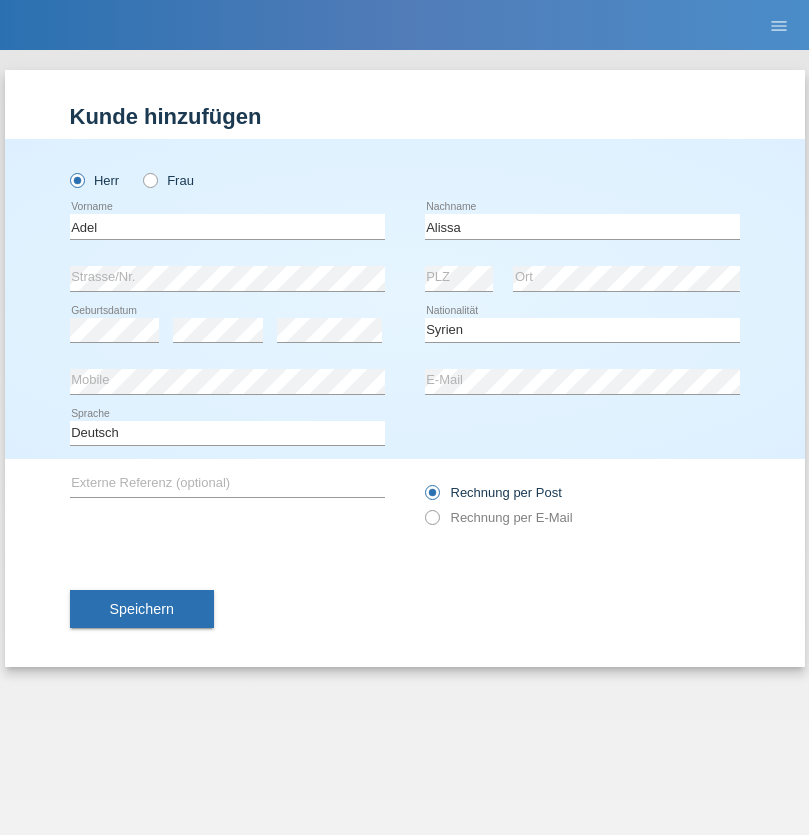 select on "C" 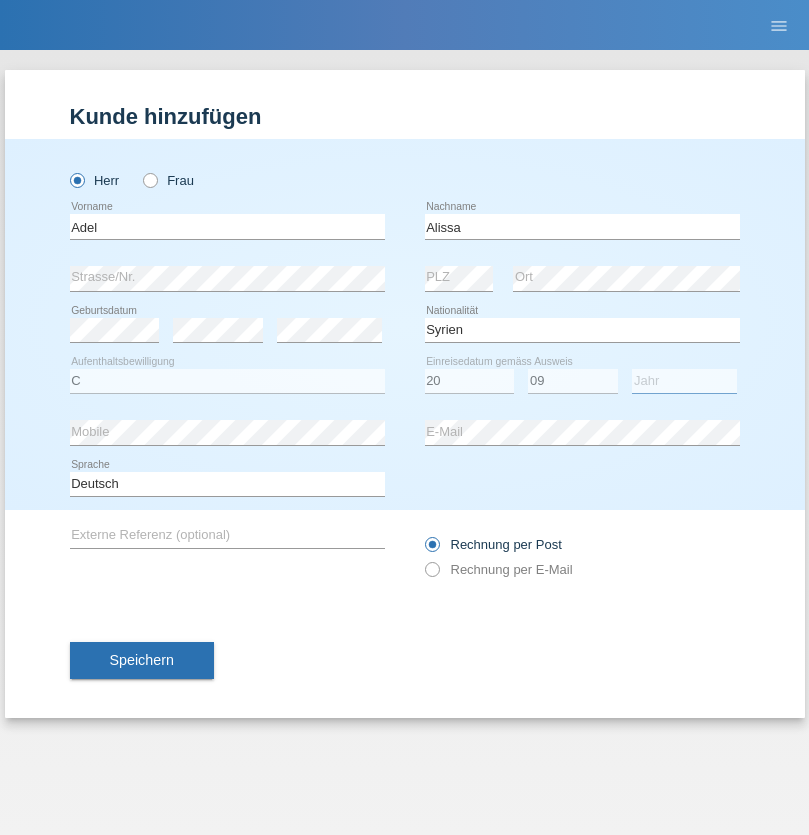 select on "2018" 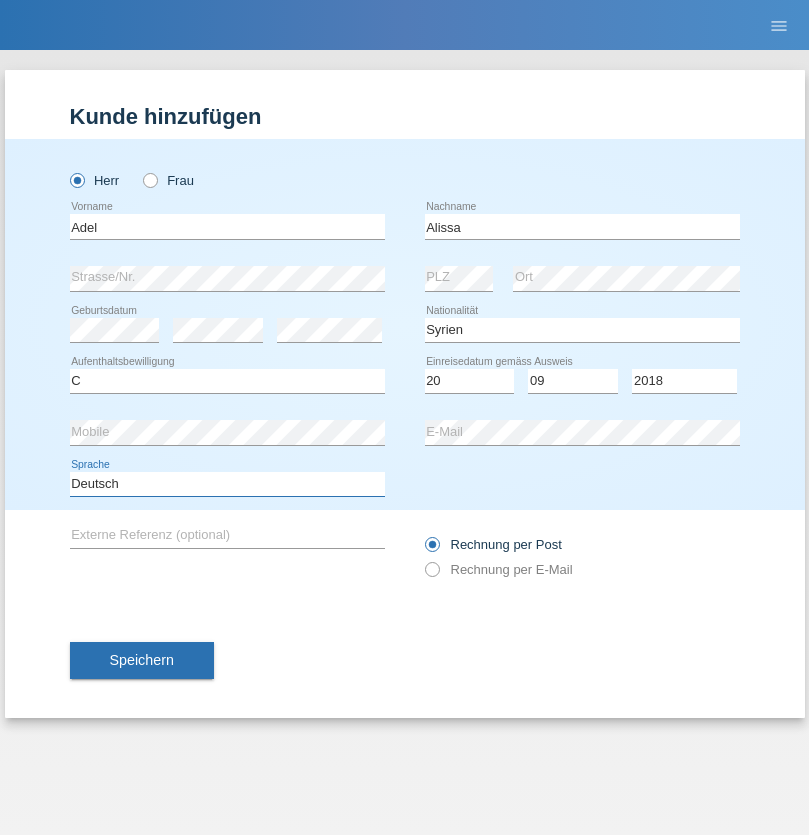 select on "en" 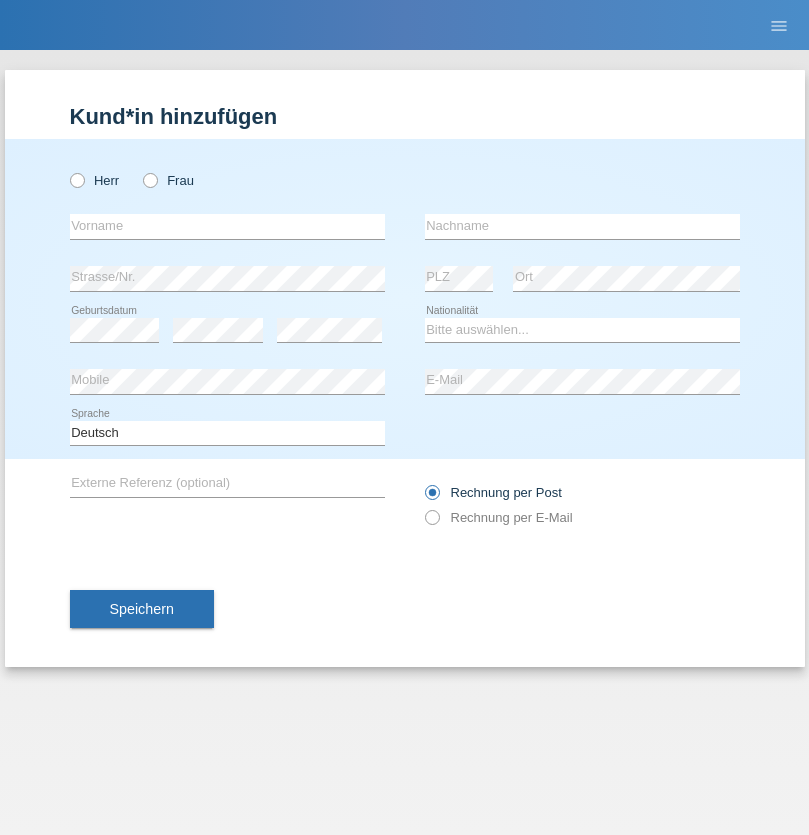 scroll, scrollTop: 0, scrollLeft: 0, axis: both 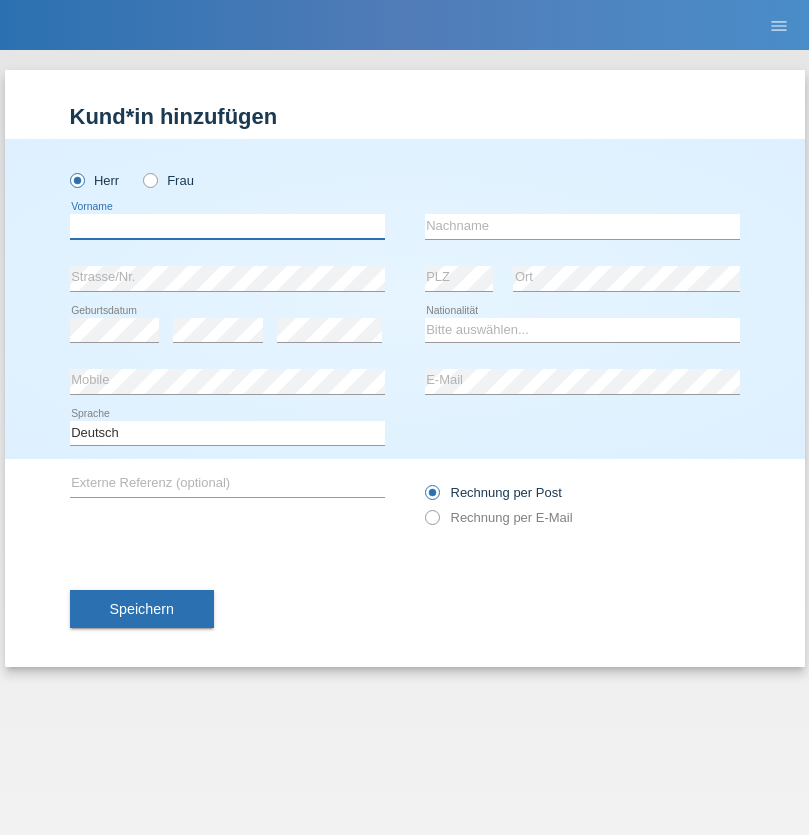 click at bounding box center [227, 226] 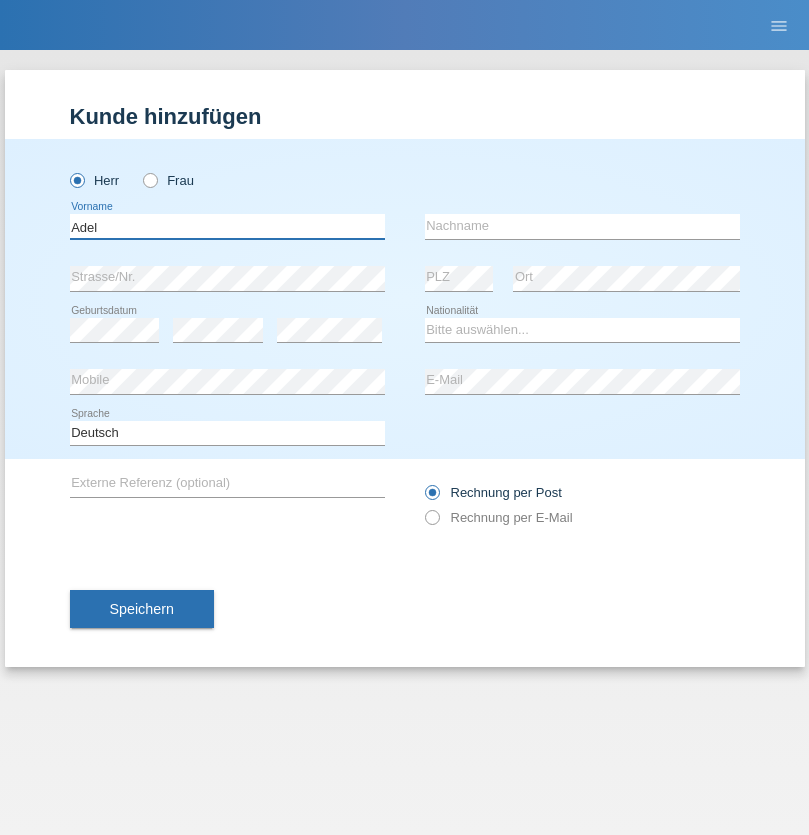 type on "Adel" 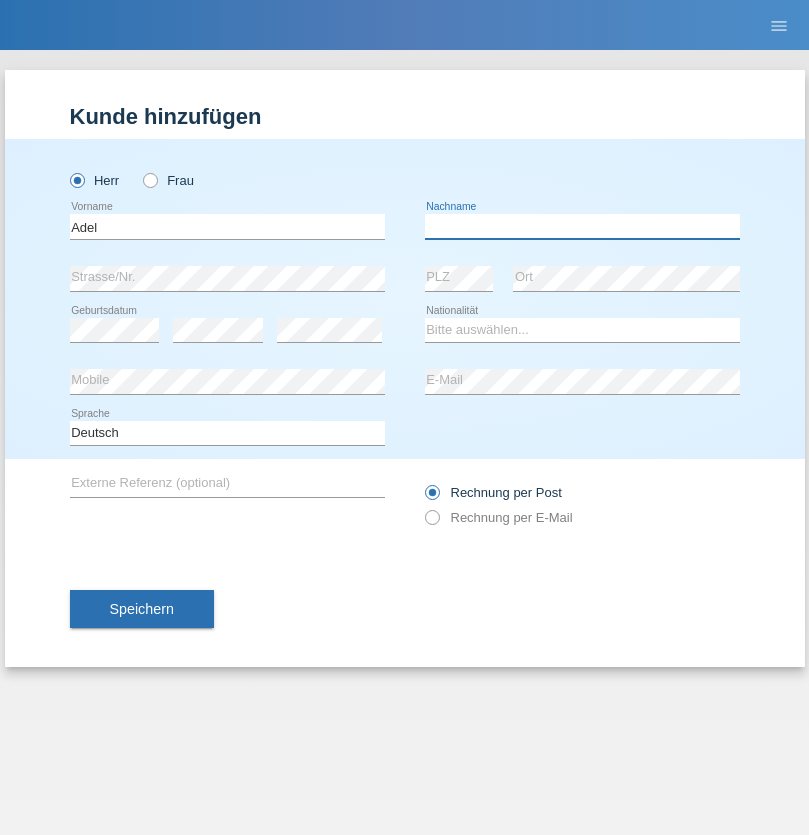 click at bounding box center (582, 226) 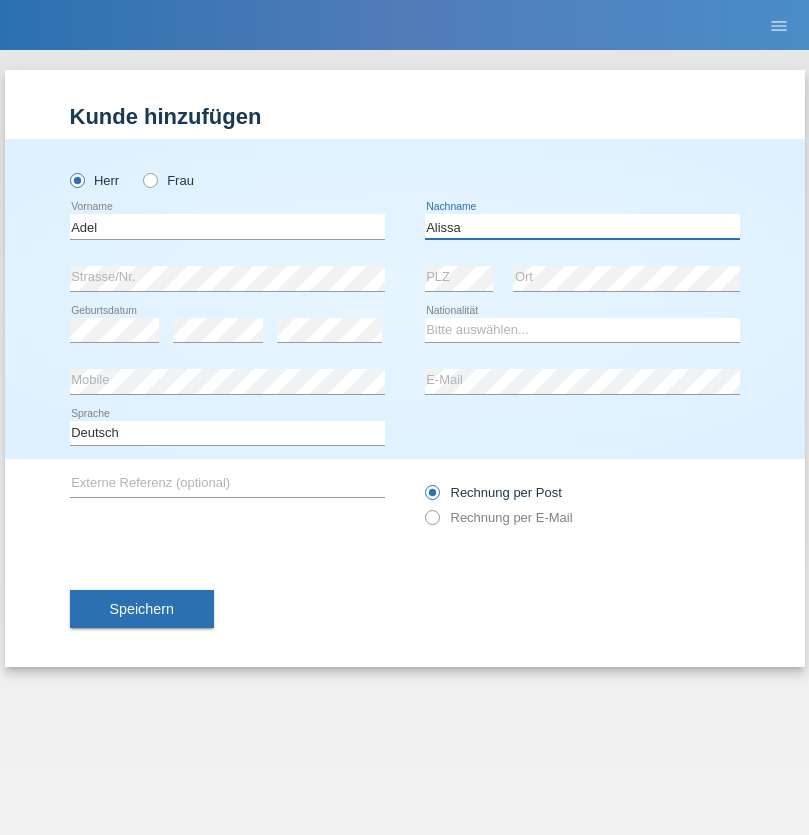 type on "Alissa" 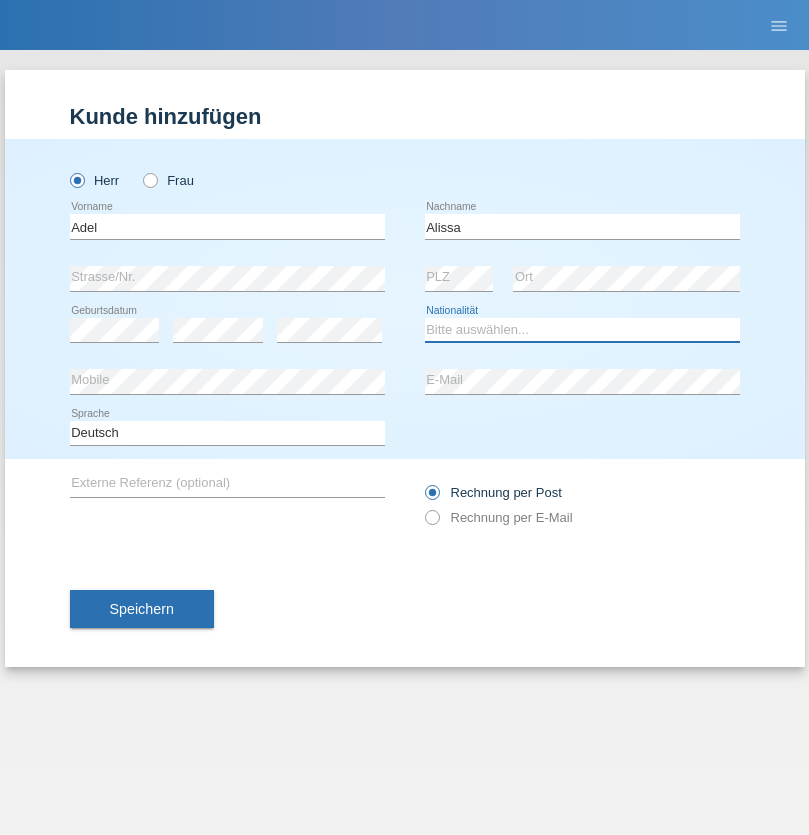 select on "SY" 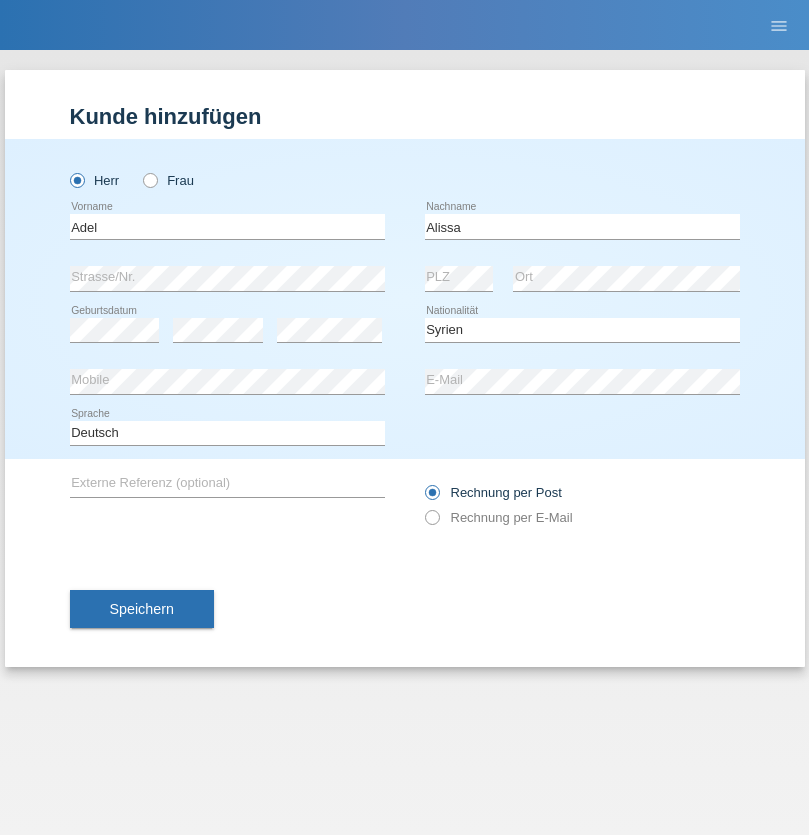 select on "C" 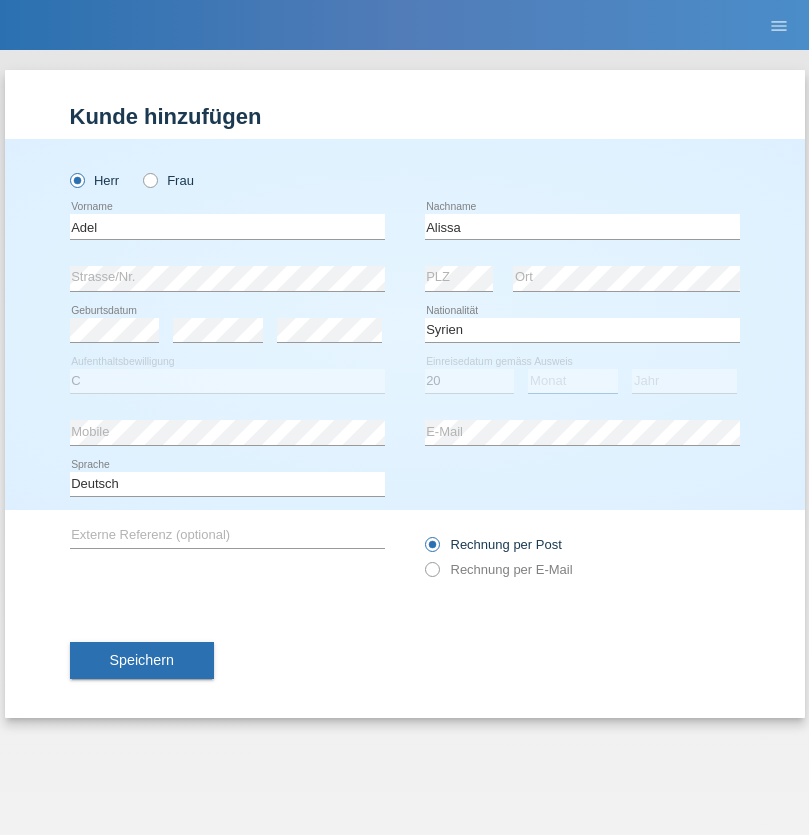 select on "09" 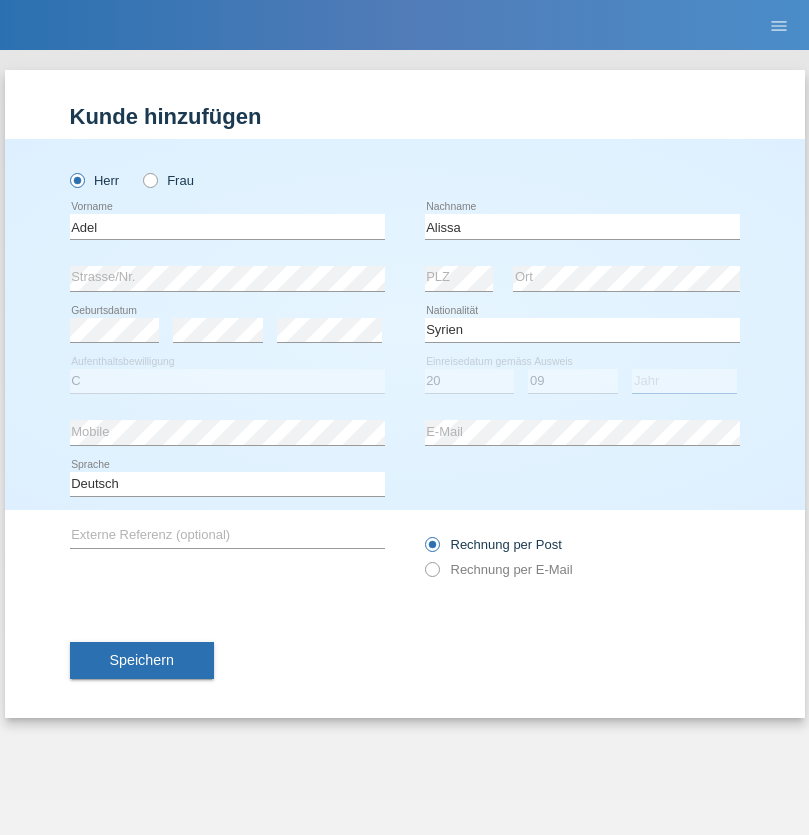 select on "2018" 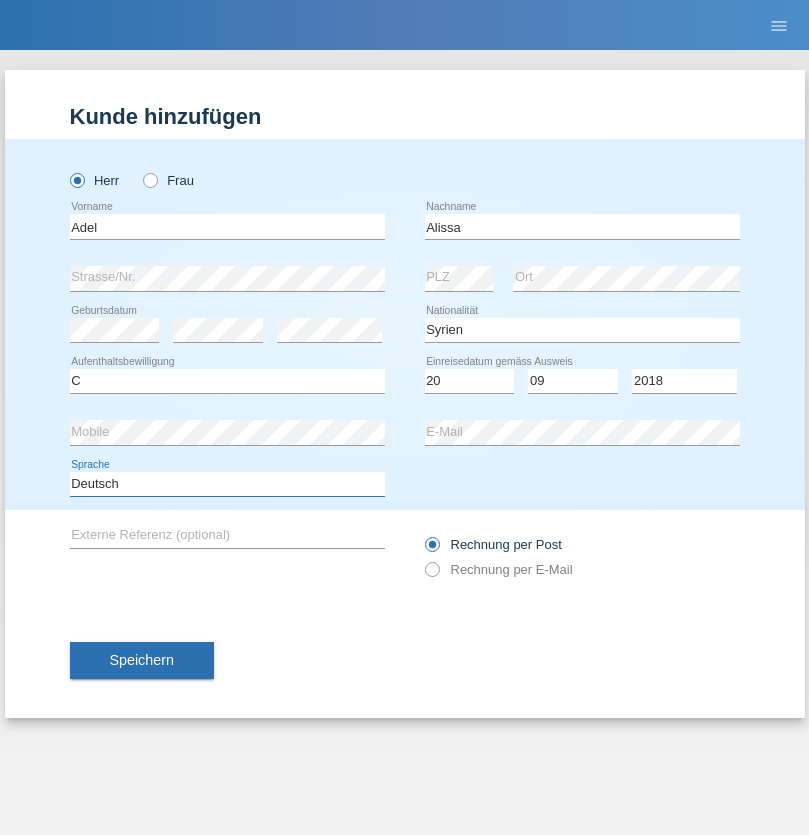 select on "en" 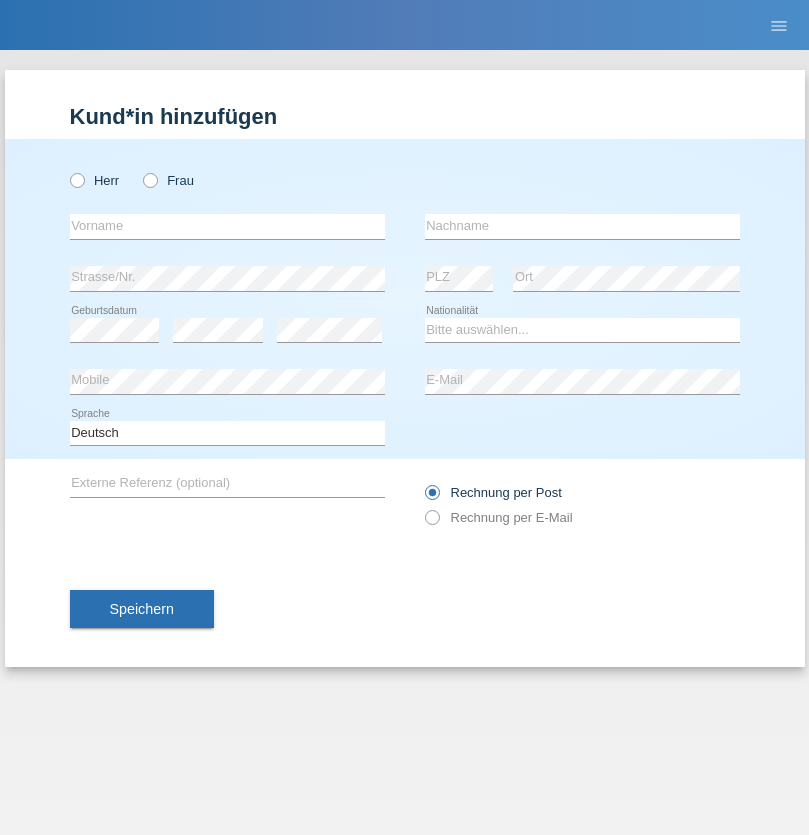 scroll, scrollTop: 0, scrollLeft: 0, axis: both 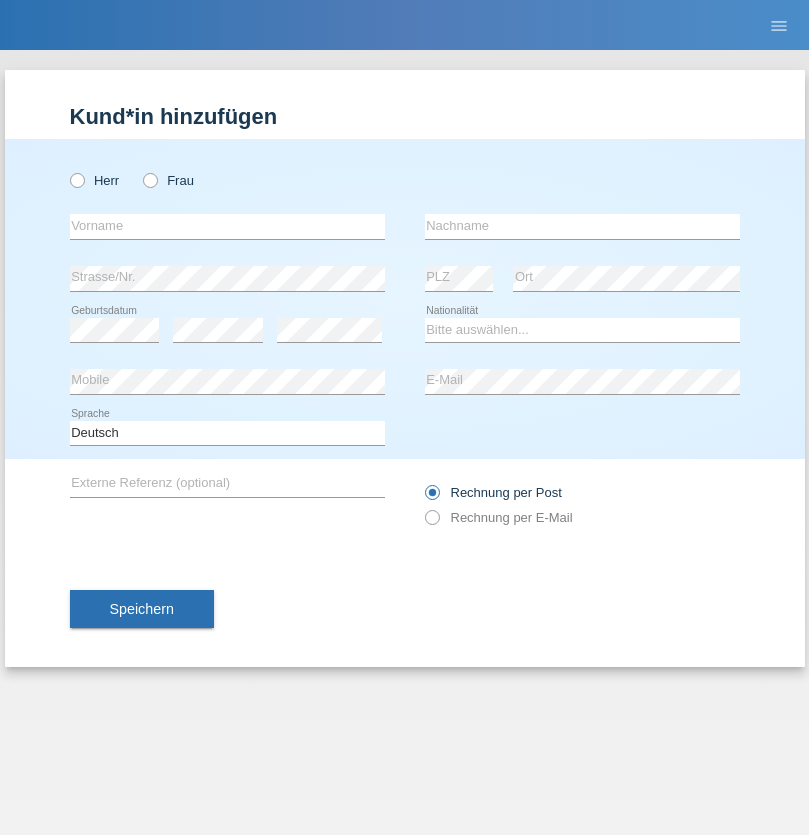 radio on "true" 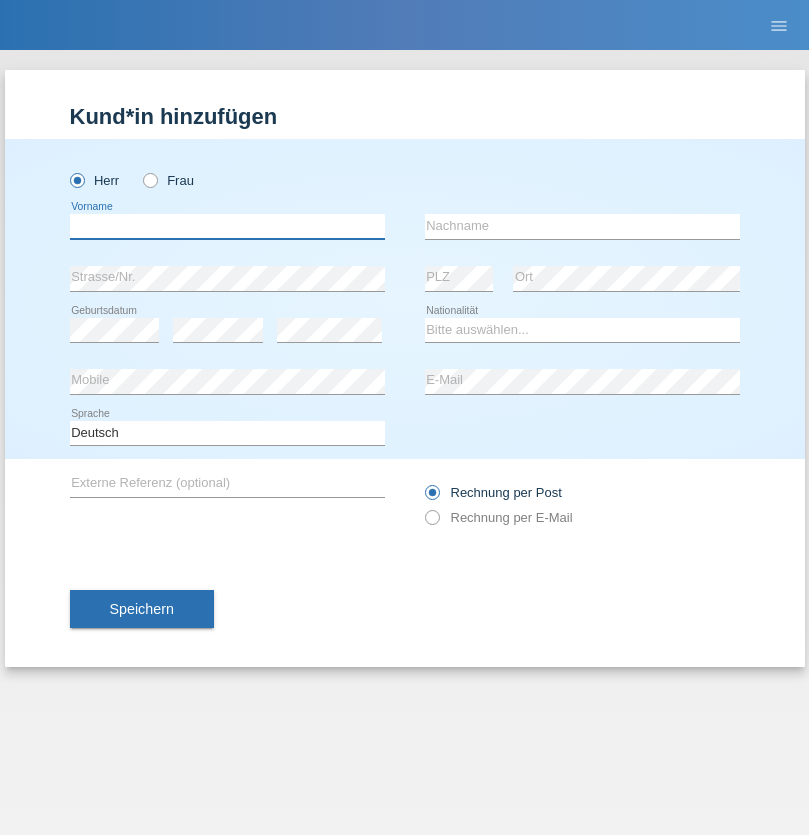 click at bounding box center [227, 226] 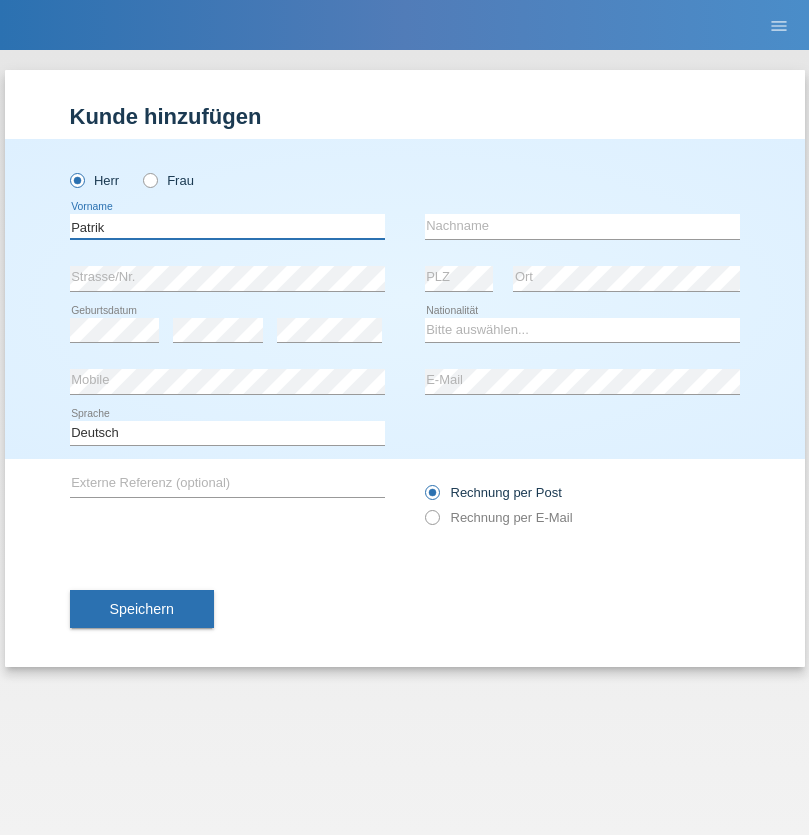 type on "Patrik" 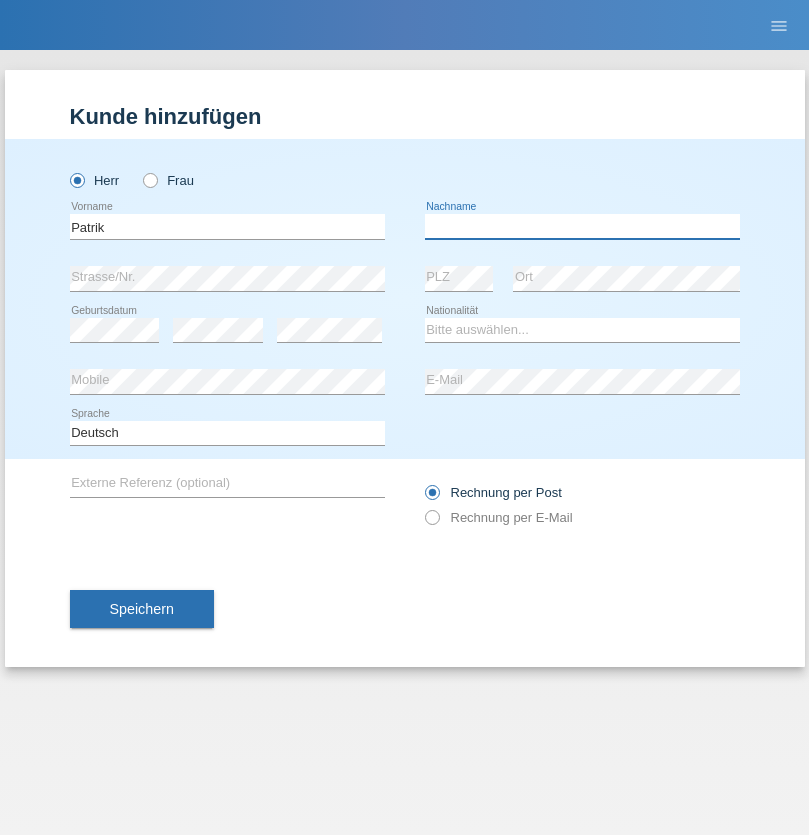click at bounding box center (582, 226) 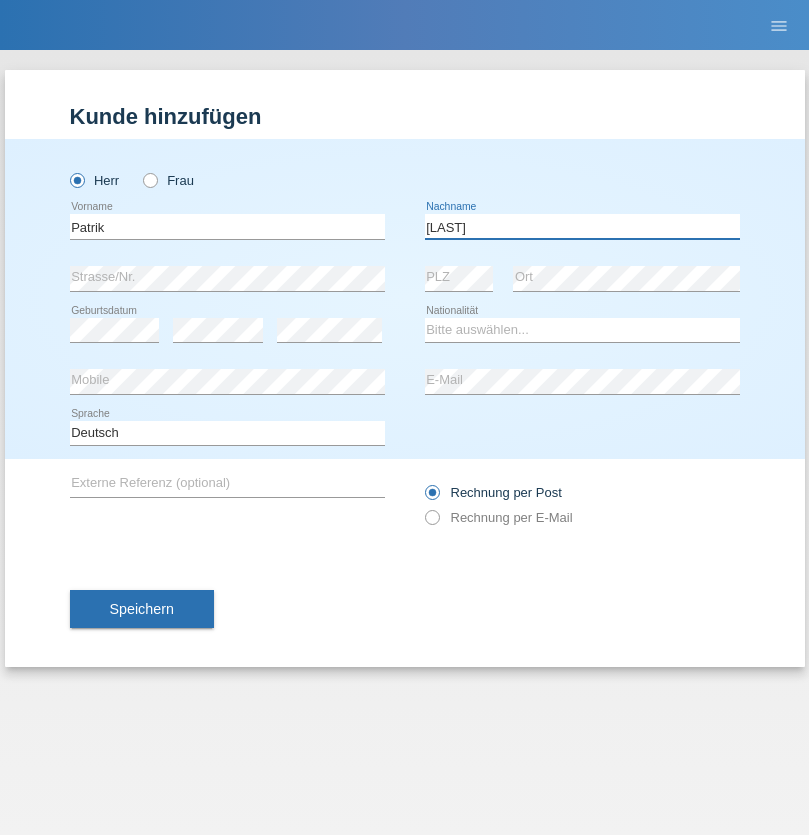 type on "Tremmel" 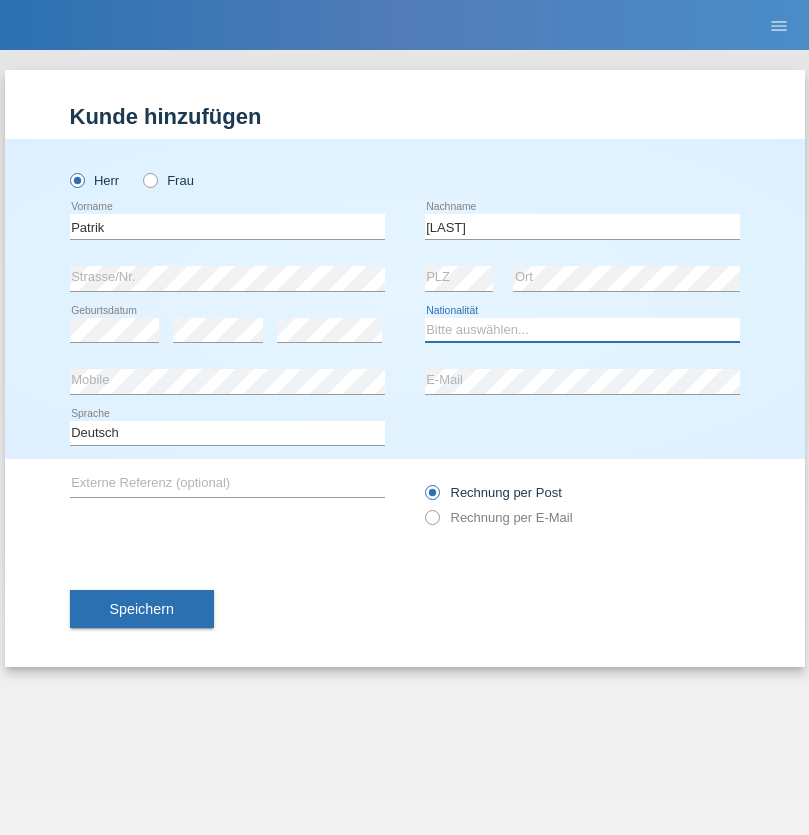 select on "HU" 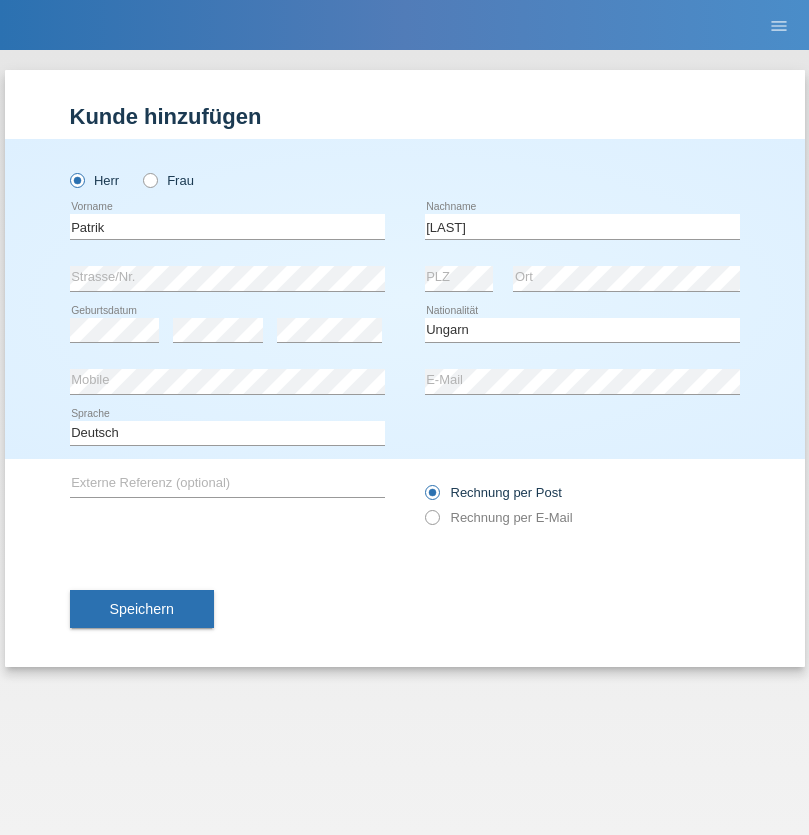 select on "C" 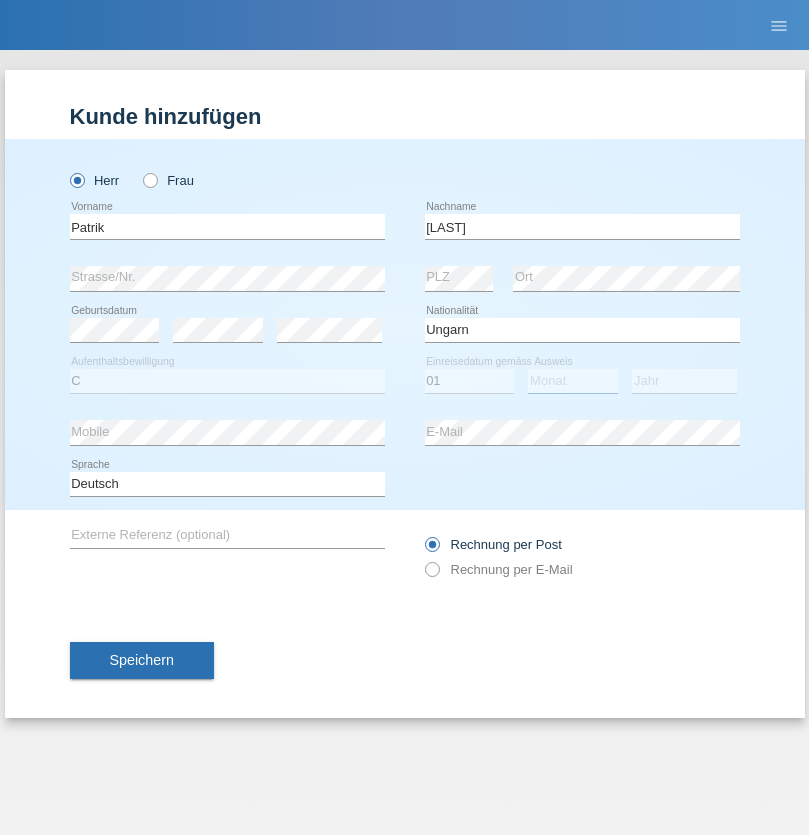 select on "08" 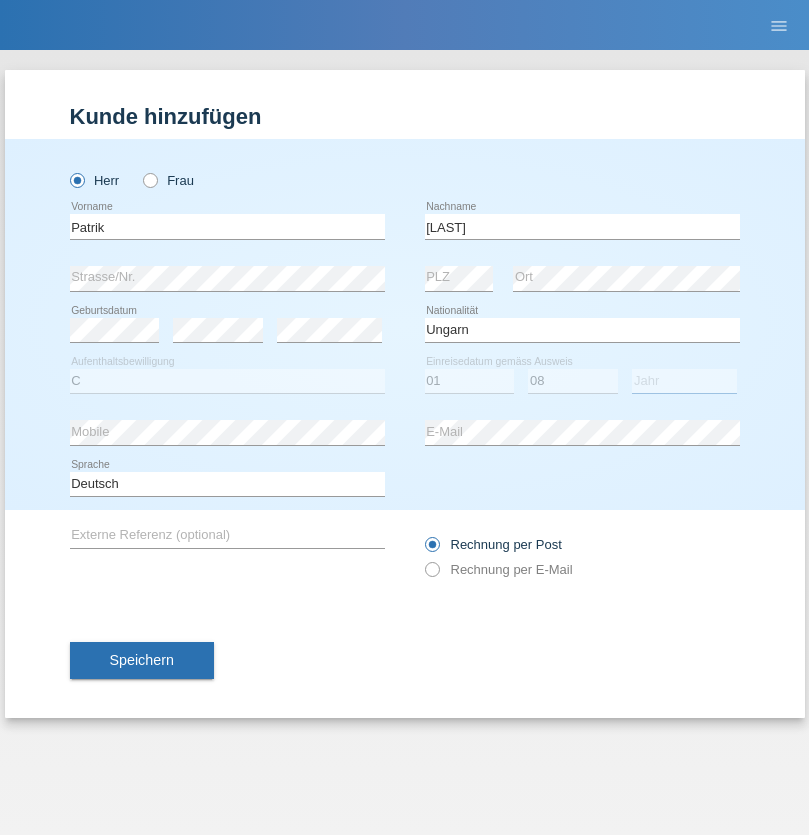select on "2007" 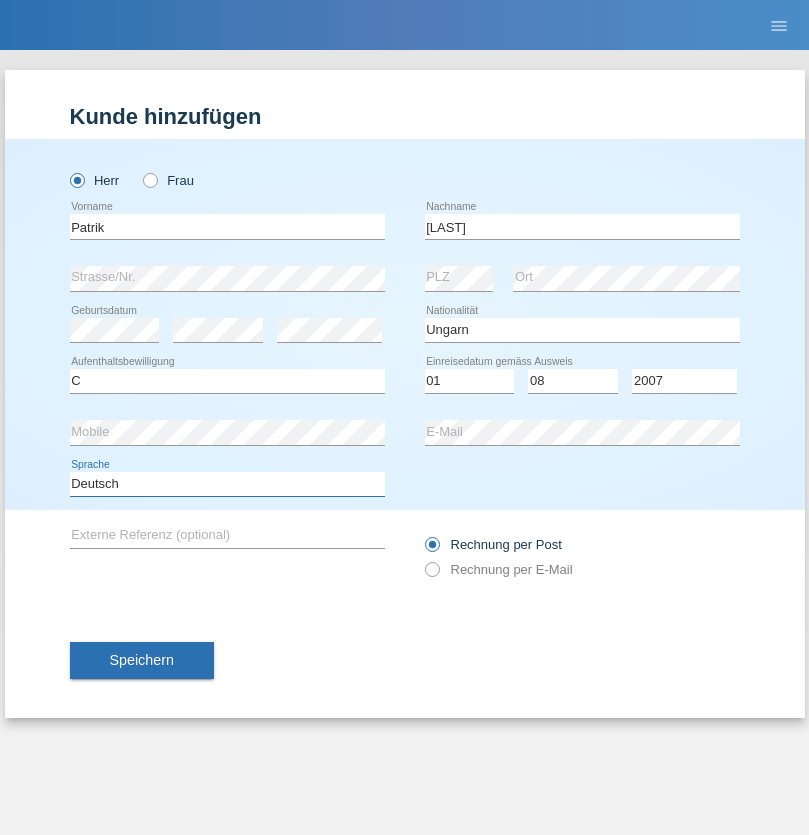 select on "en" 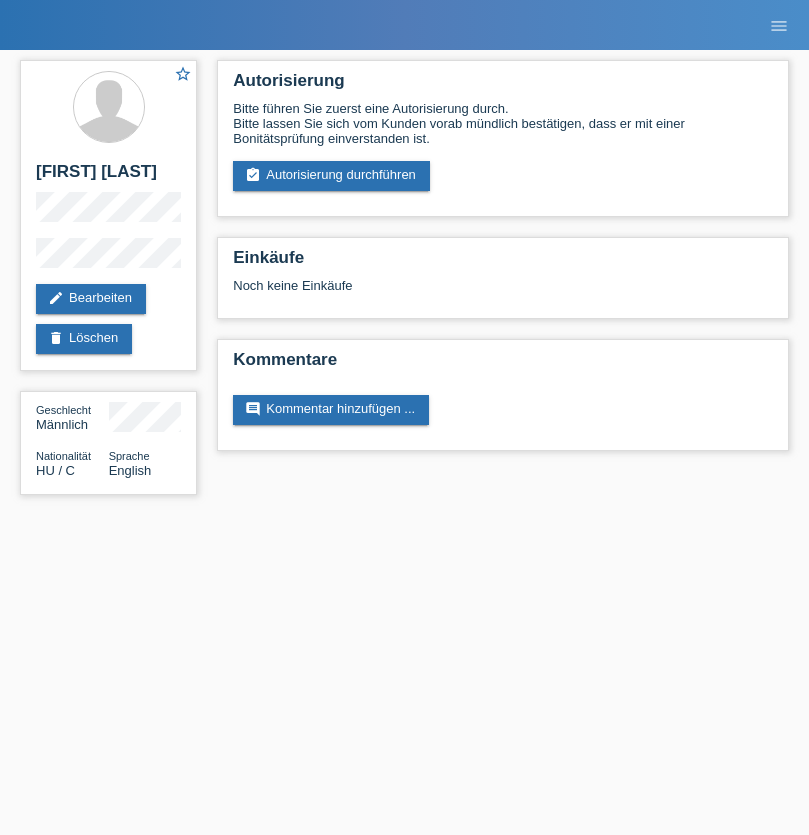 scroll, scrollTop: 0, scrollLeft: 0, axis: both 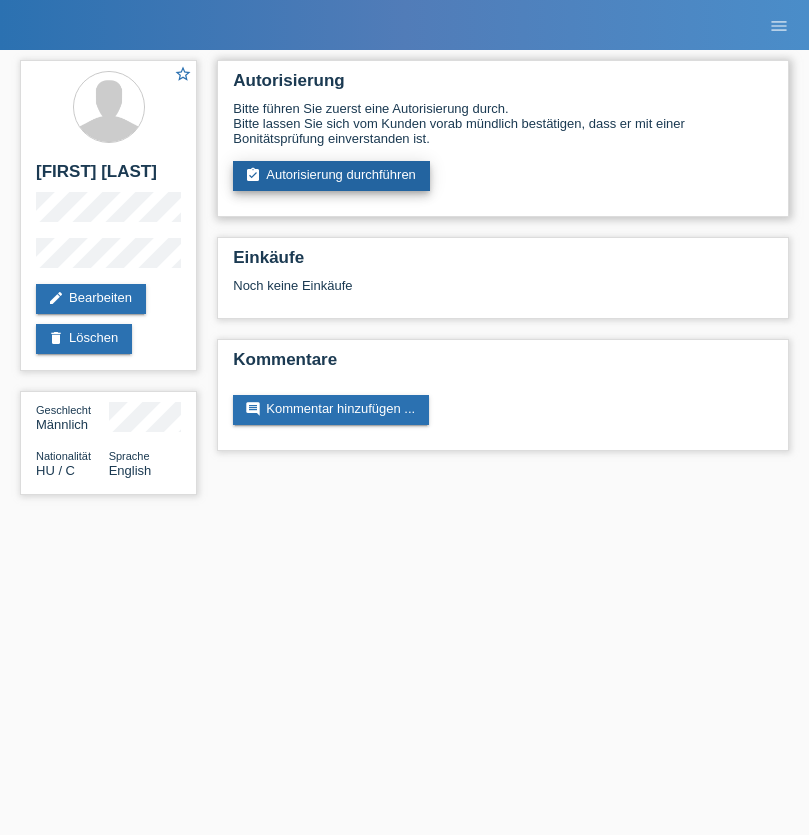 click on "assignment_turned_in  Autorisierung durchführen" at bounding box center (331, 176) 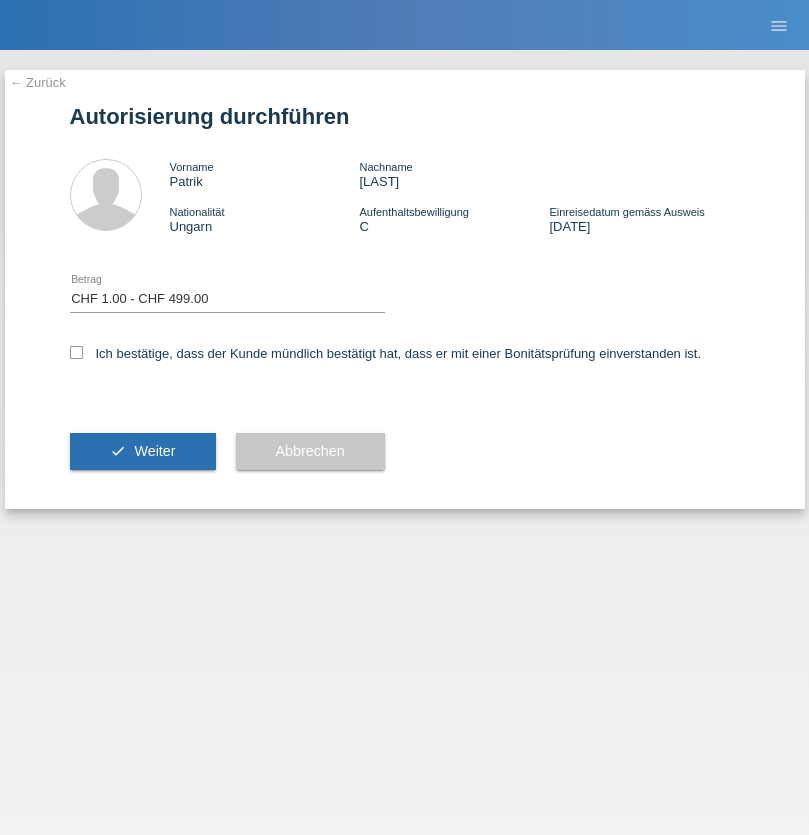 select on "1" 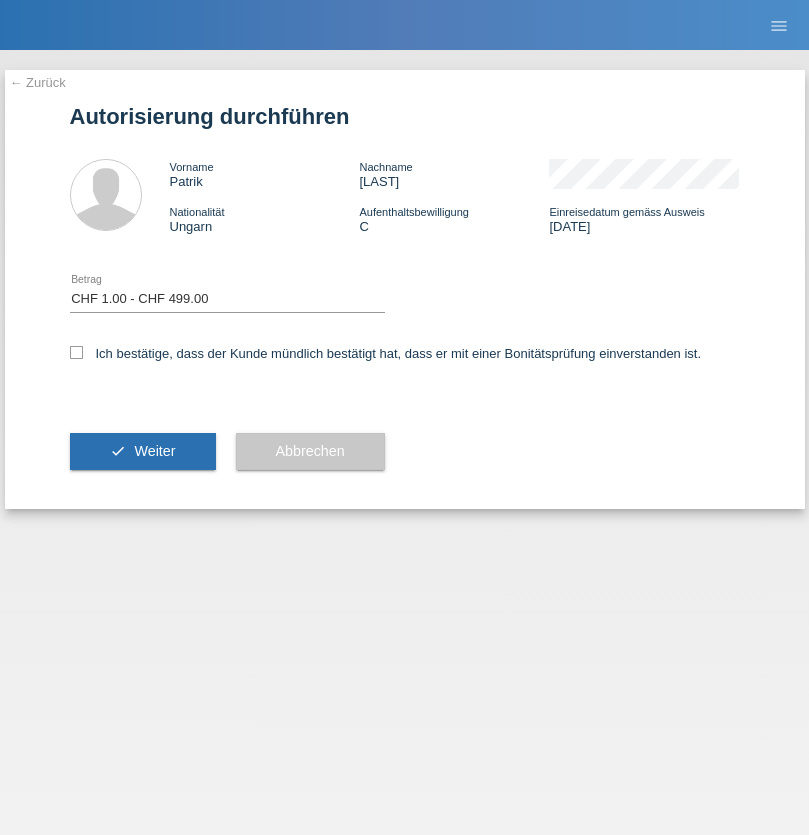 checkbox on "true" 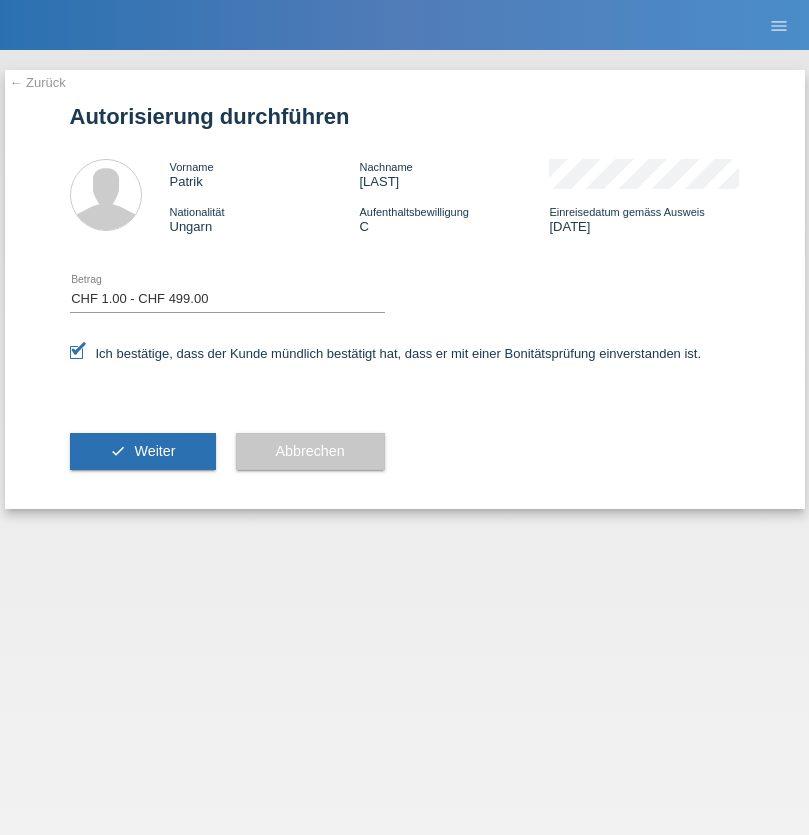 scroll, scrollTop: 0, scrollLeft: 0, axis: both 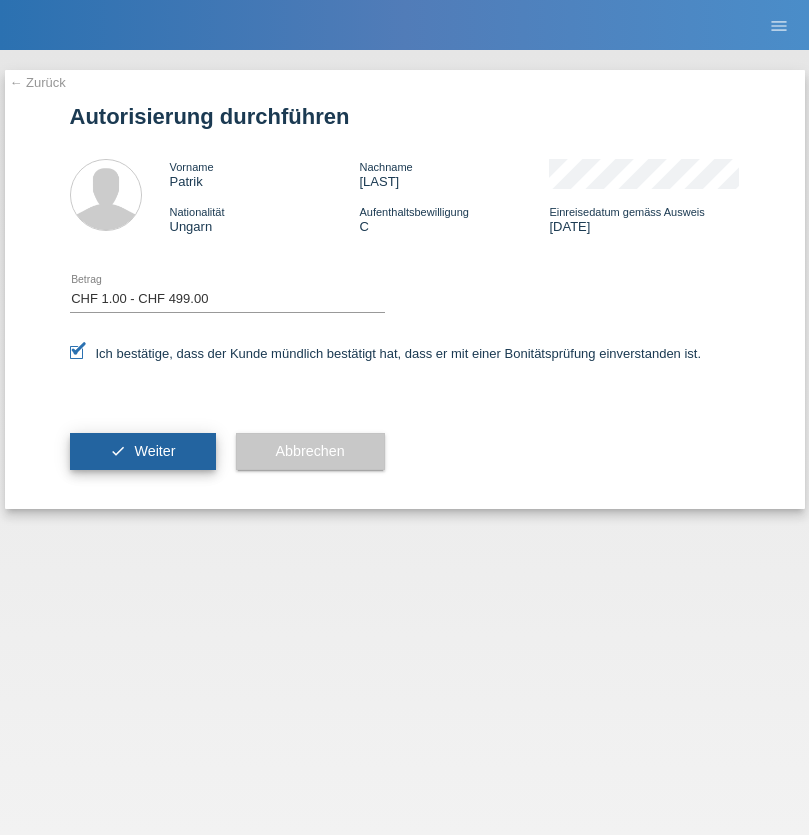click on "Weiter" at bounding box center [154, 451] 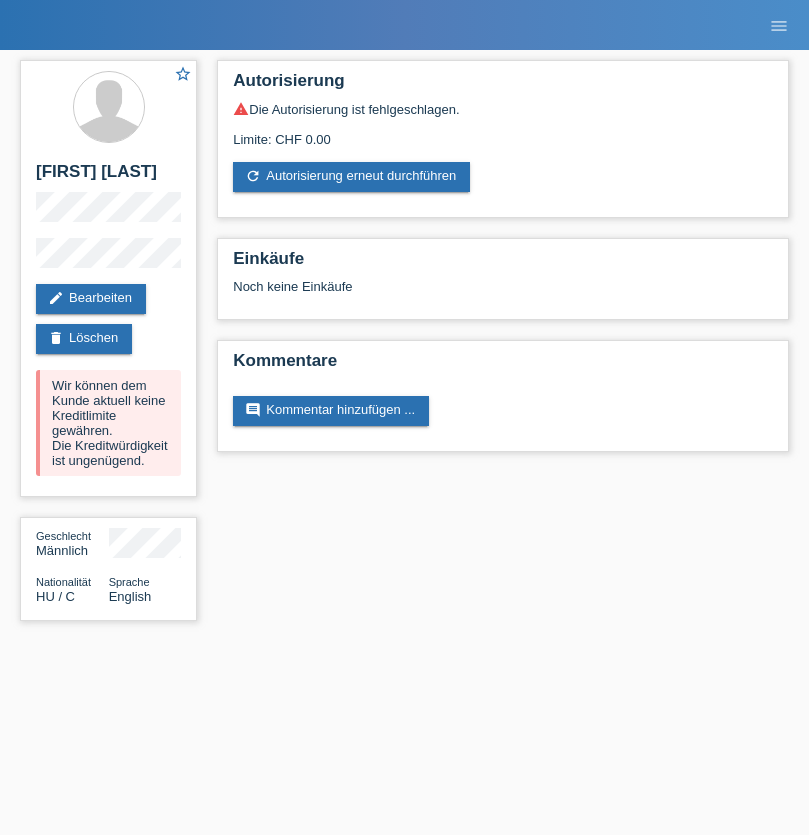 scroll, scrollTop: 0, scrollLeft: 0, axis: both 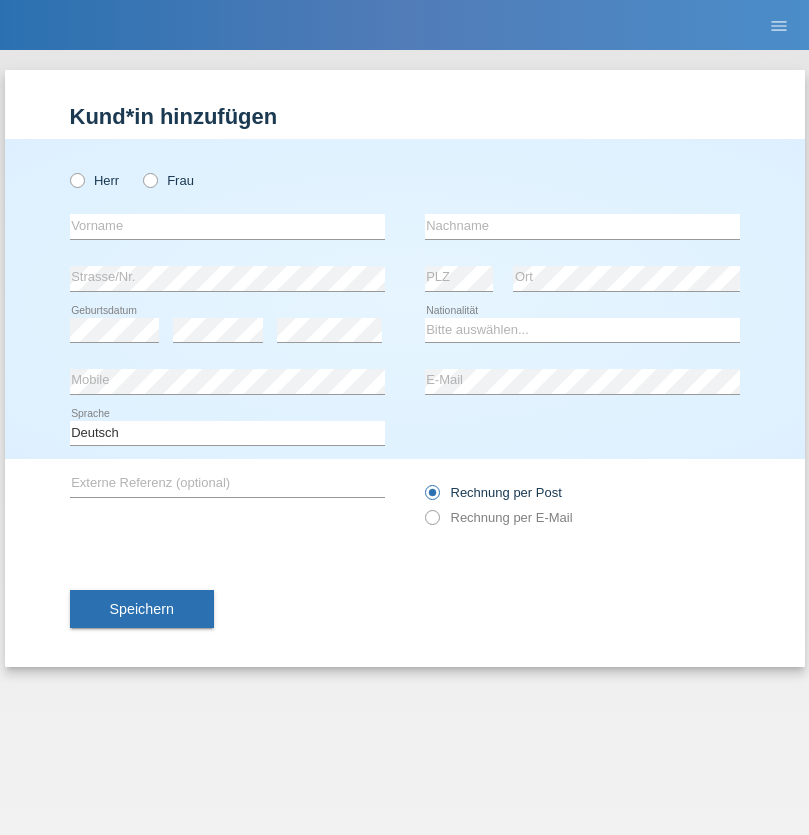 radio on "true" 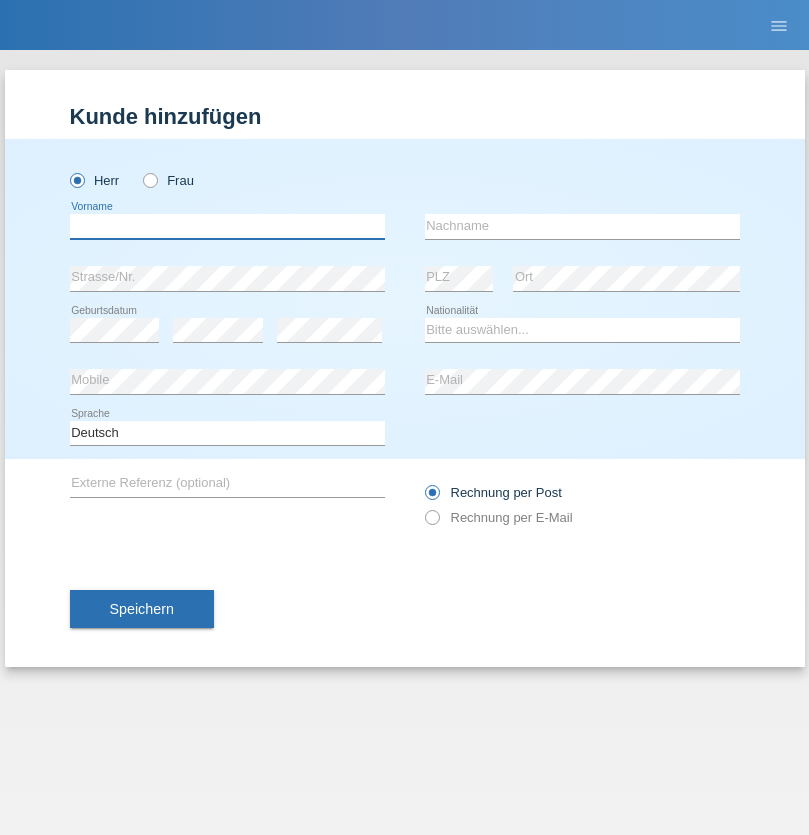 click at bounding box center (227, 226) 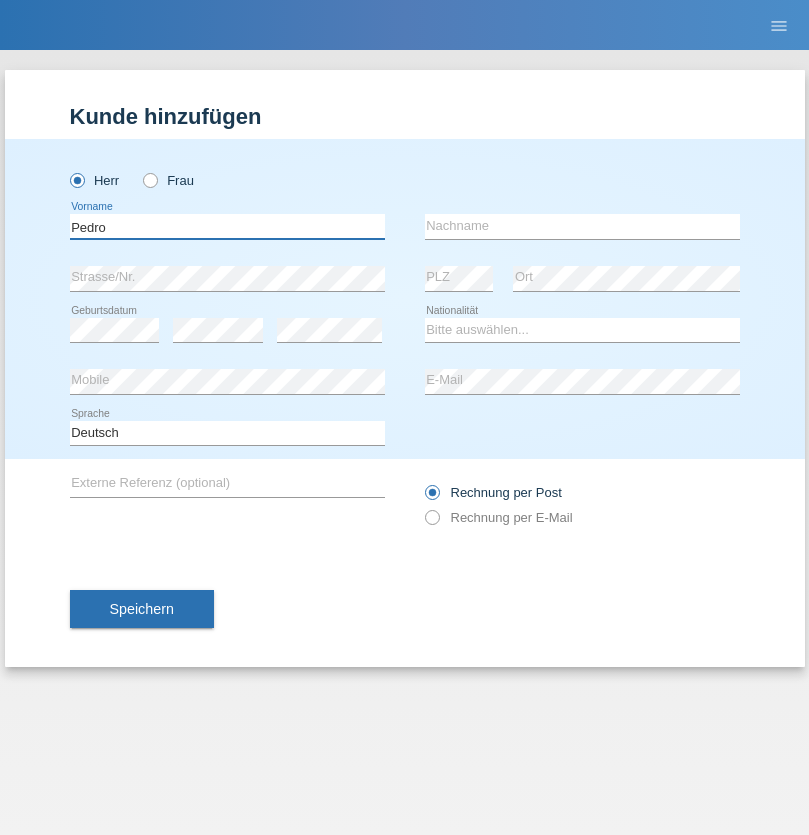 type on "Pedro" 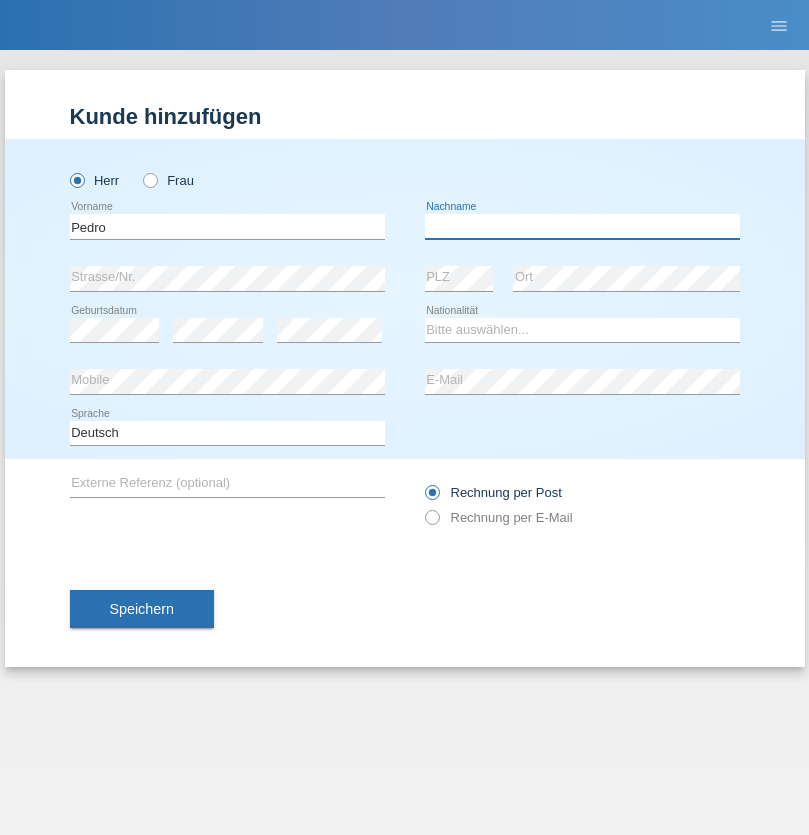 click at bounding box center (582, 226) 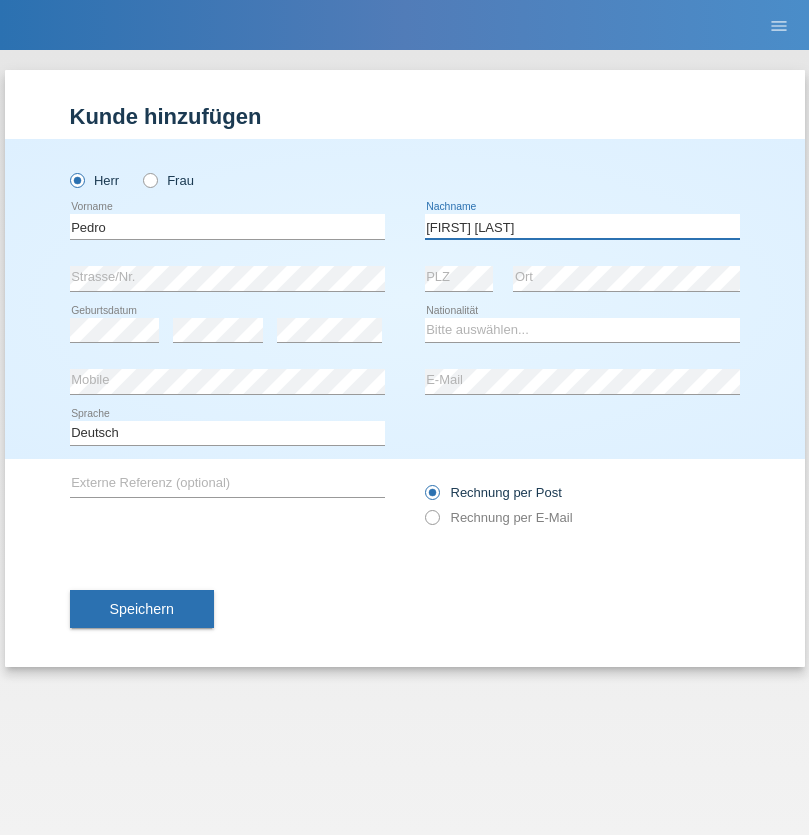 type on "Freitas" 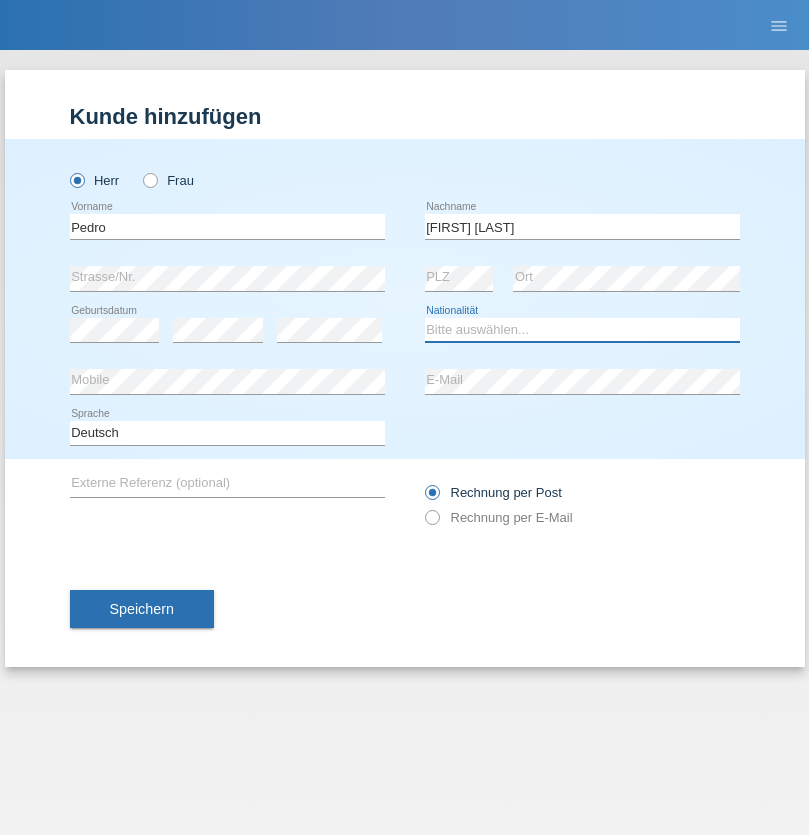 select on "CH" 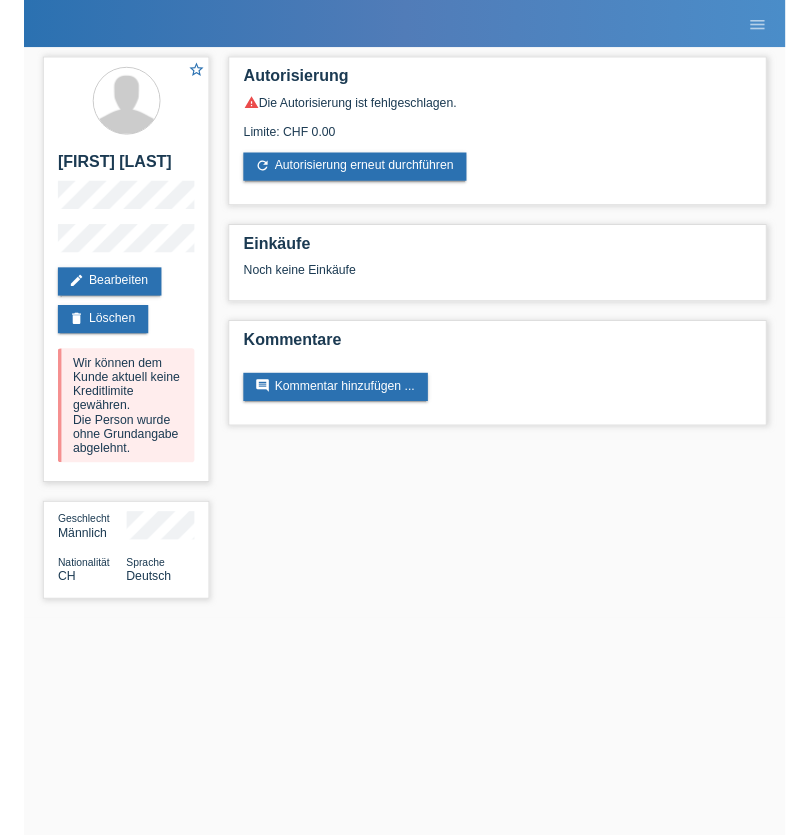 scroll, scrollTop: 0, scrollLeft: 0, axis: both 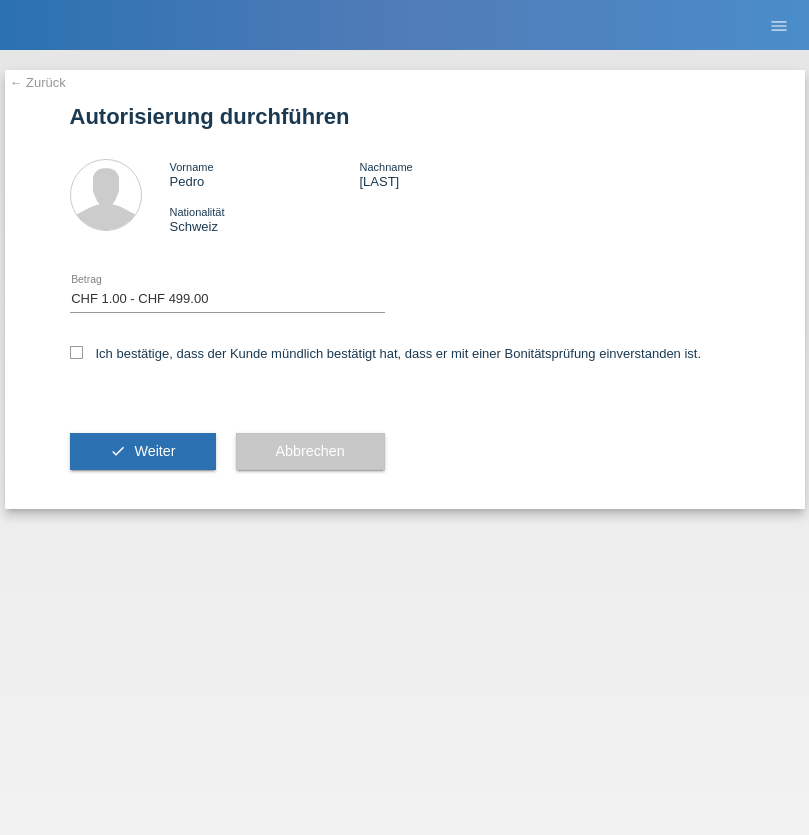 select on "1" 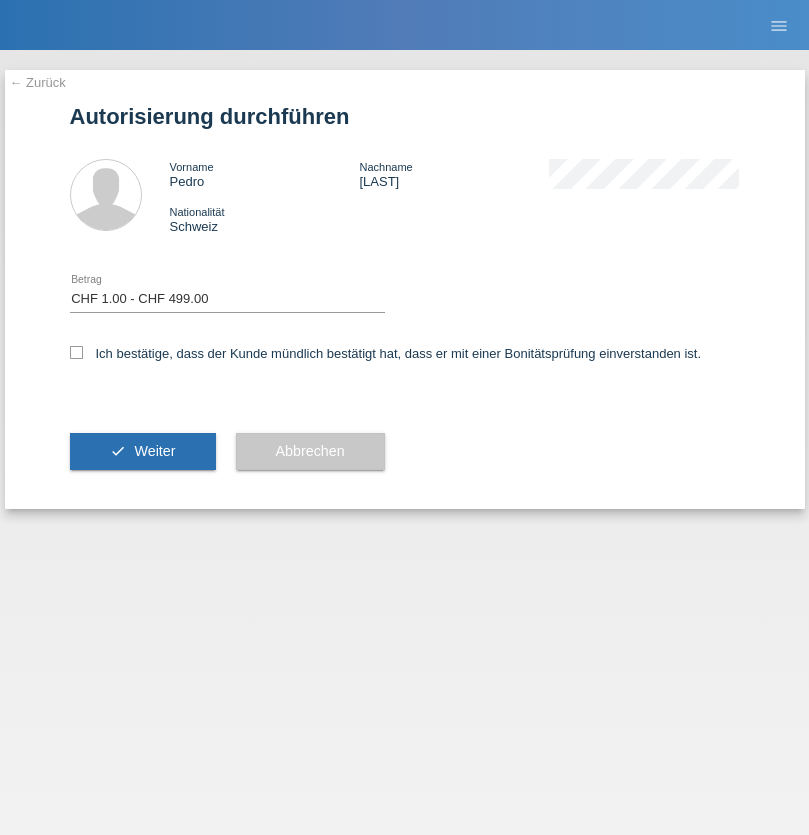 scroll, scrollTop: 0, scrollLeft: 0, axis: both 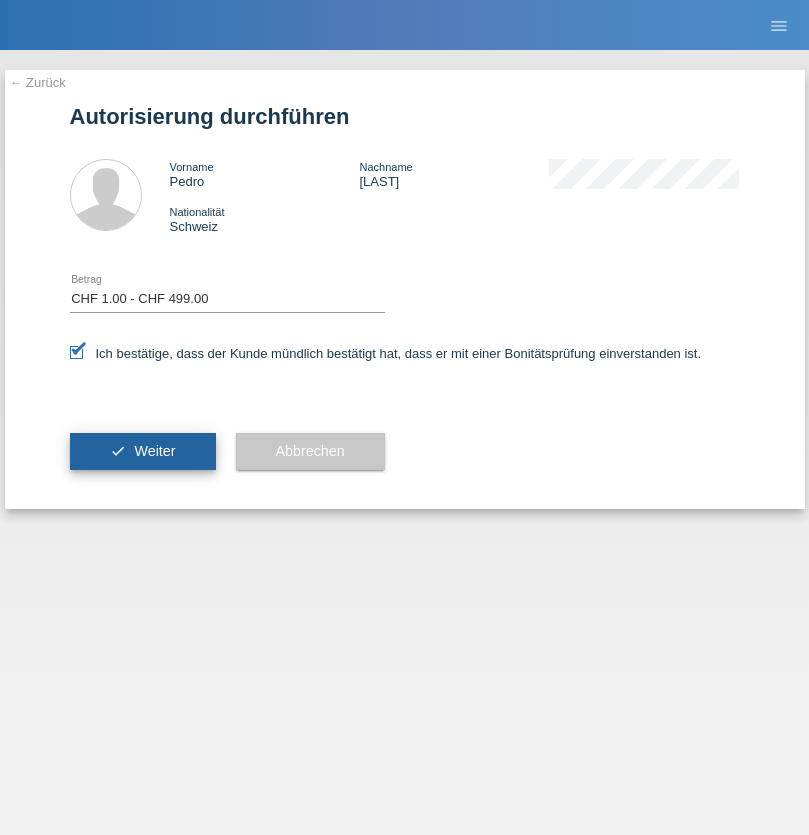 click on "Weiter" at bounding box center (154, 451) 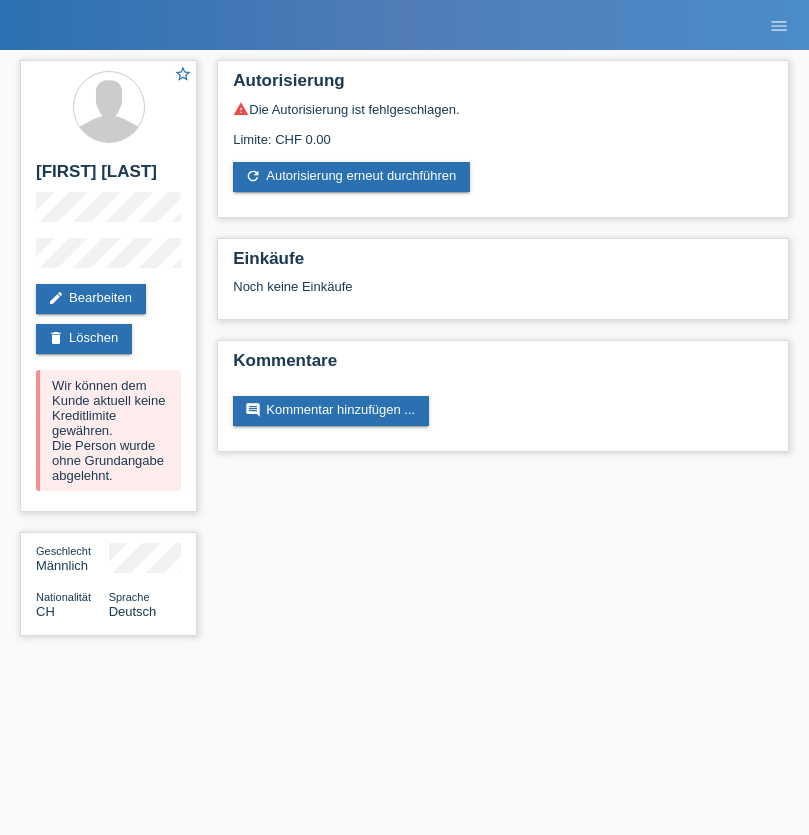 scroll, scrollTop: 0, scrollLeft: 0, axis: both 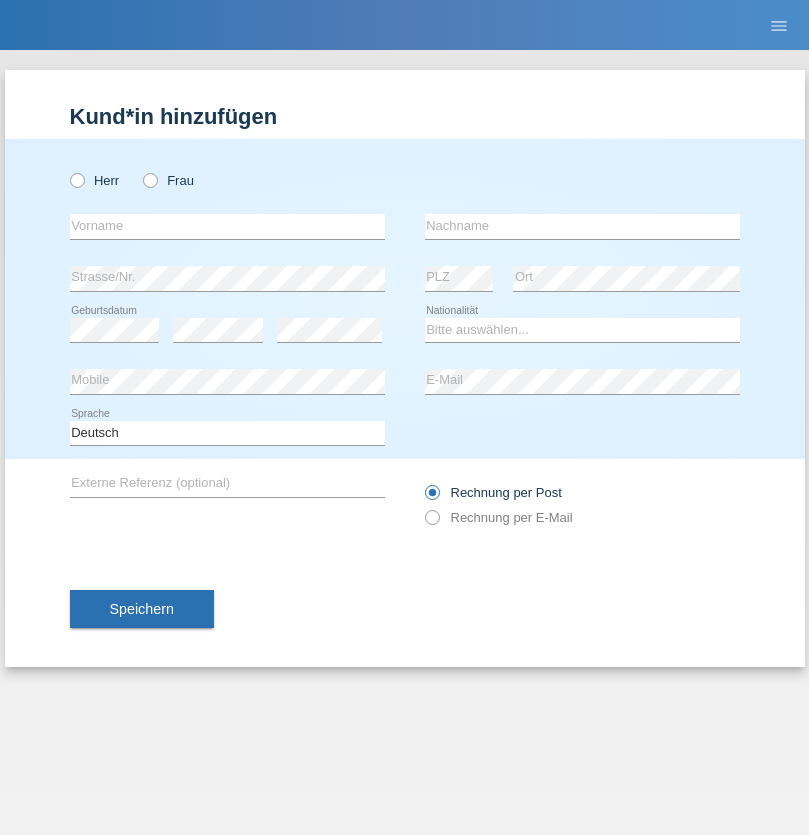 radio on "true" 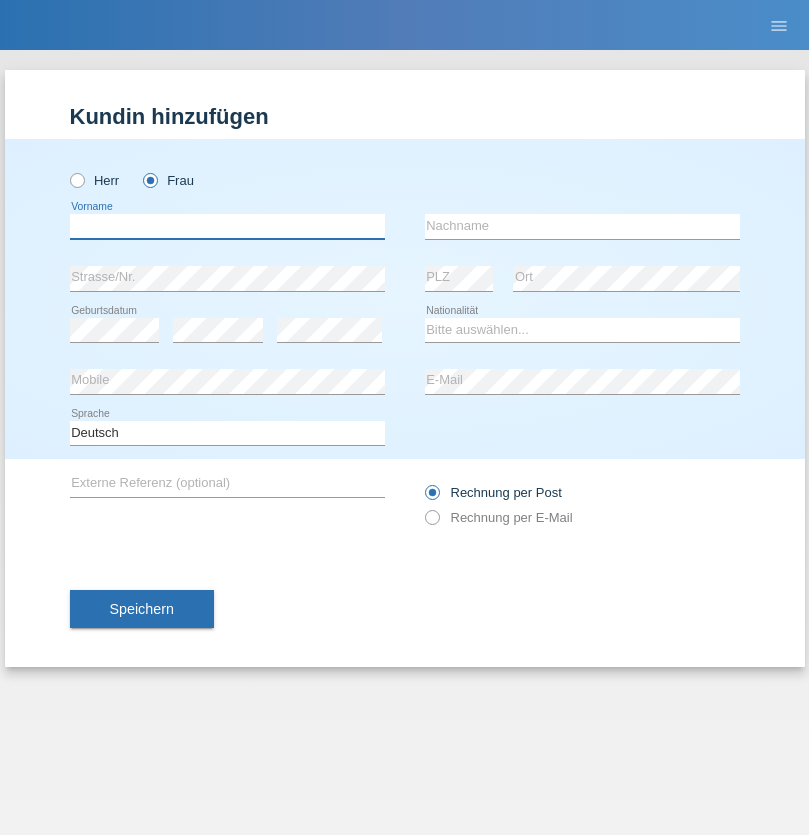 click at bounding box center [227, 226] 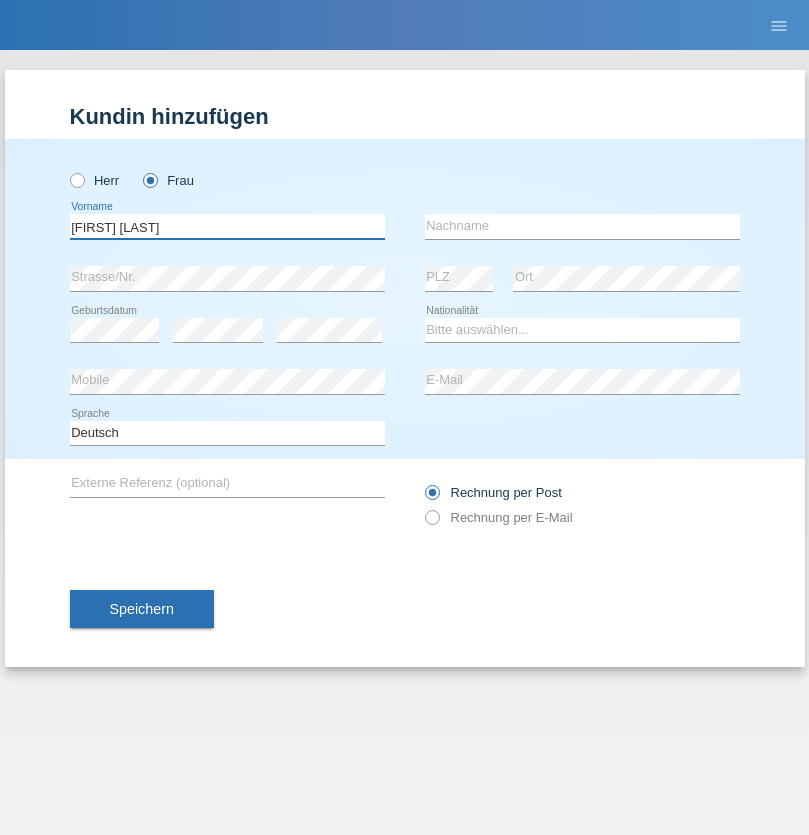 type on "Margare Asucena" 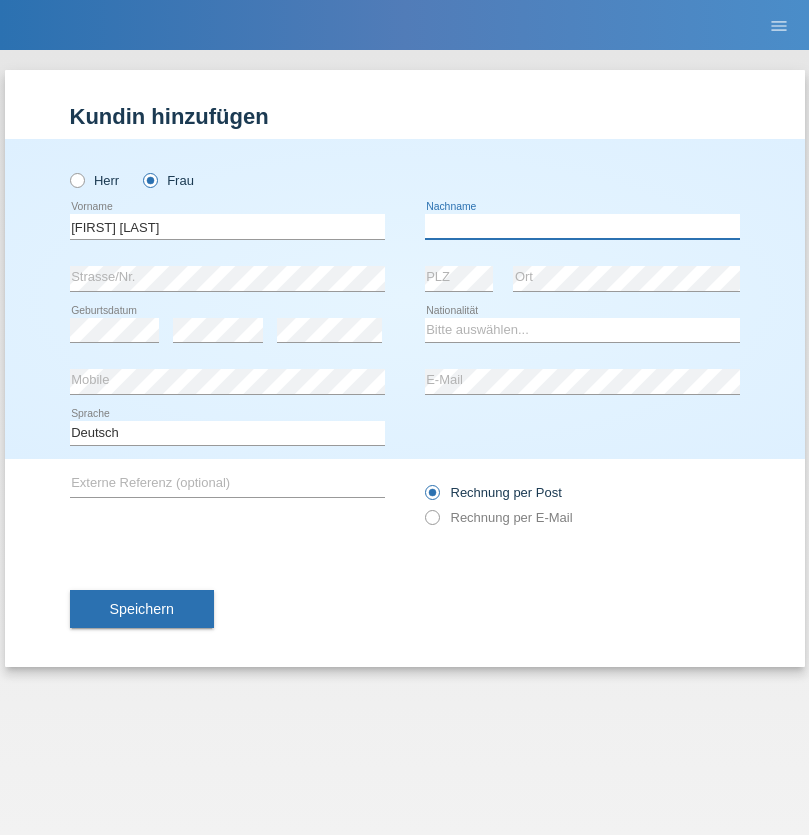 click at bounding box center (582, 226) 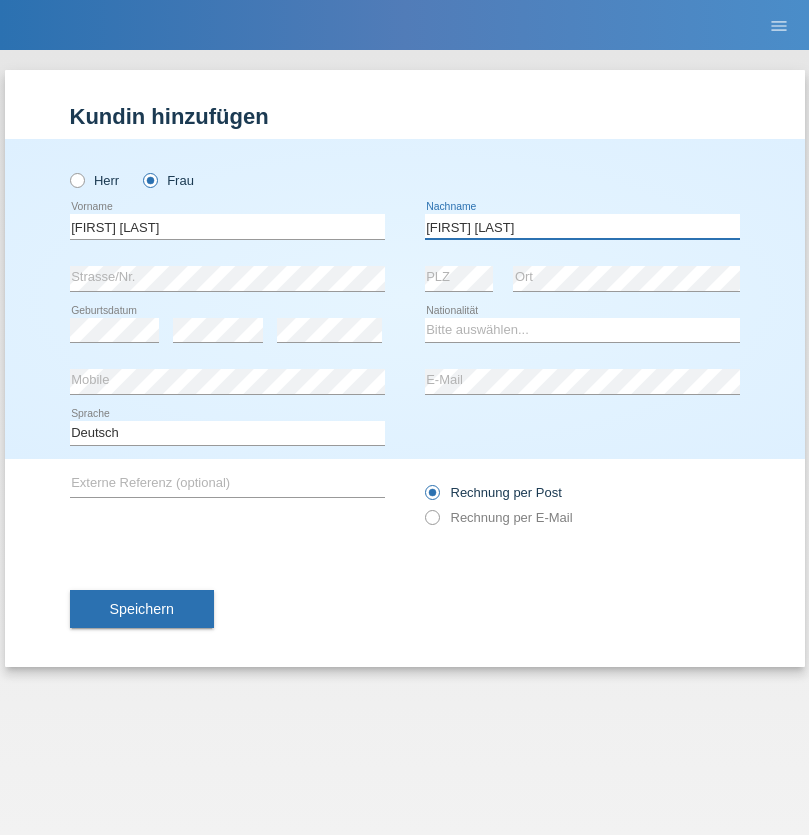 type on "Herebia de Beck" 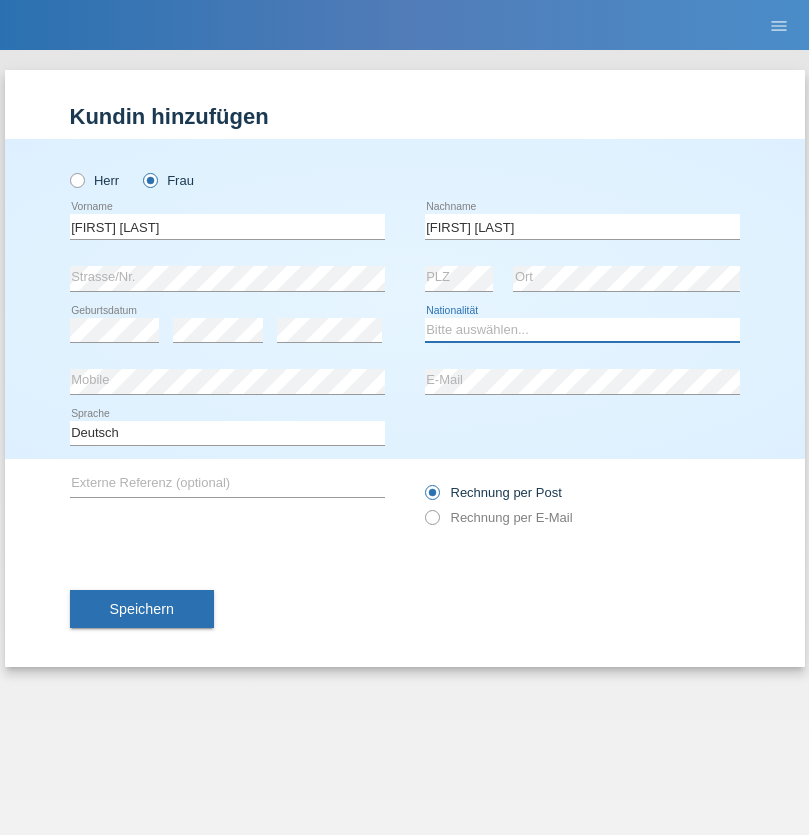 select on "CH" 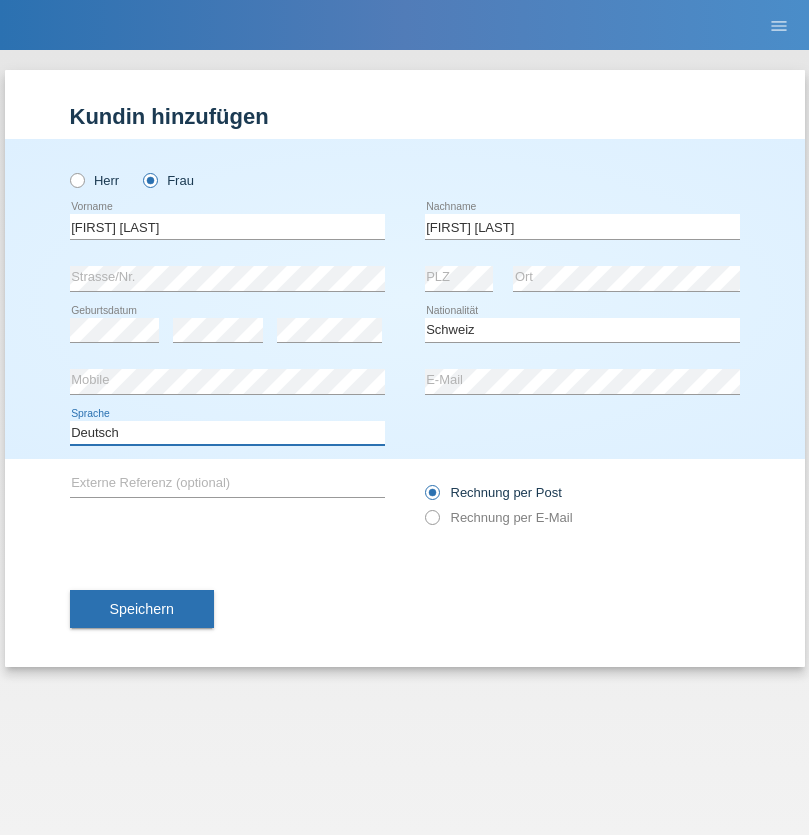 select on "en" 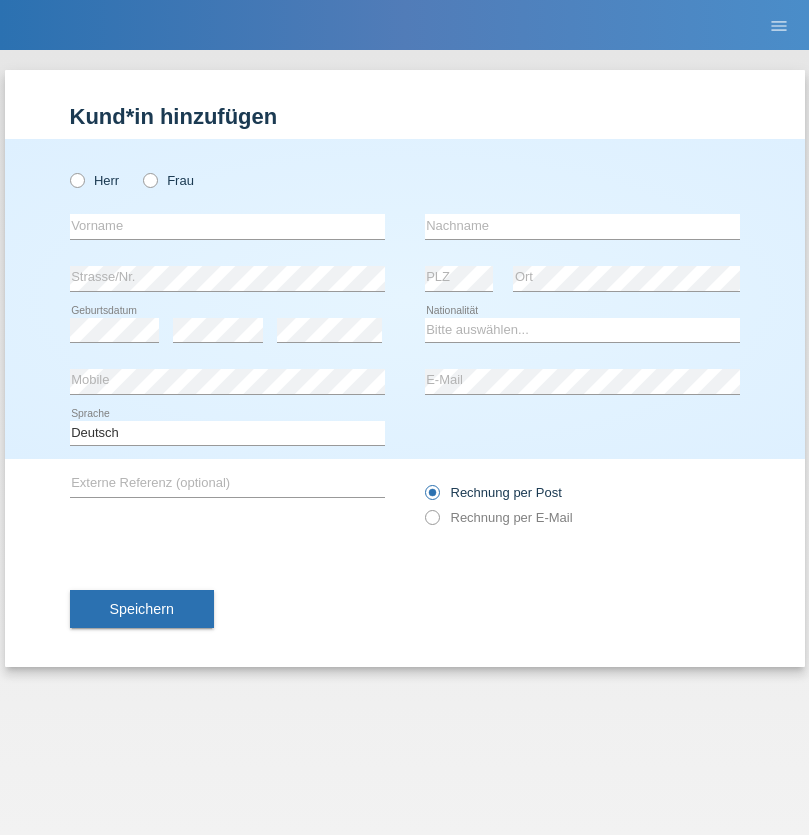 scroll, scrollTop: 0, scrollLeft: 0, axis: both 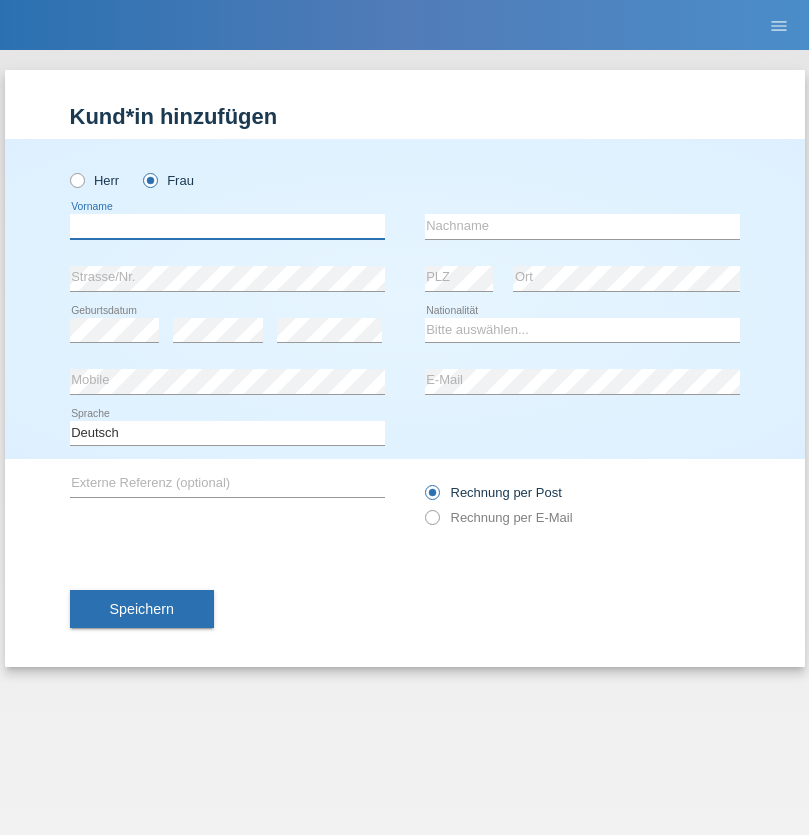 click at bounding box center [227, 226] 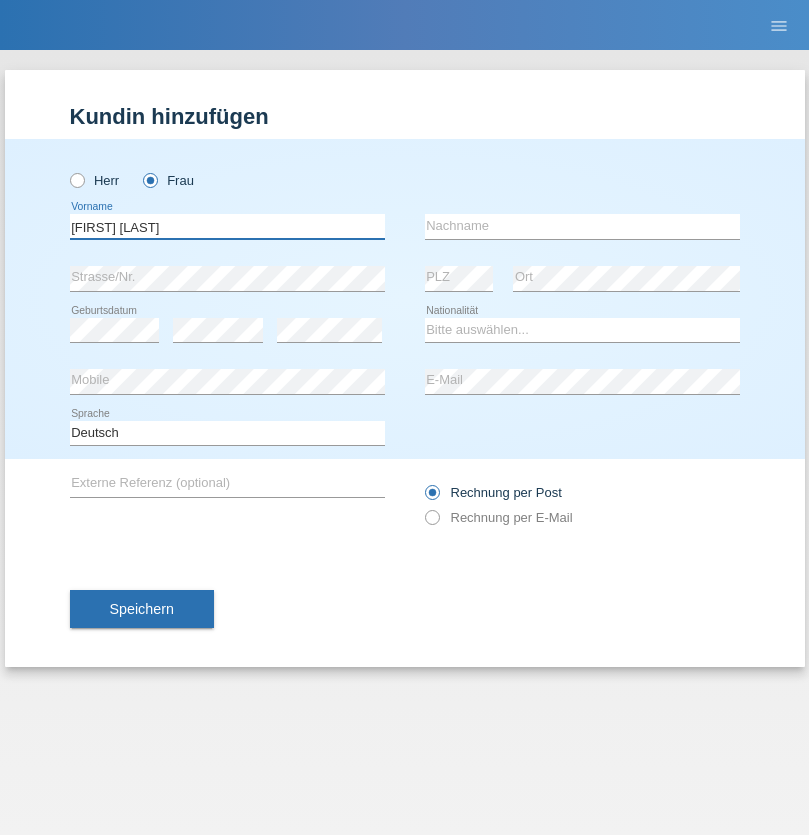 type on "Melissa Paz" 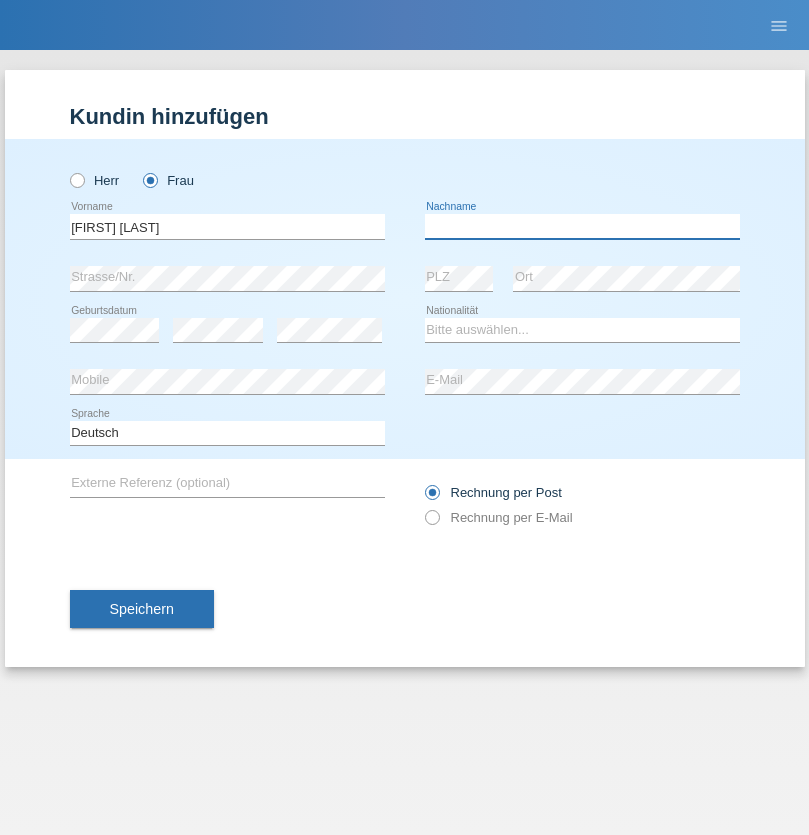 click at bounding box center (582, 226) 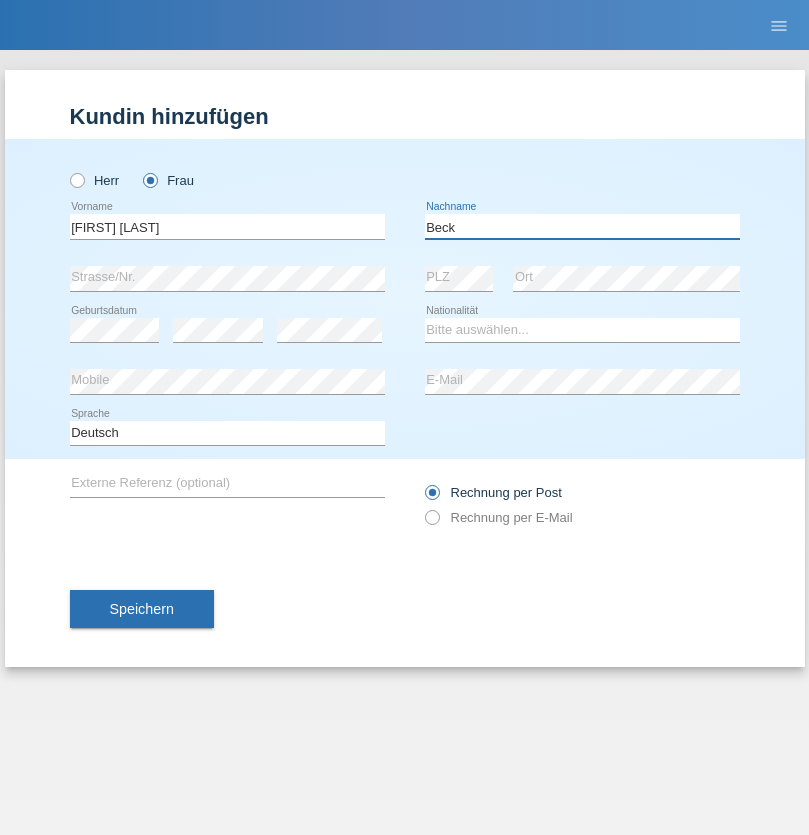 type on "Beck" 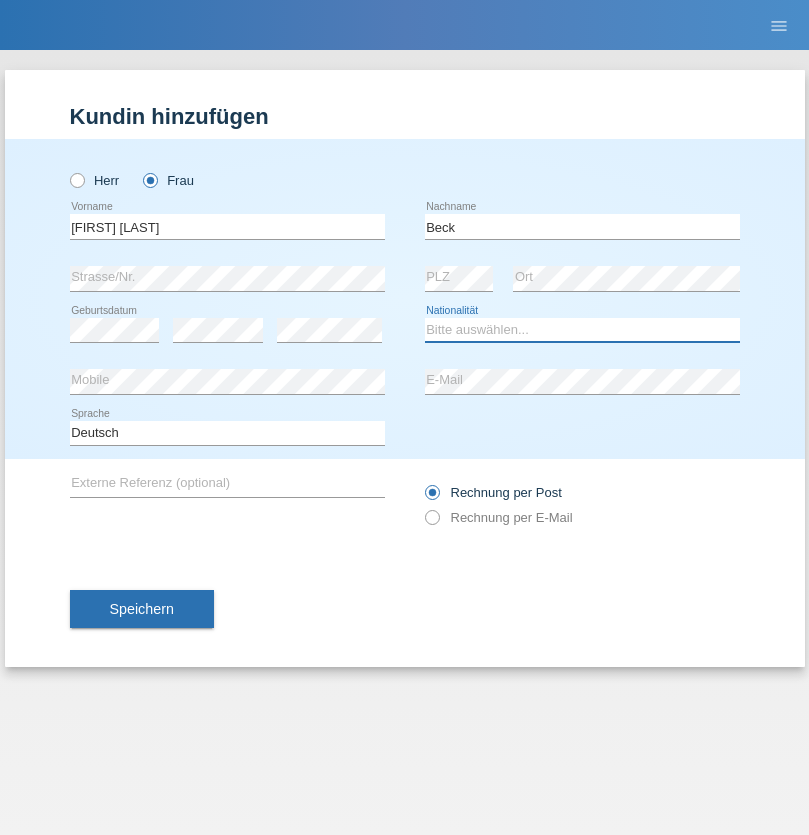 select on "CH" 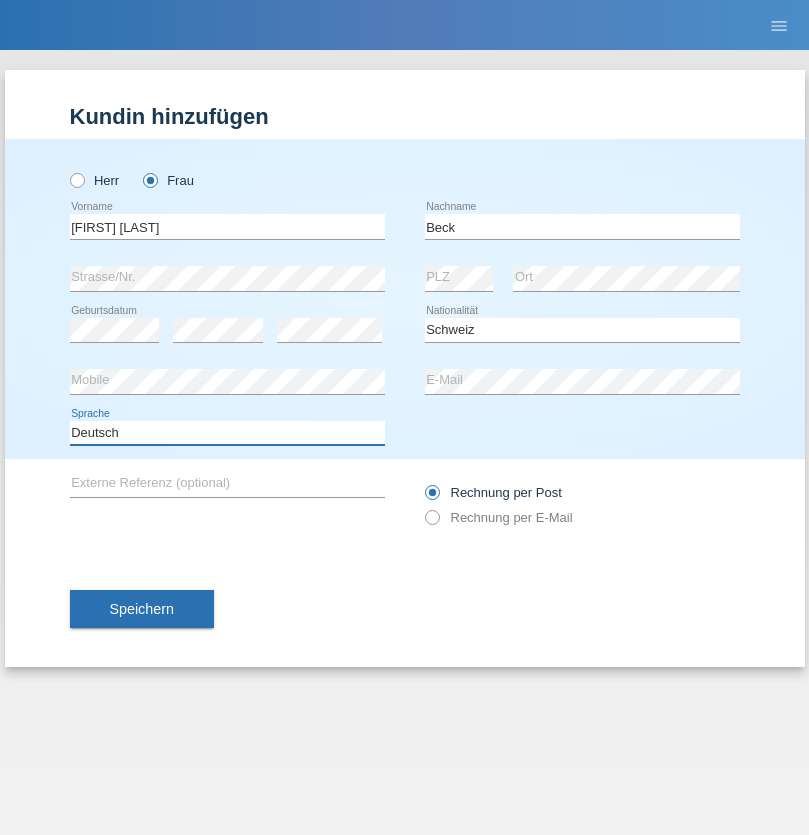 select on "en" 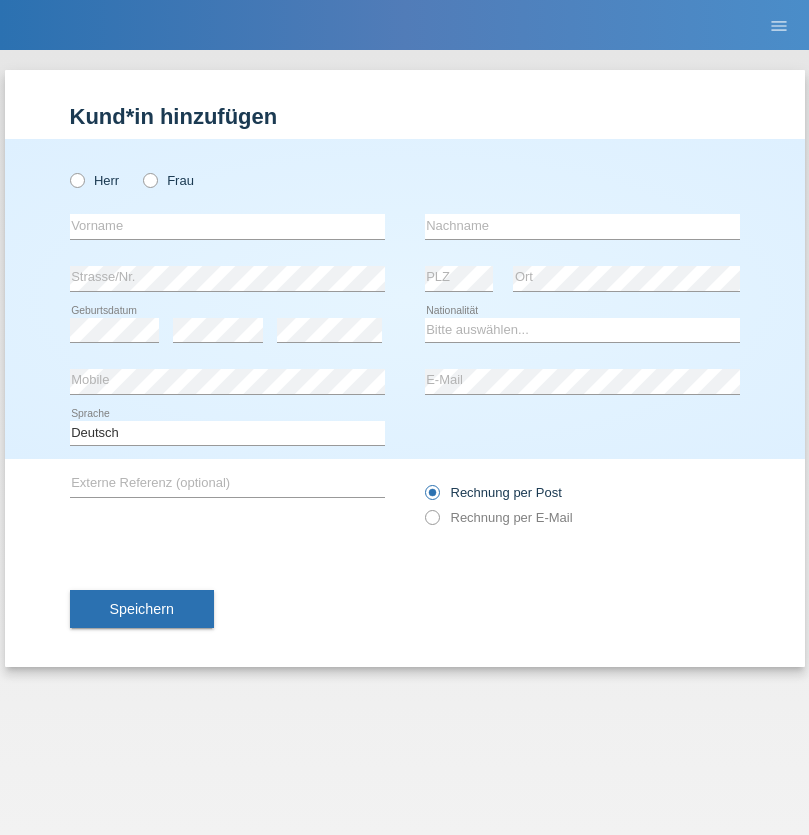 scroll, scrollTop: 0, scrollLeft: 0, axis: both 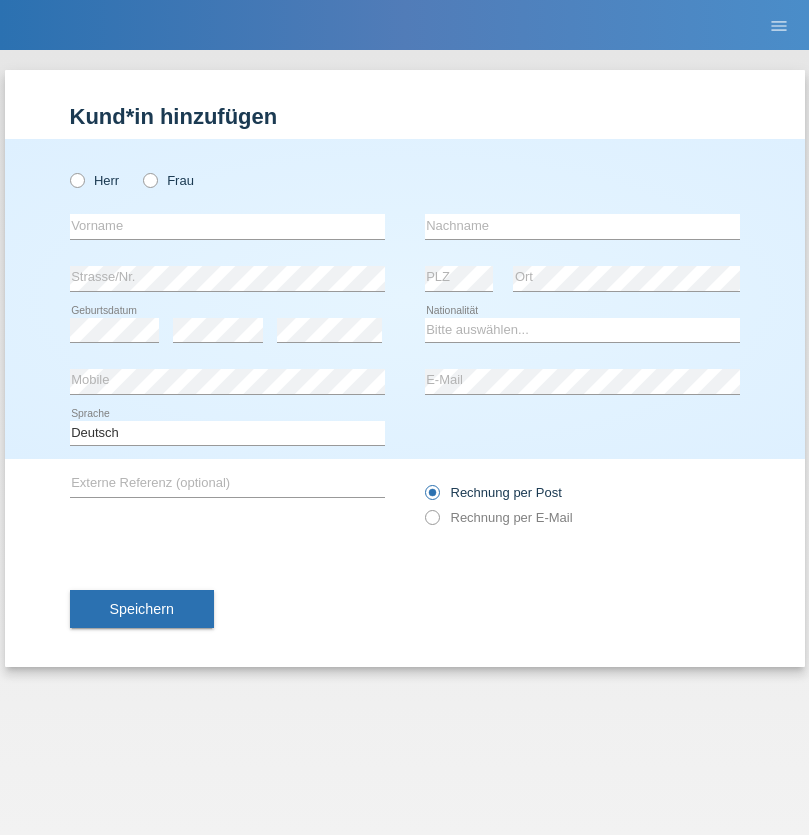 radio on "true" 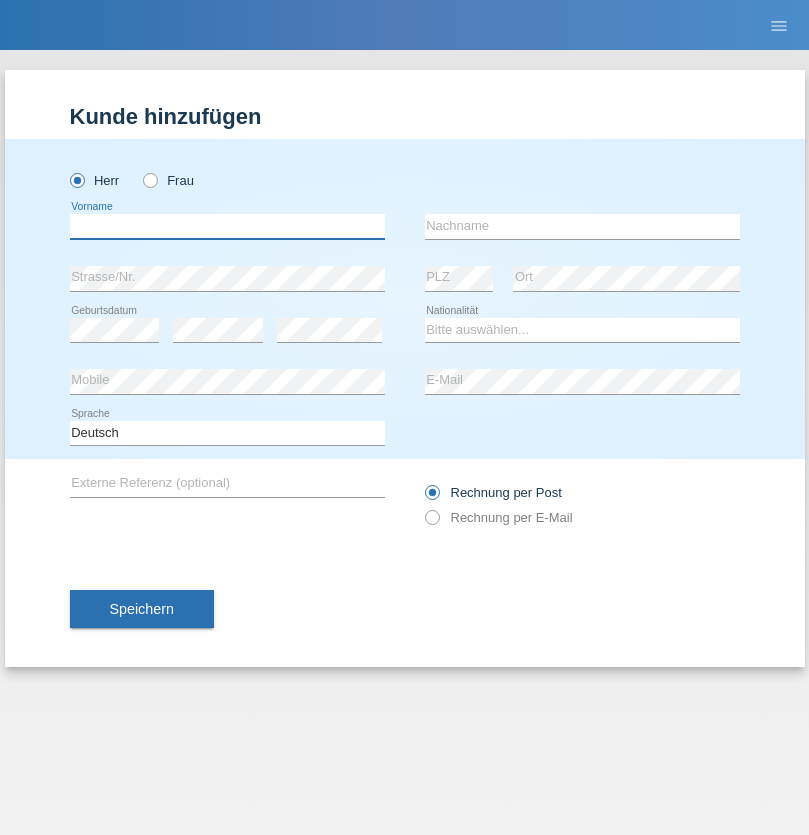 click at bounding box center (227, 226) 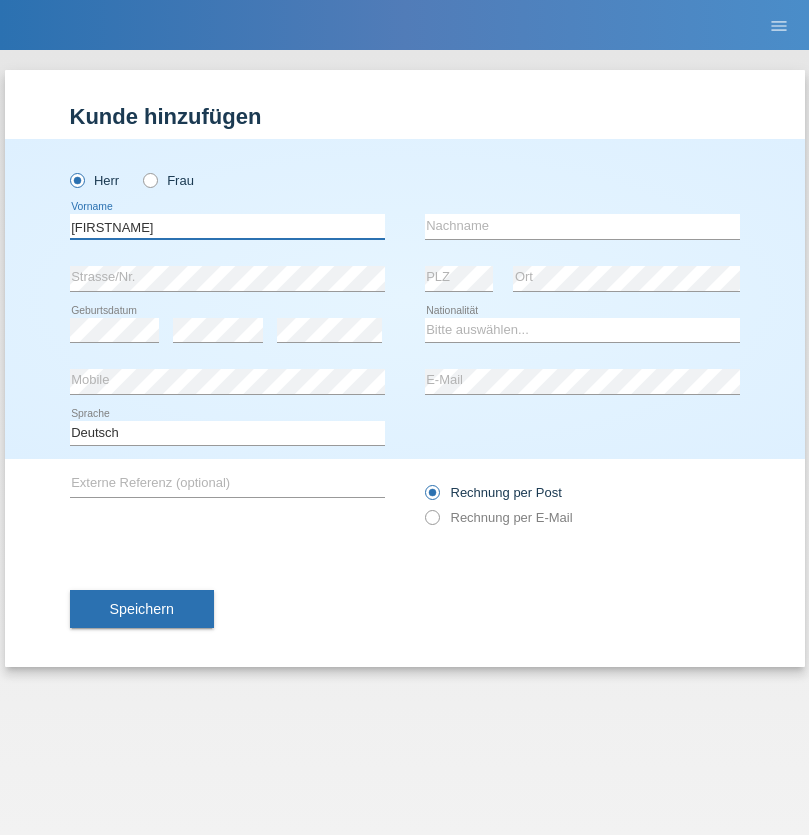 type on "Steve" 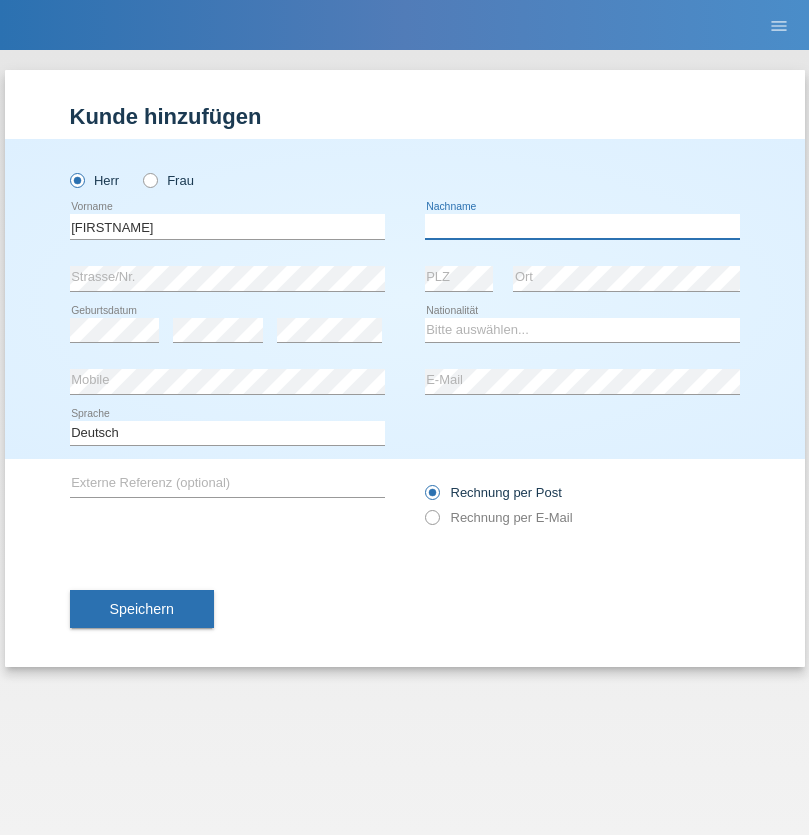 click at bounding box center (582, 226) 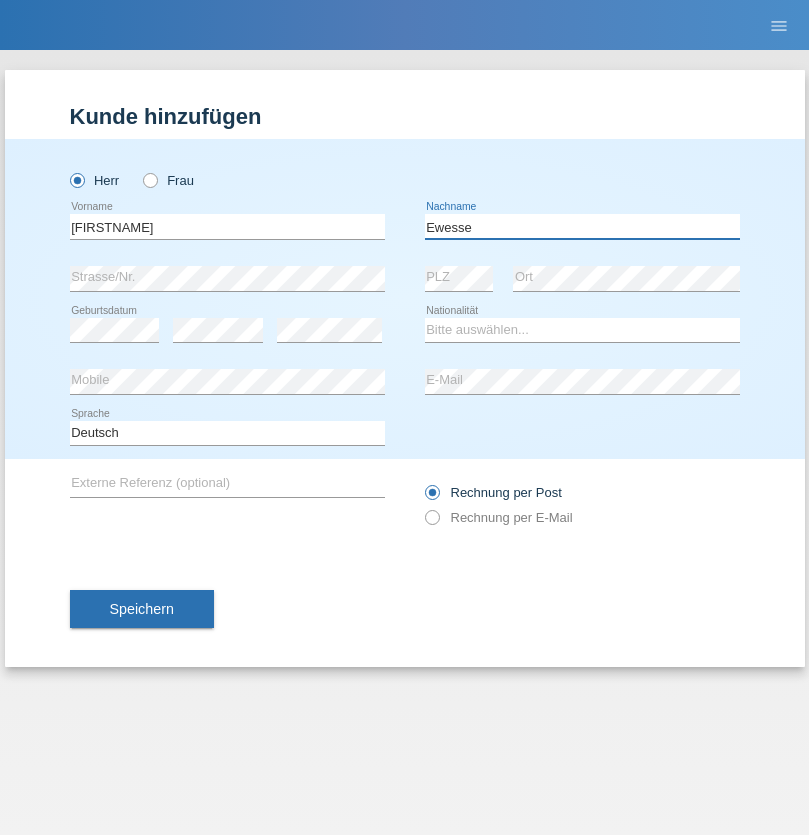 type on "Ewesse" 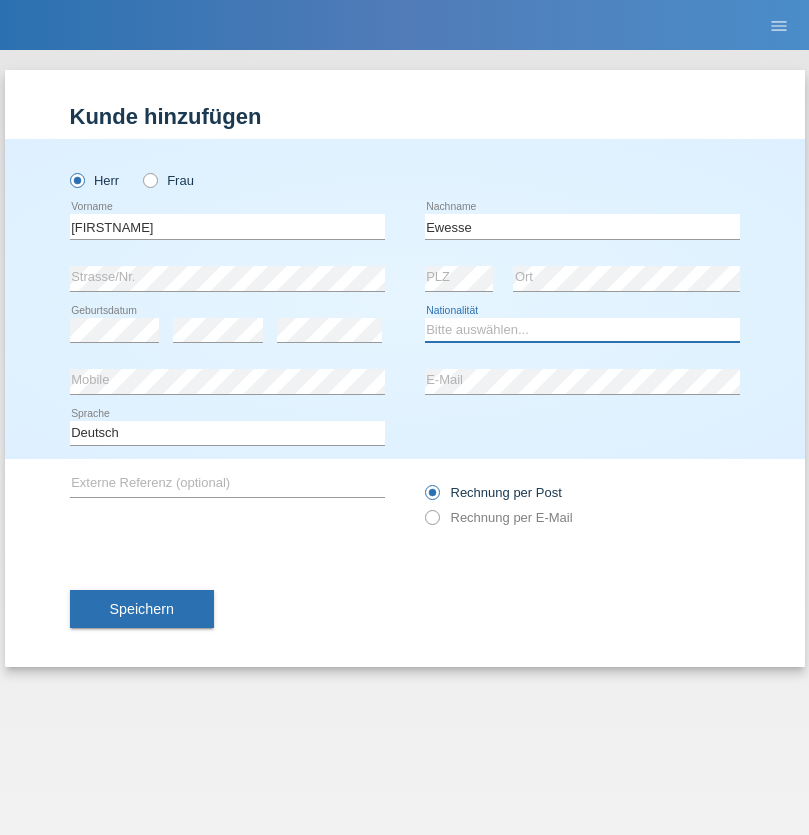 select on "FR" 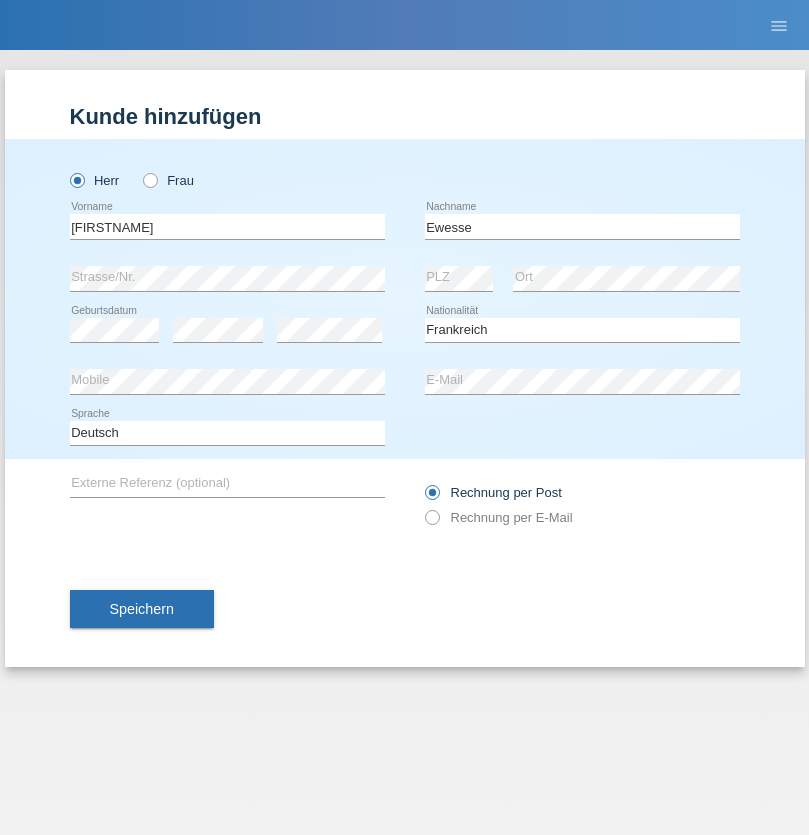 select on "C" 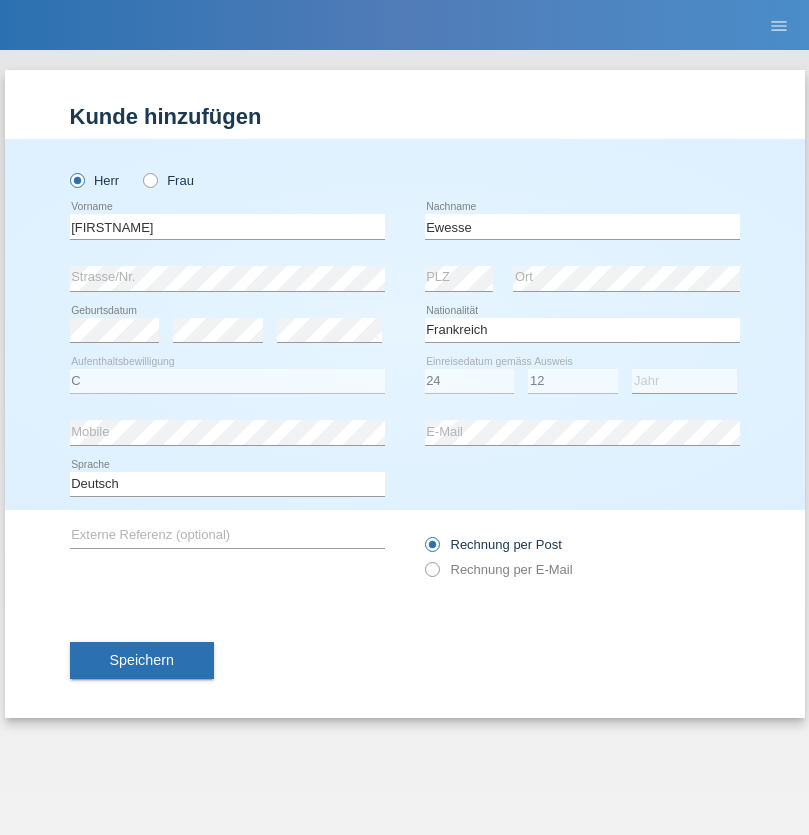 select on "1926" 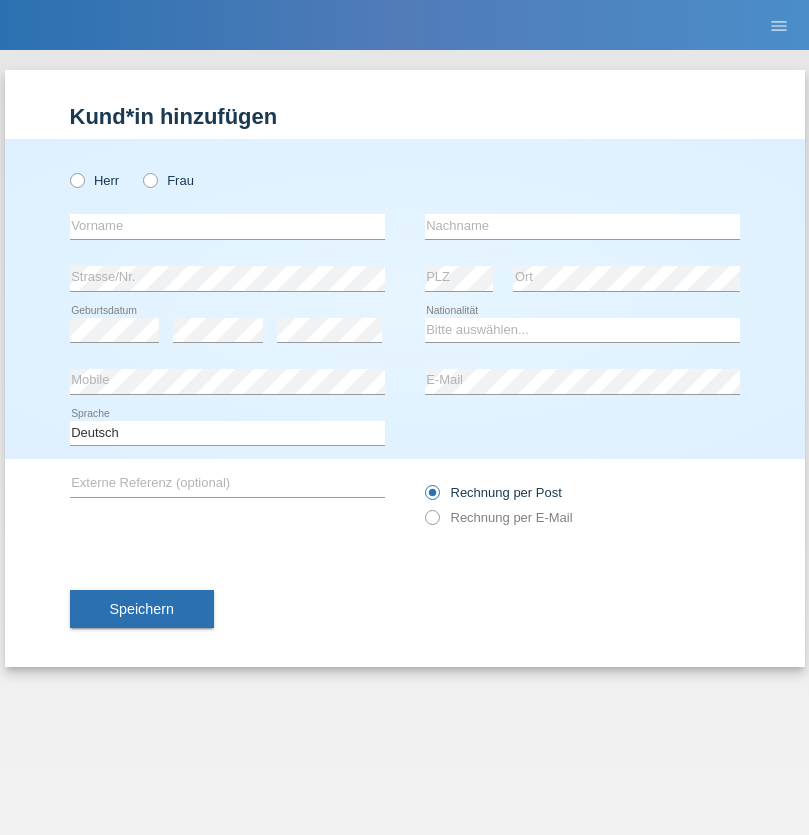 scroll, scrollTop: 0, scrollLeft: 0, axis: both 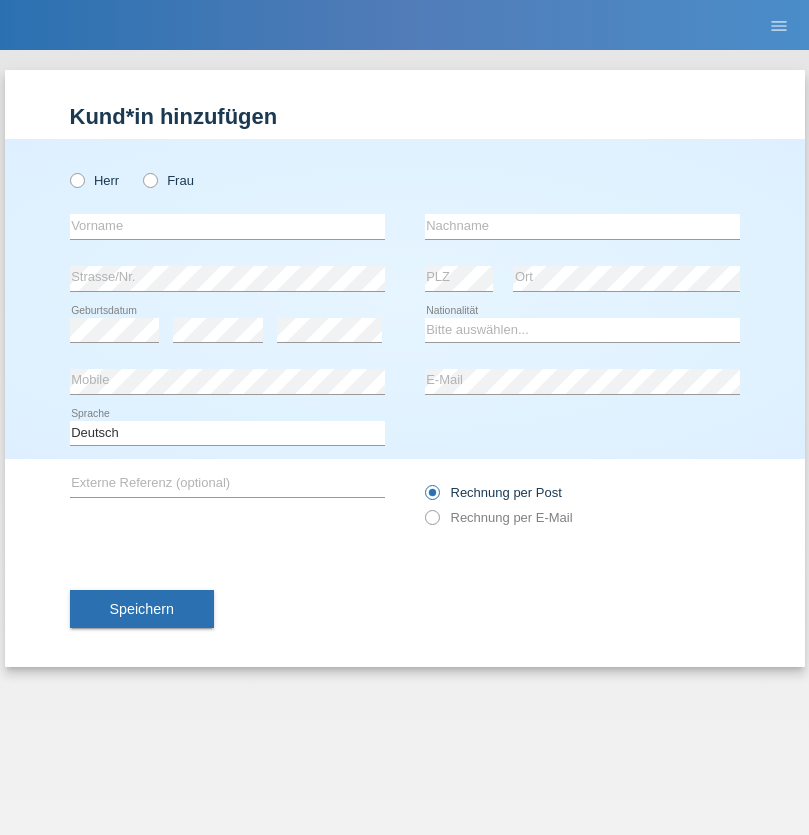 radio on "true" 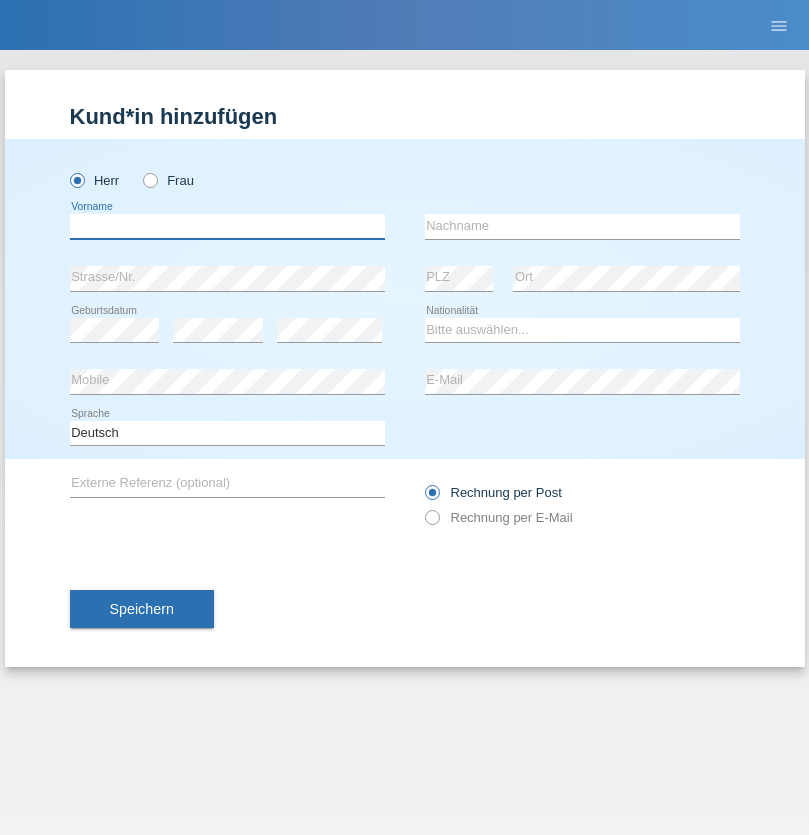 click at bounding box center (227, 226) 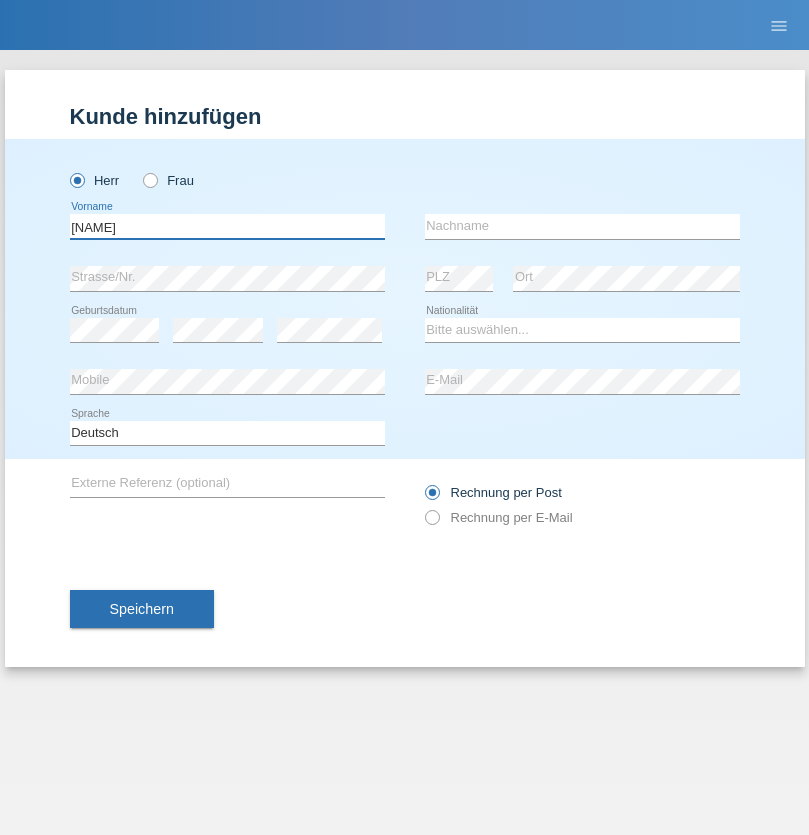 type on "Mehmet" 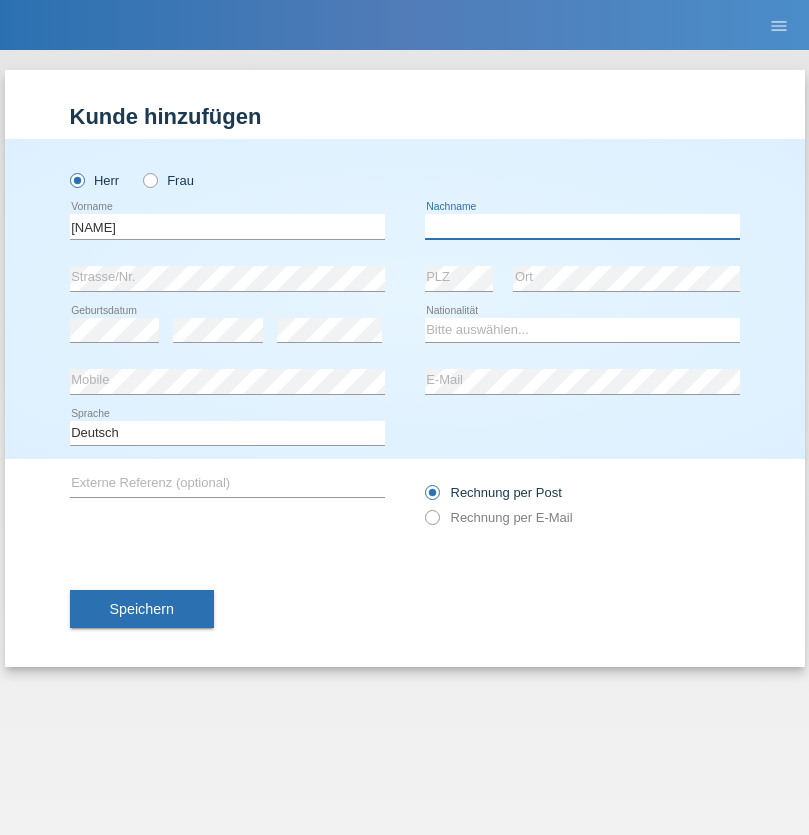click at bounding box center (582, 226) 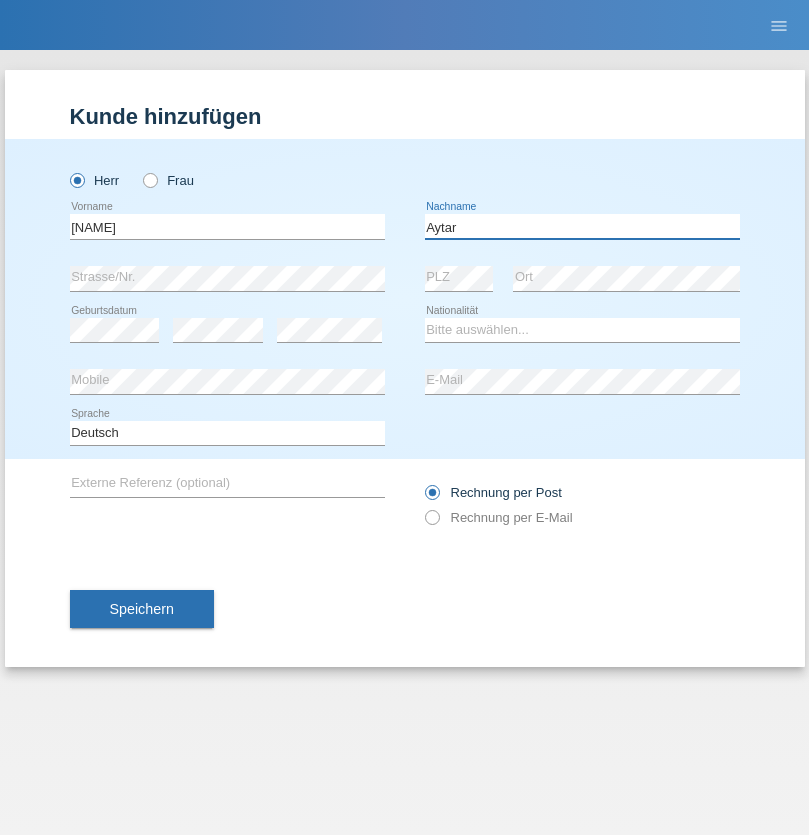 type on "Aytar" 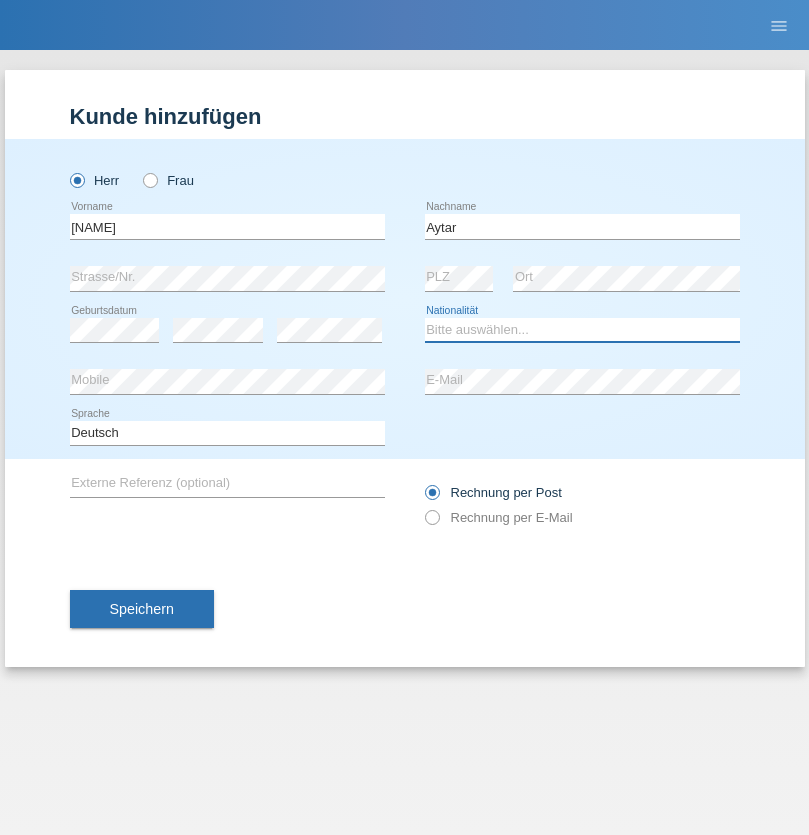 select on "CH" 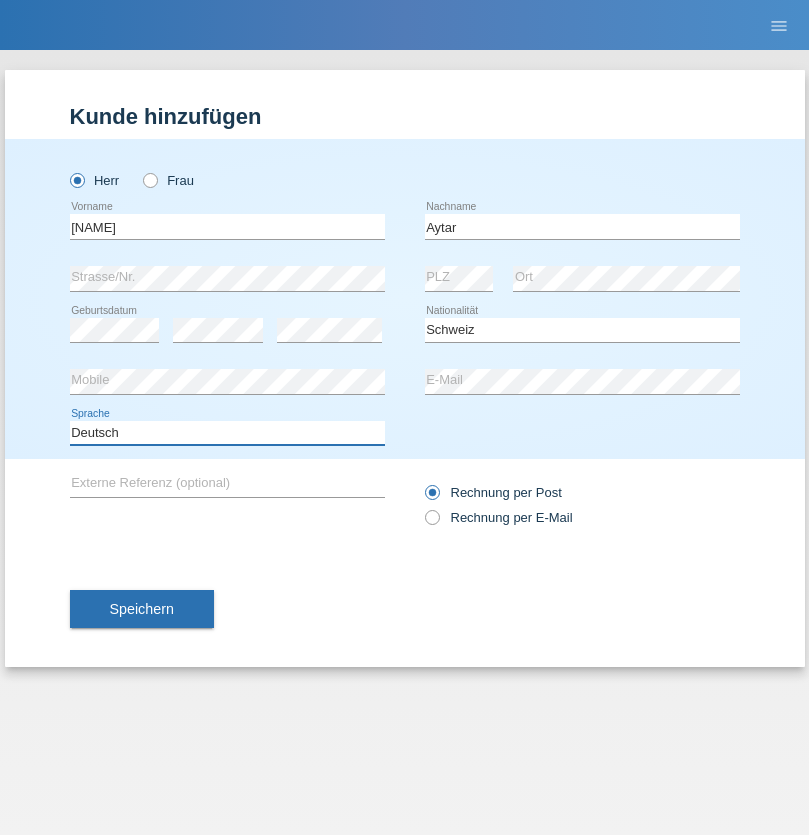 select on "en" 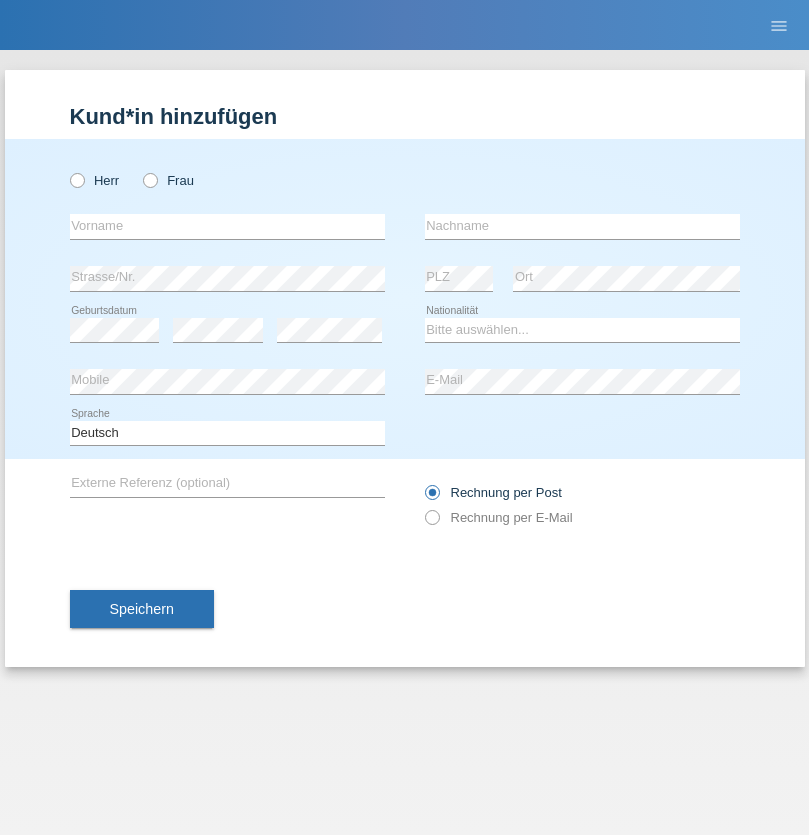 scroll, scrollTop: 0, scrollLeft: 0, axis: both 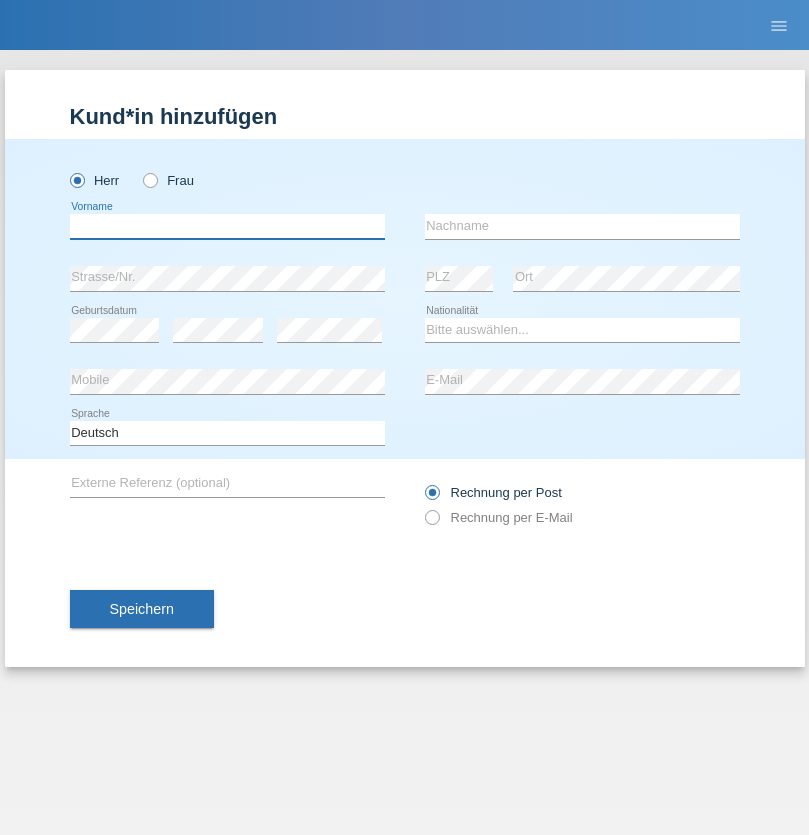 click at bounding box center (227, 226) 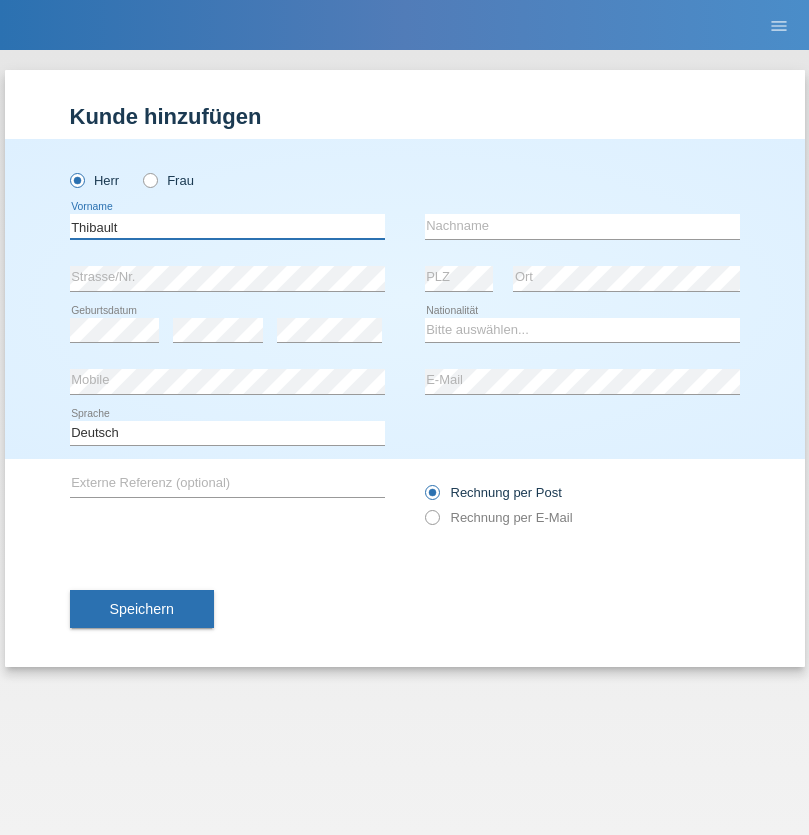type on "Thibault" 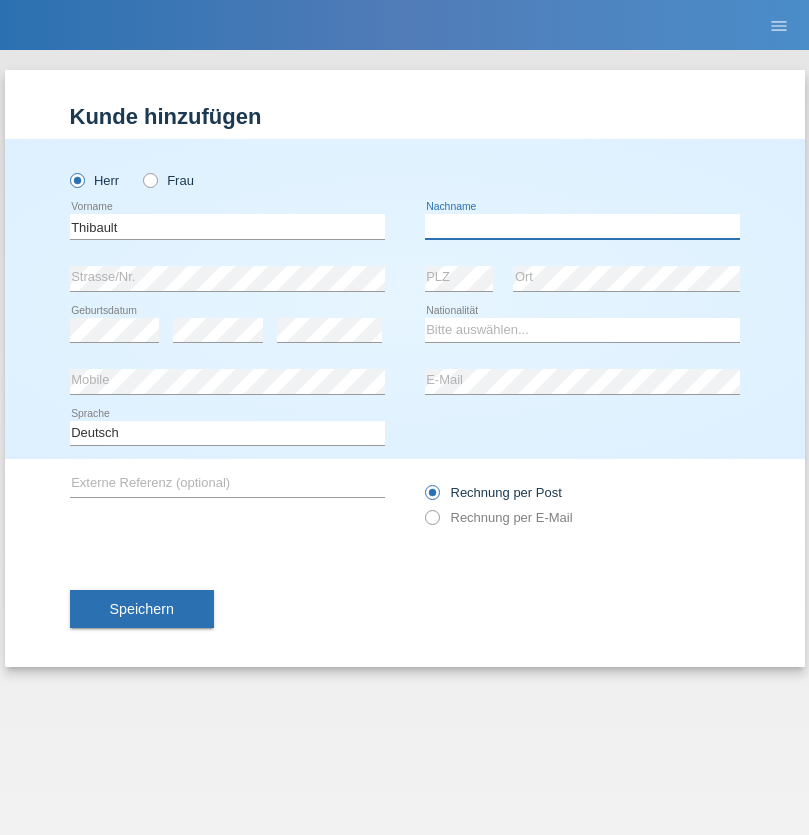 click at bounding box center (582, 226) 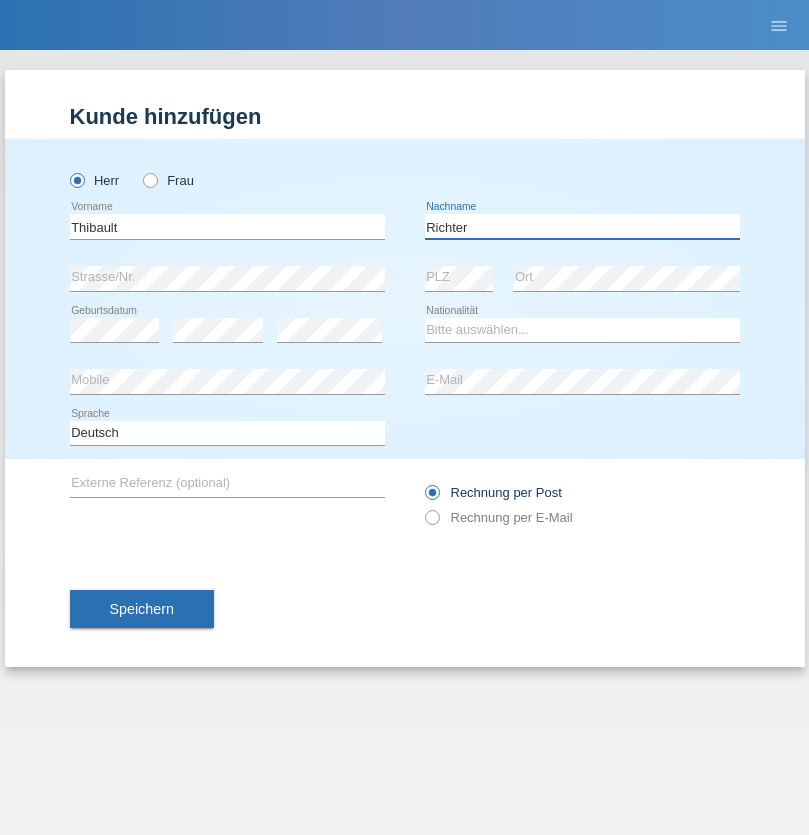 type on "Richter" 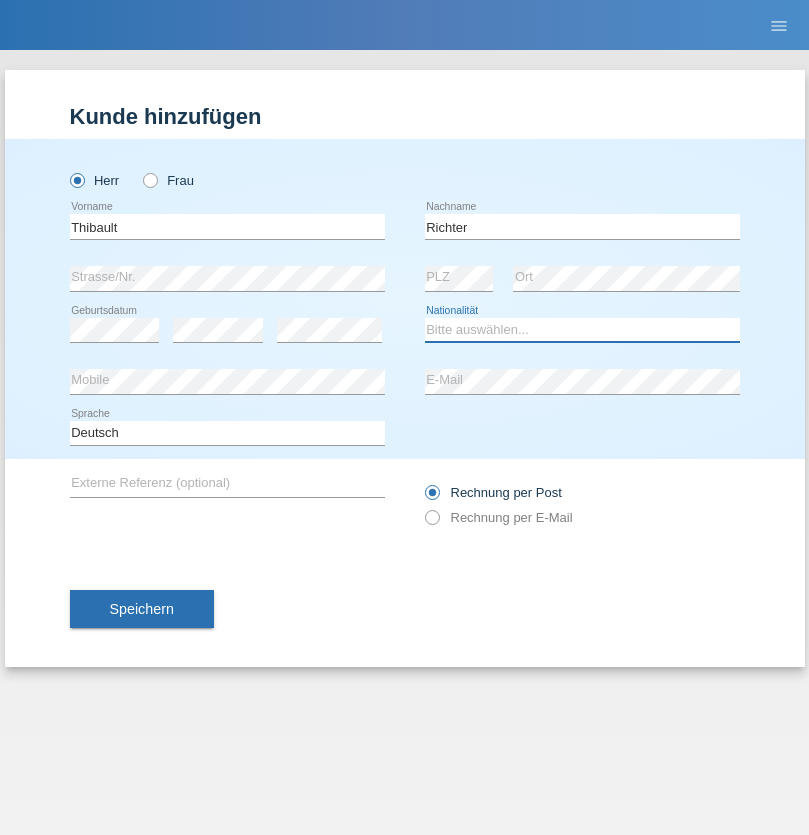 select on "CH" 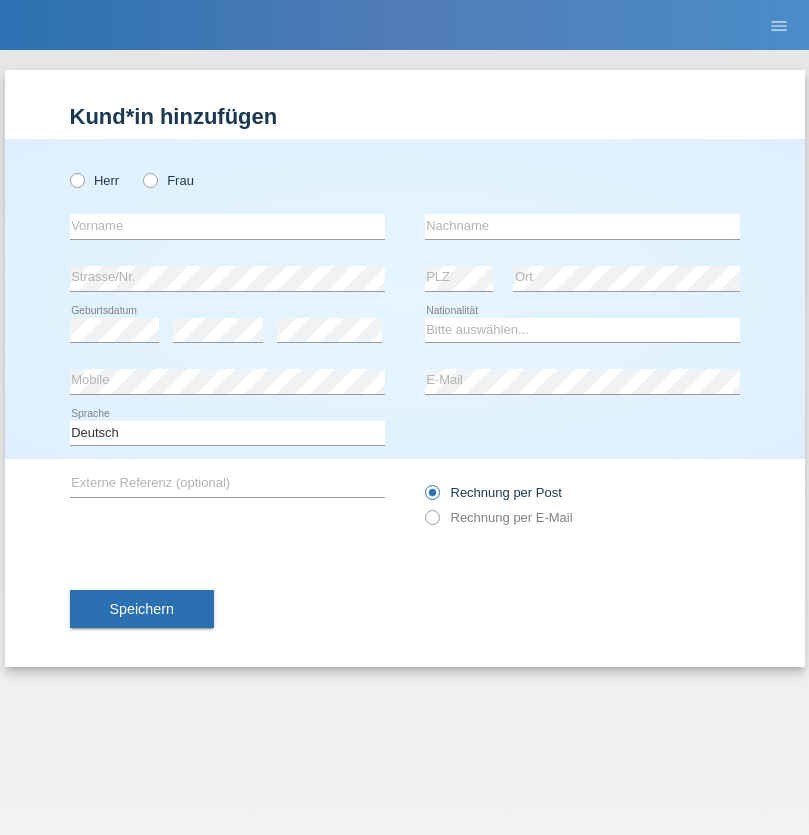 scroll, scrollTop: 0, scrollLeft: 0, axis: both 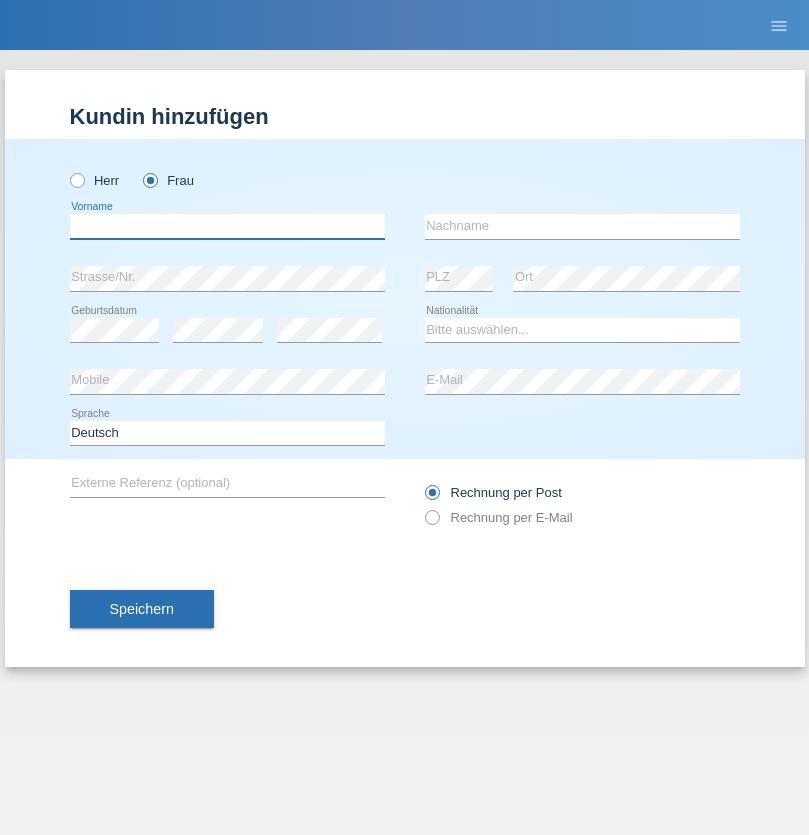 click at bounding box center [227, 226] 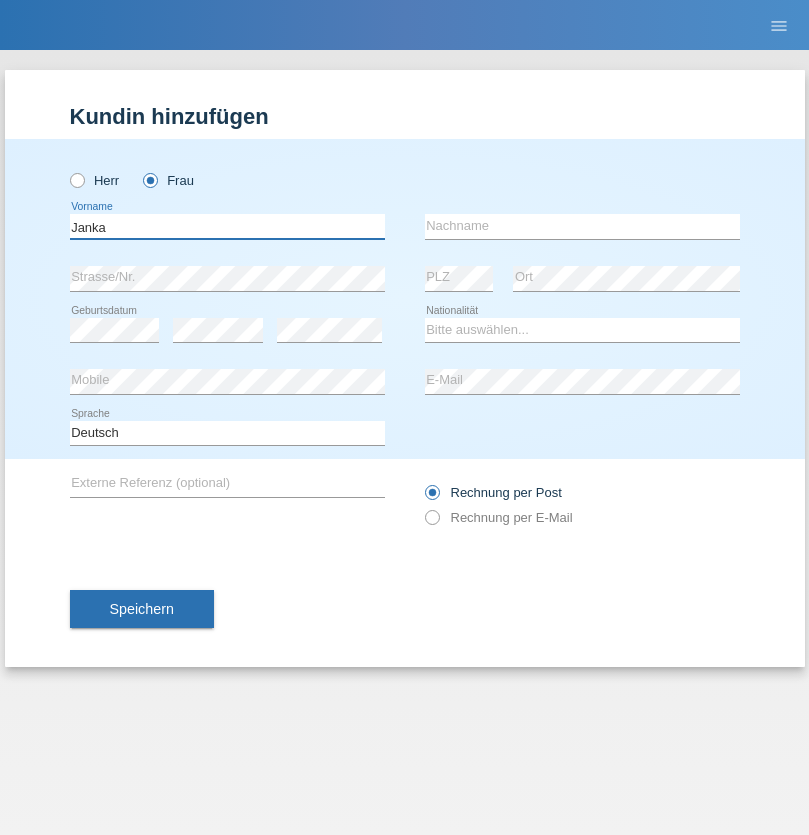 type on "Janka" 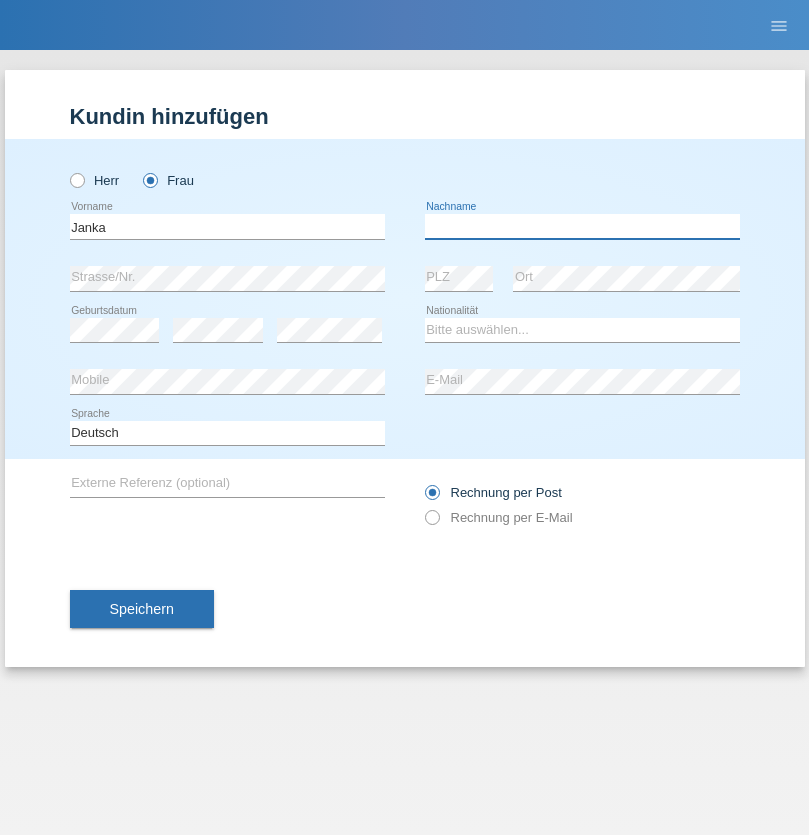 click at bounding box center [582, 226] 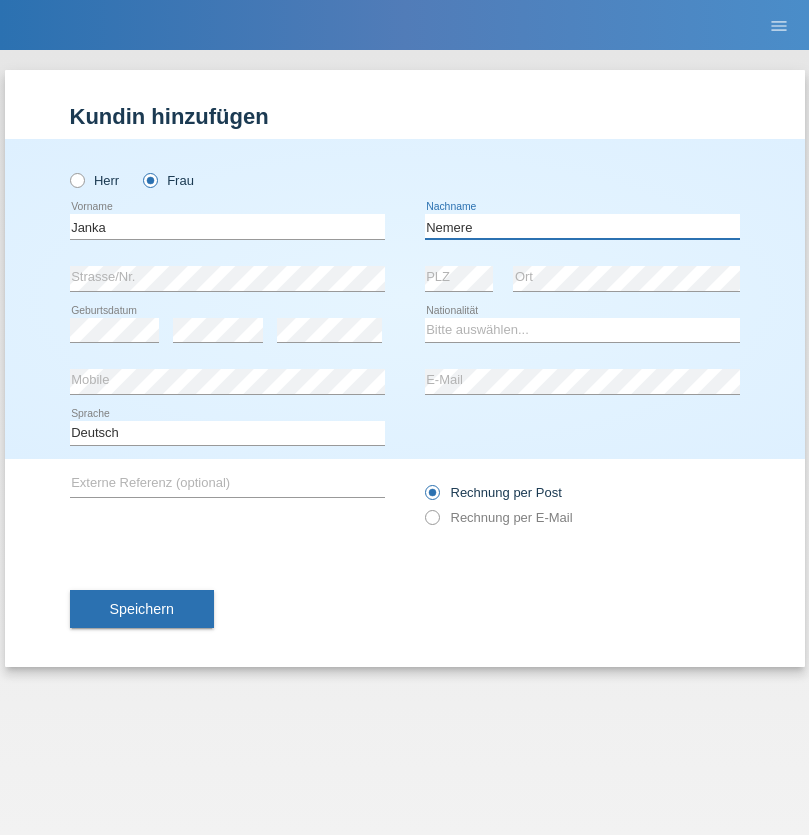 type on "Nemere" 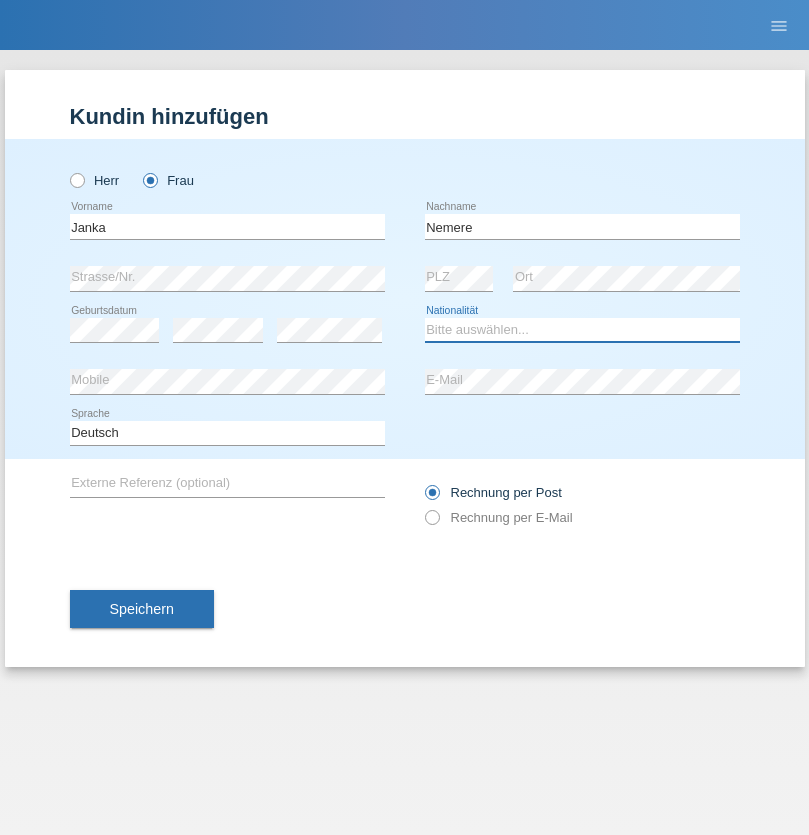 select on "HU" 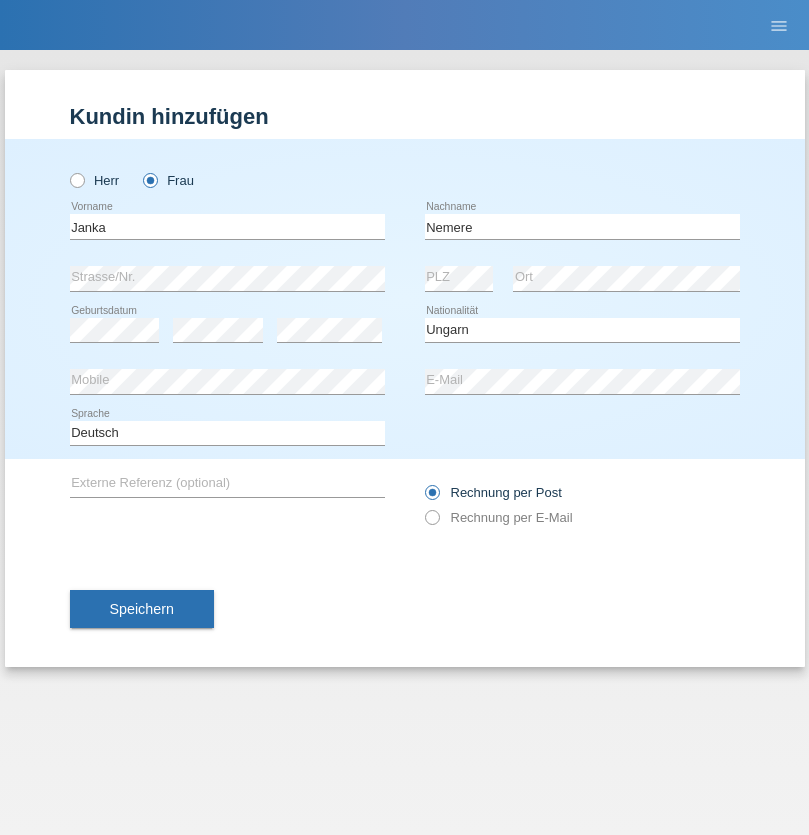 select on "C" 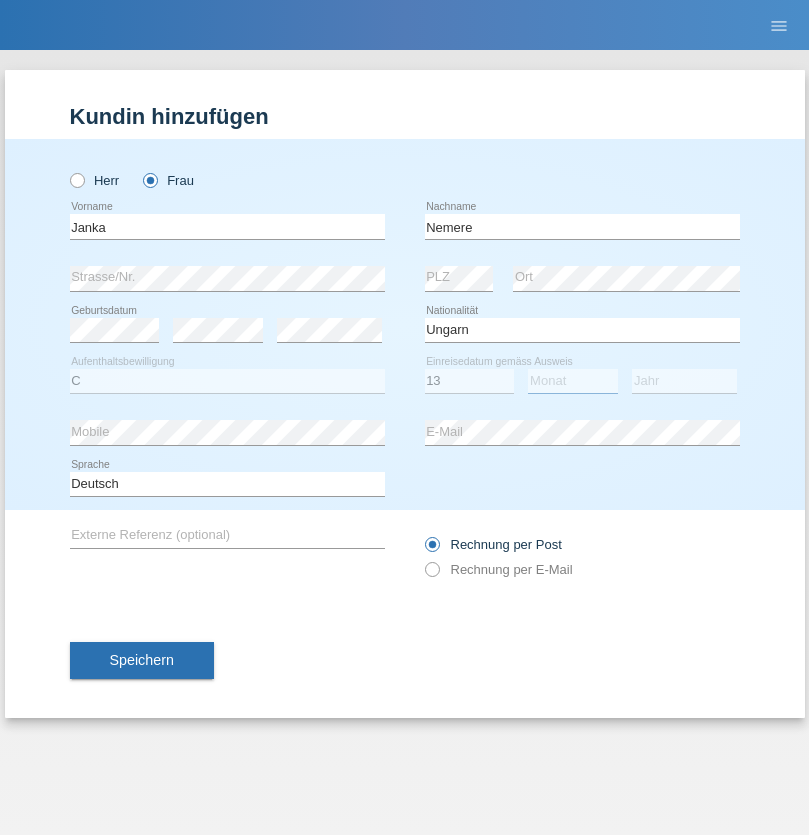 select on "12" 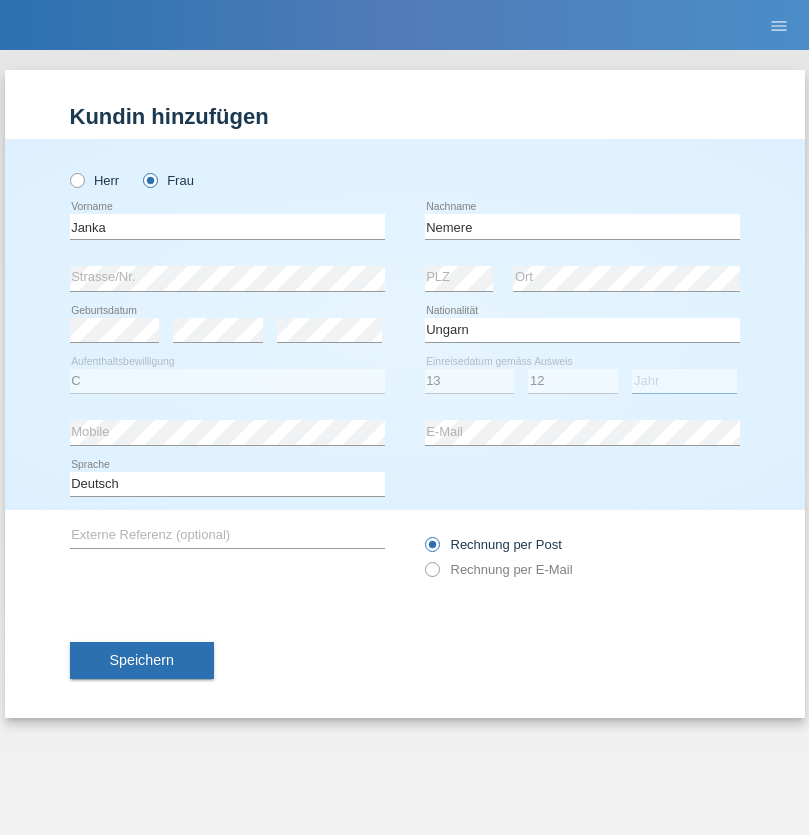 select on "2021" 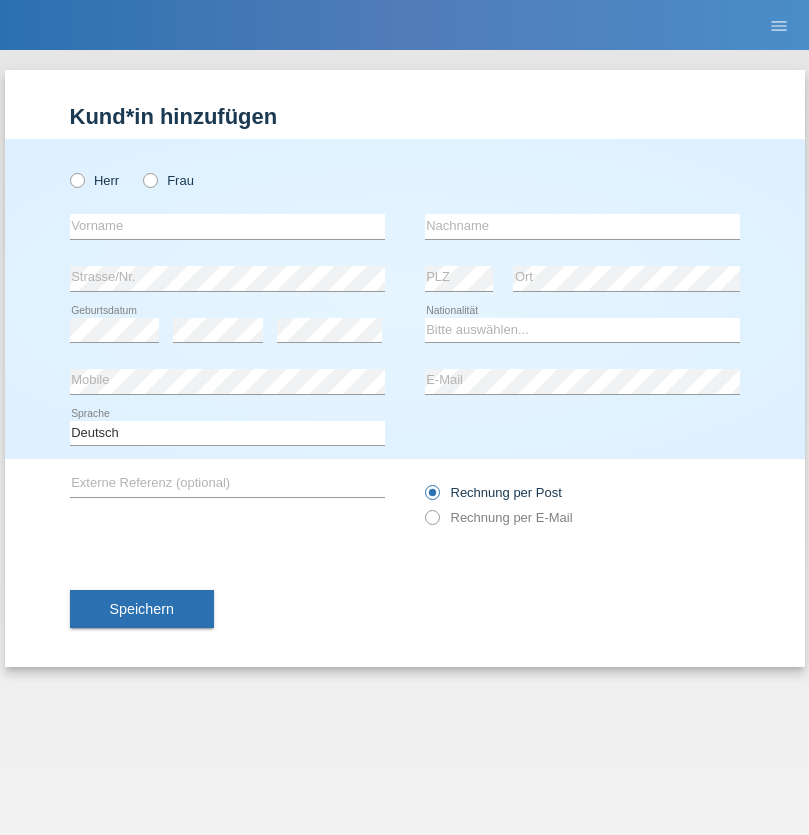scroll, scrollTop: 0, scrollLeft: 0, axis: both 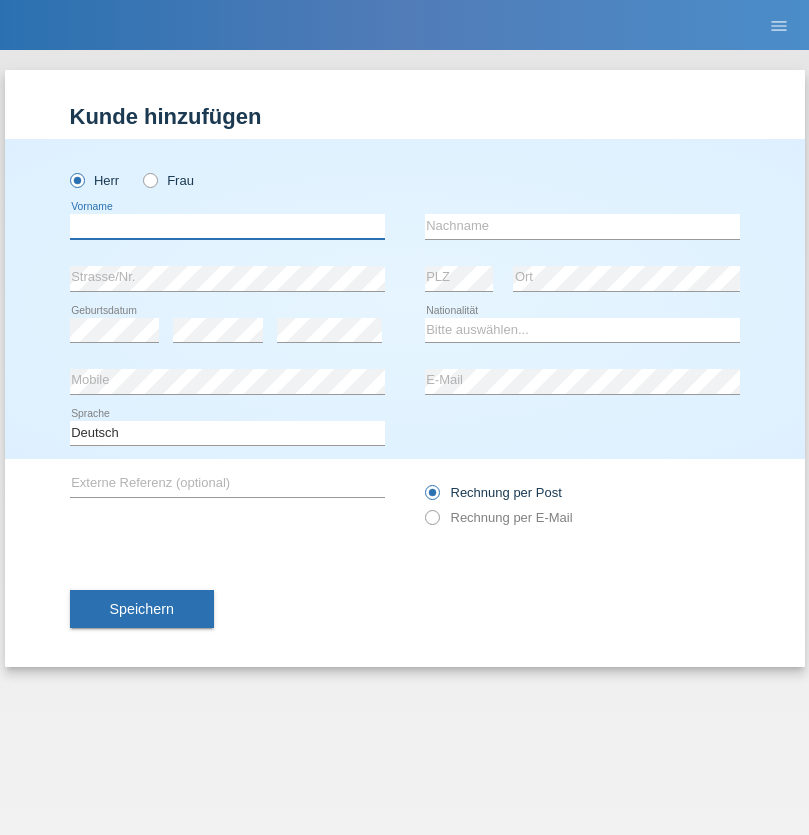 click at bounding box center [227, 226] 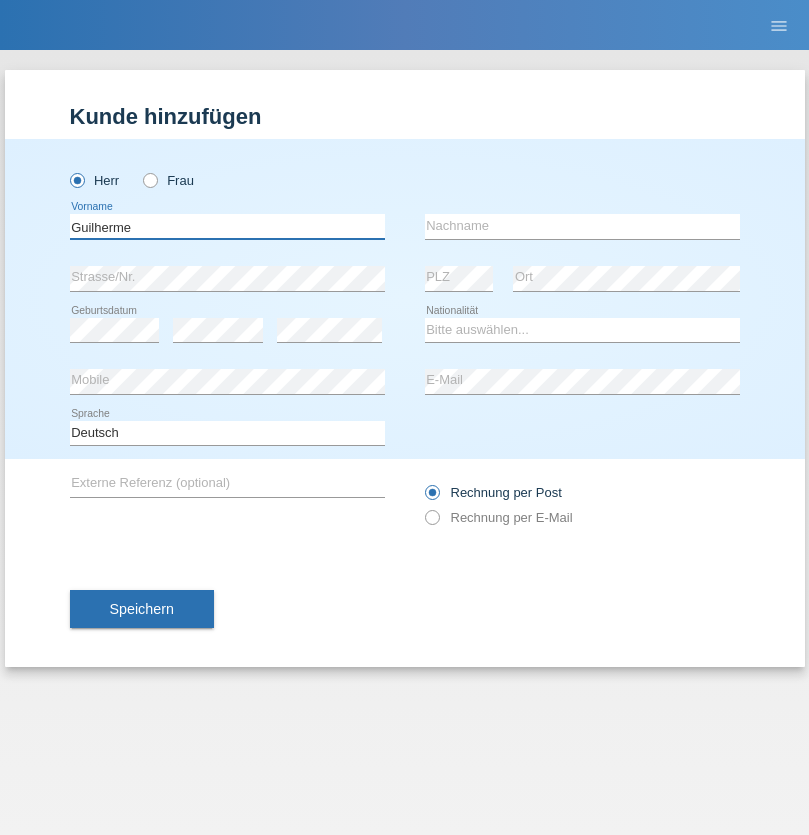 type on "Guilherme" 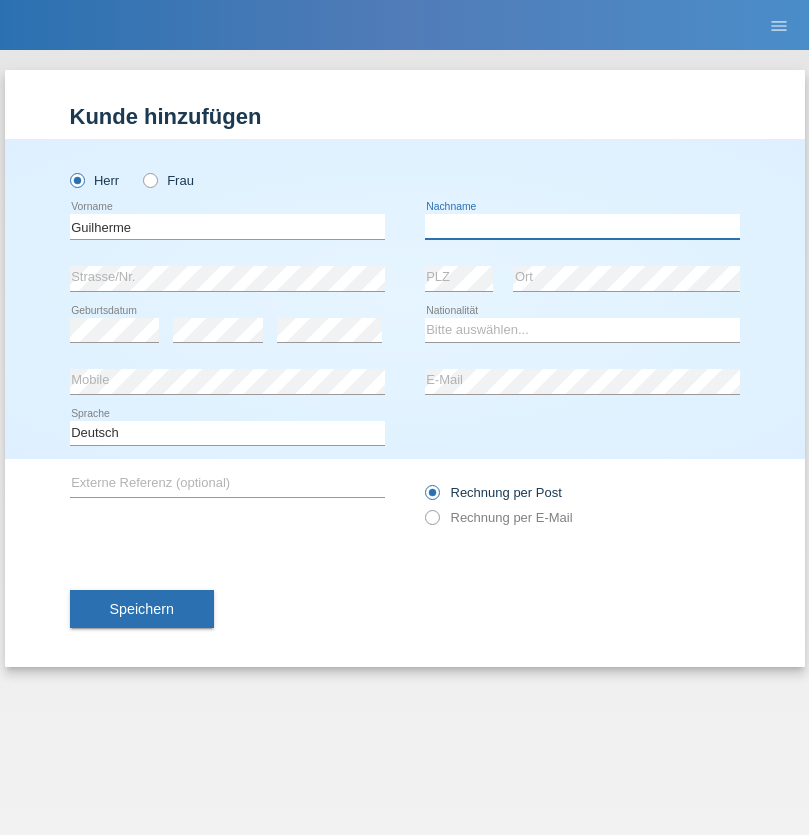 click at bounding box center [582, 226] 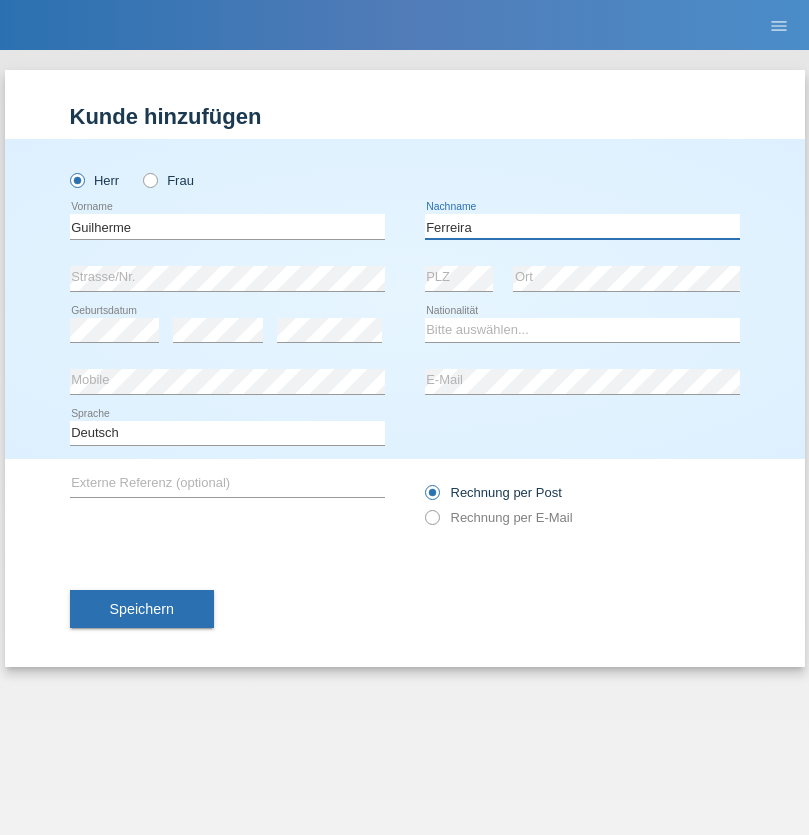 type on "Ferreira" 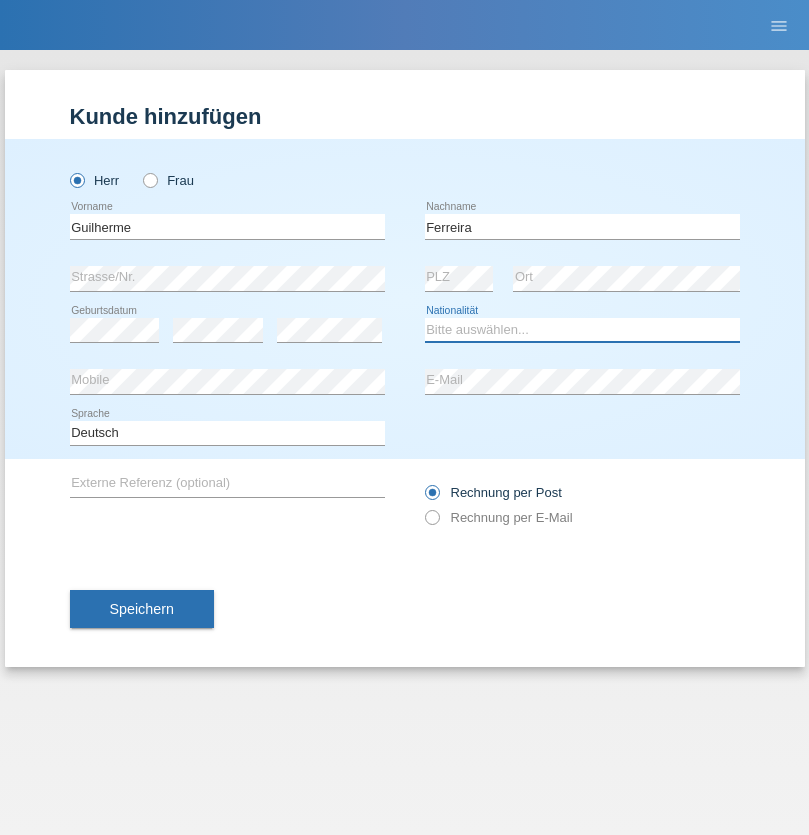 select on "PT" 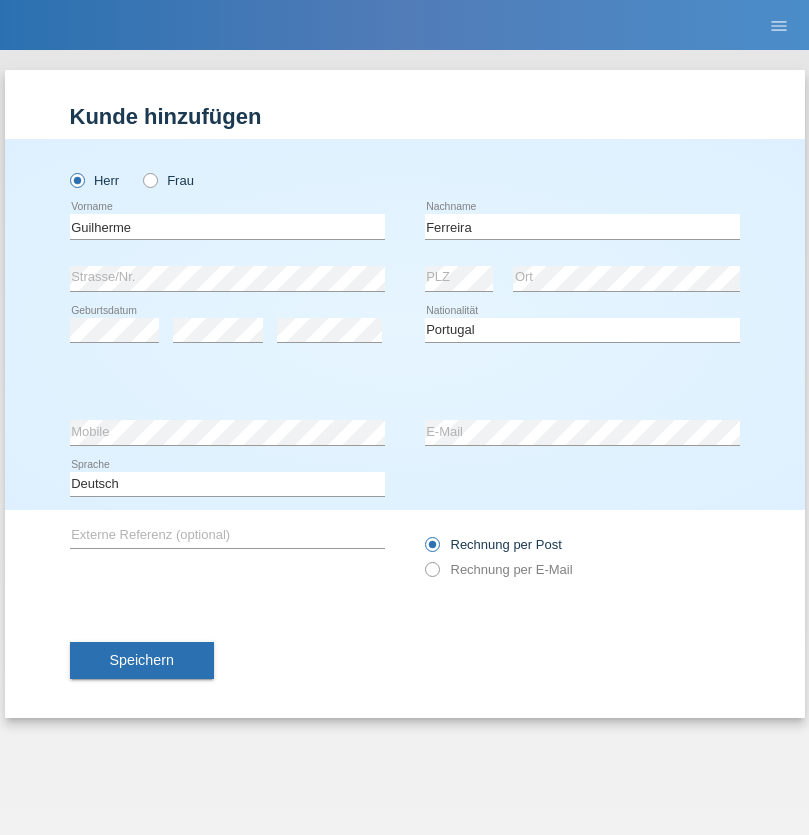 select on "C" 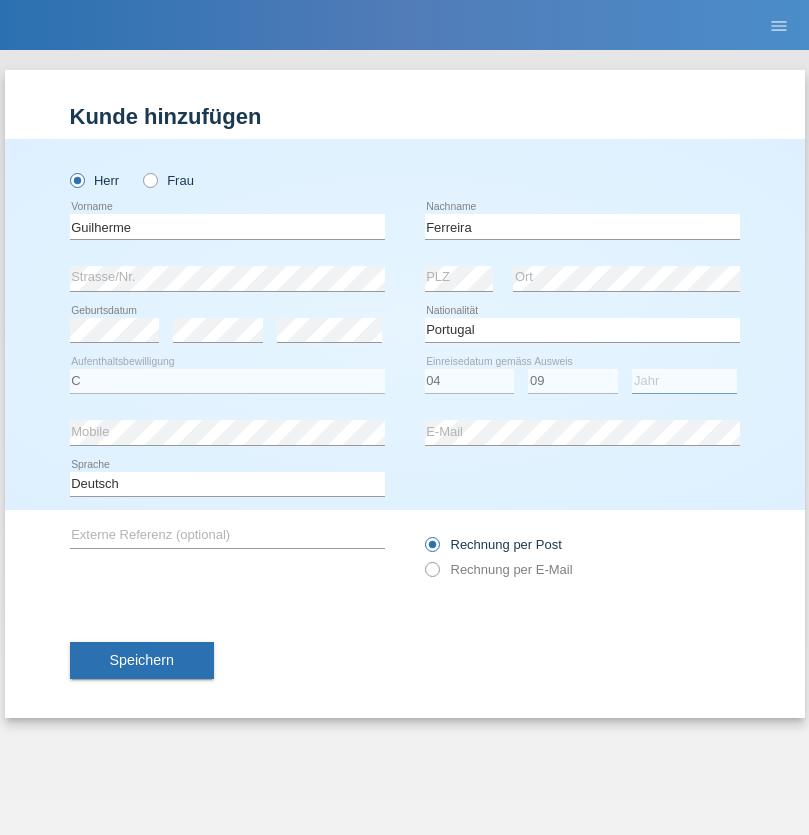 select on "2021" 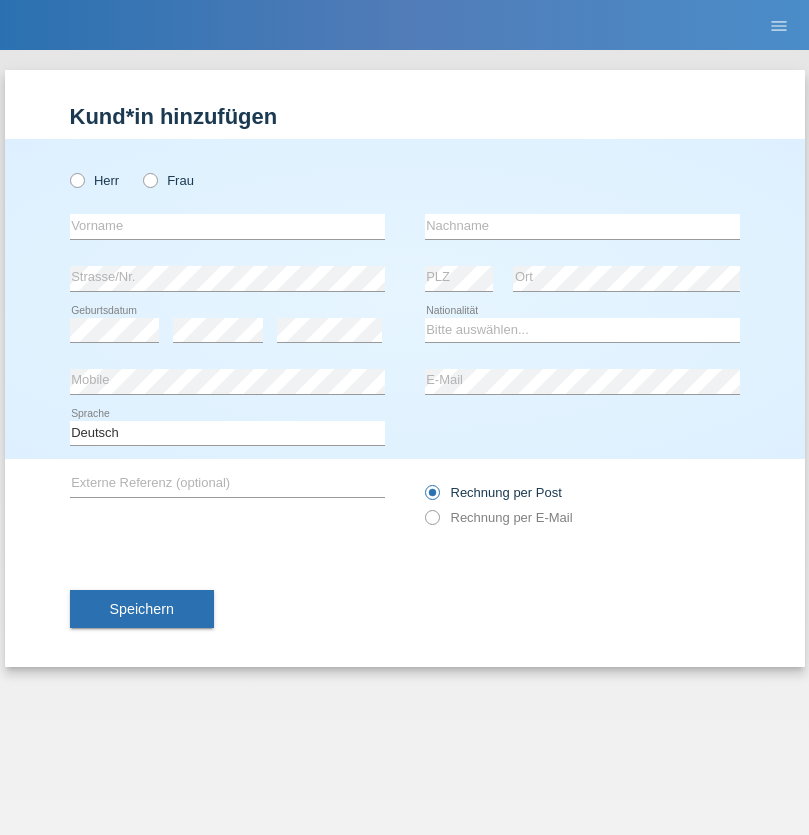 scroll, scrollTop: 0, scrollLeft: 0, axis: both 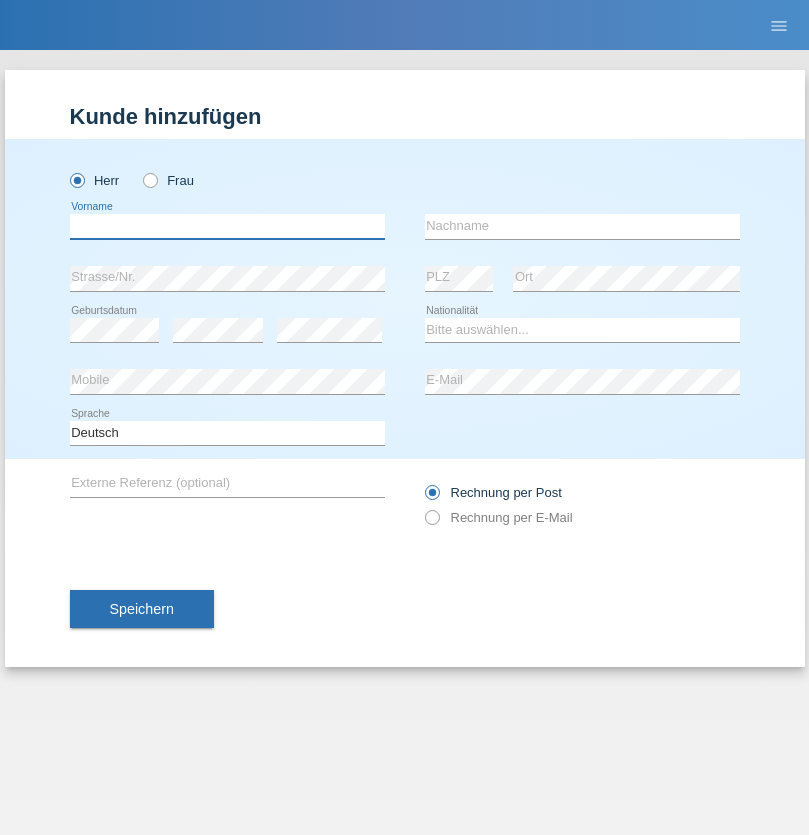 click at bounding box center [227, 226] 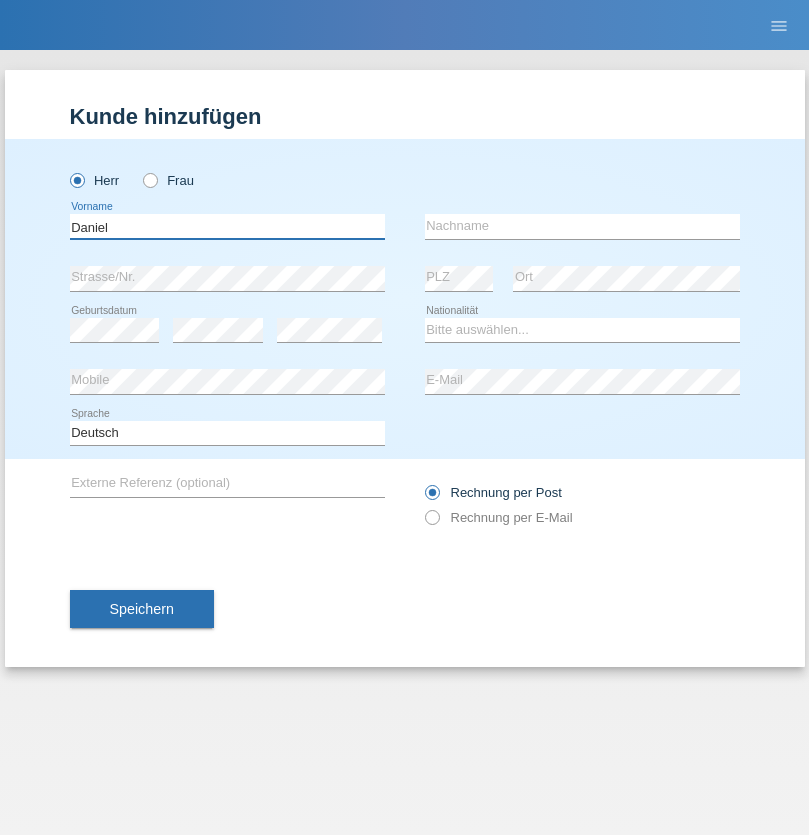 type on "Daniel" 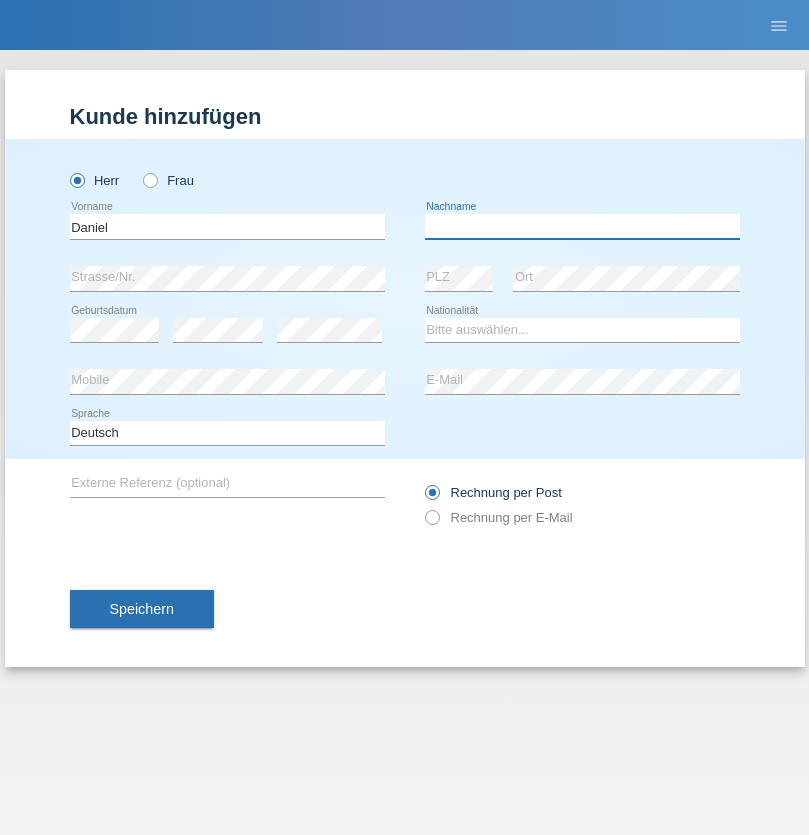 click at bounding box center (582, 226) 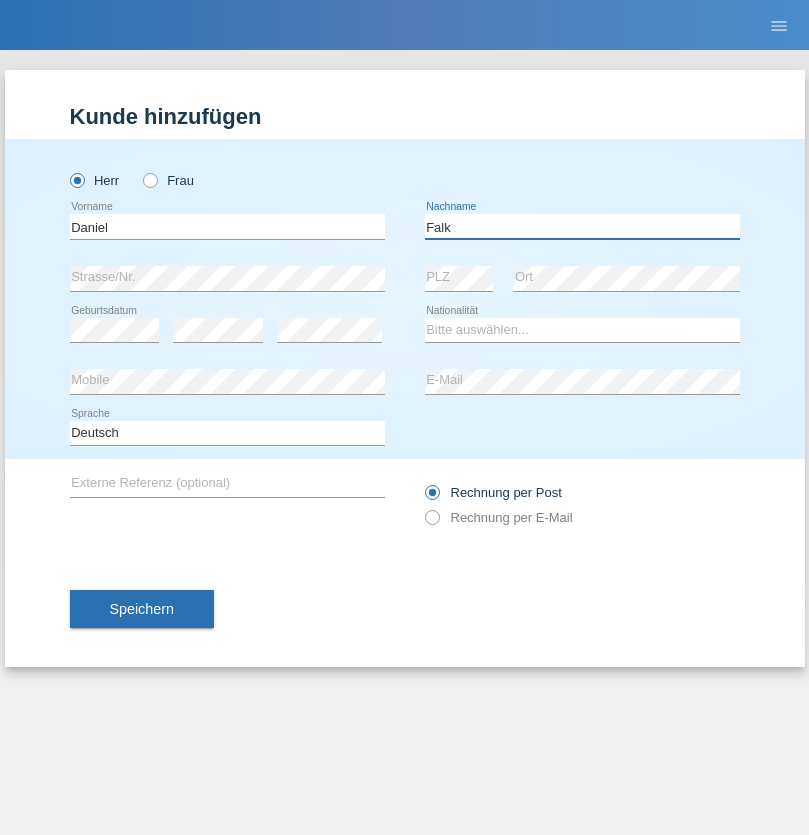 type on "Falk" 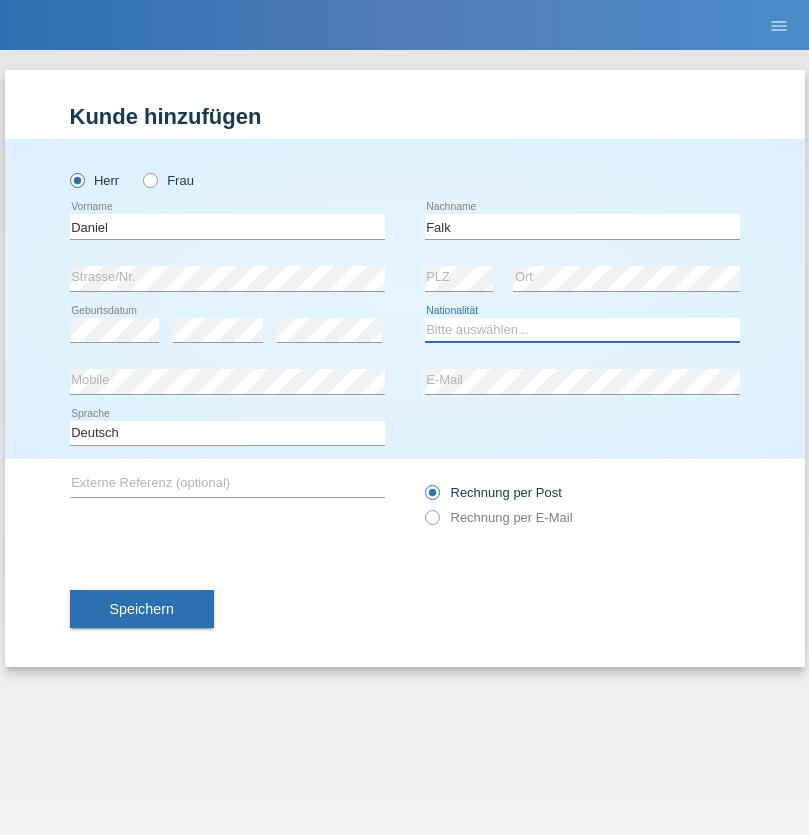 select on "CH" 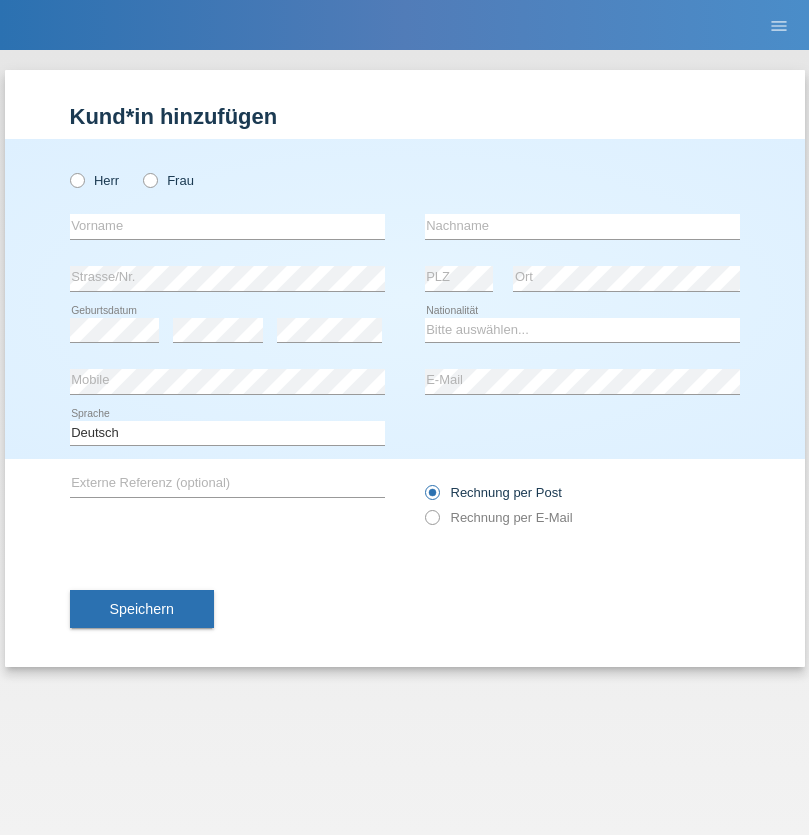 scroll, scrollTop: 0, scrollLeft: 0, axis: both 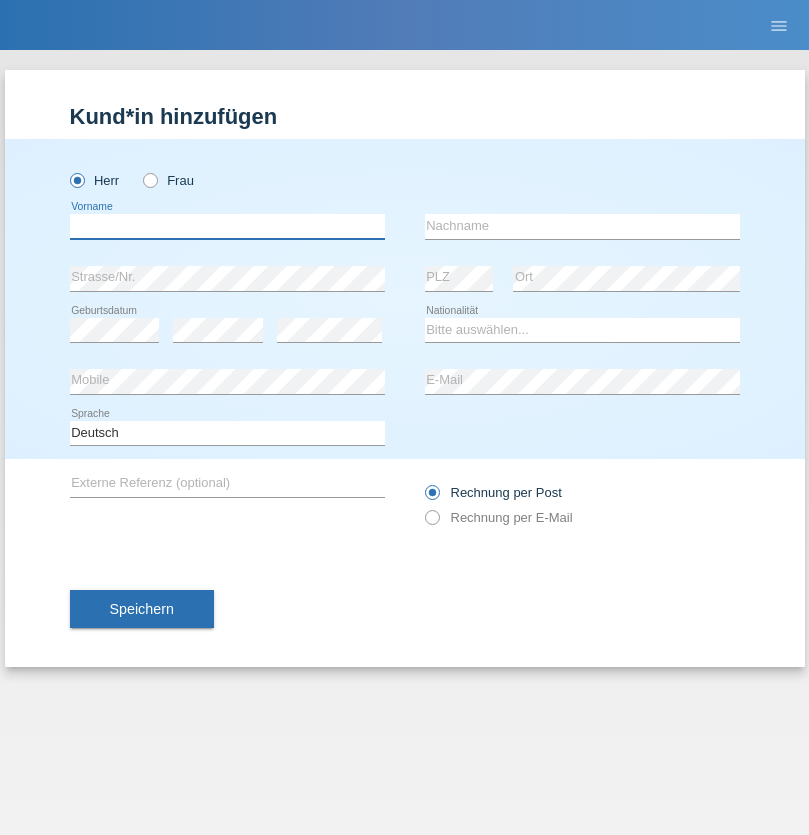 click at bounding box center [227, 226] 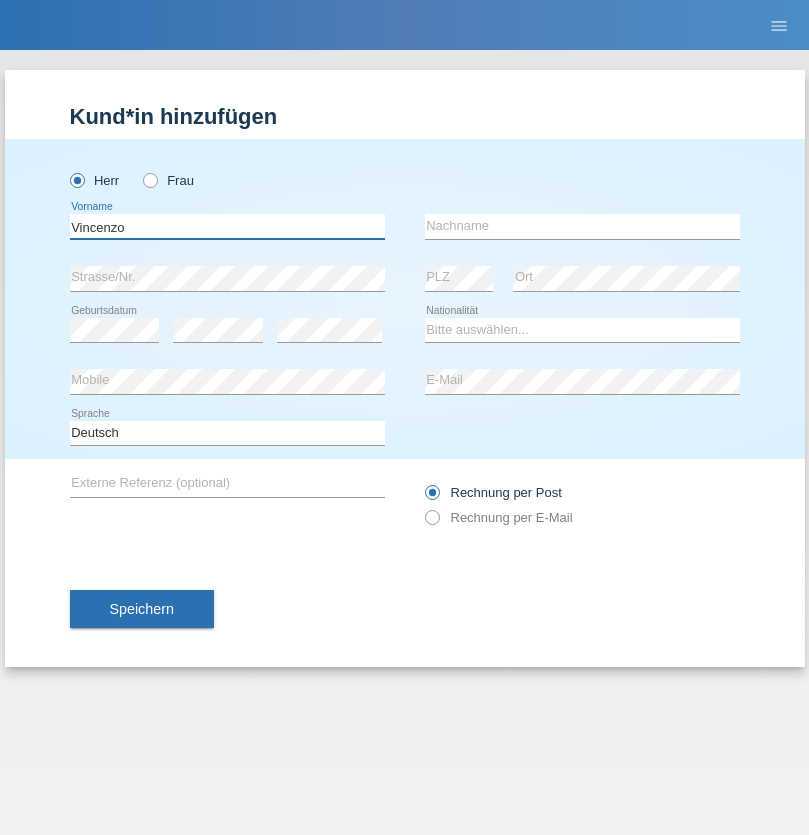 type on "Vincenzo" 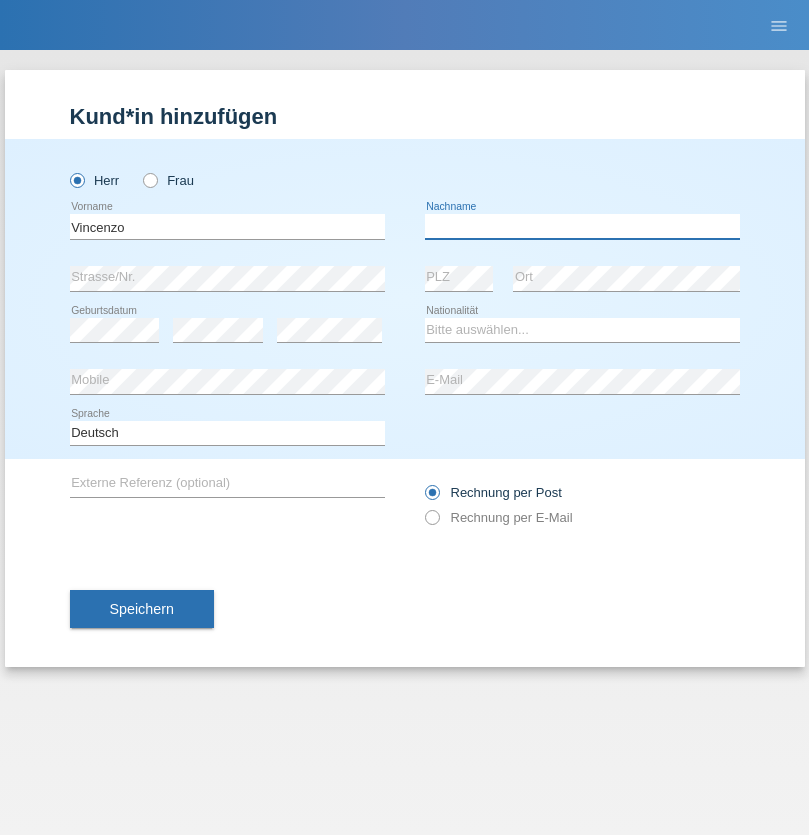 click at bounding box center (582, 226) 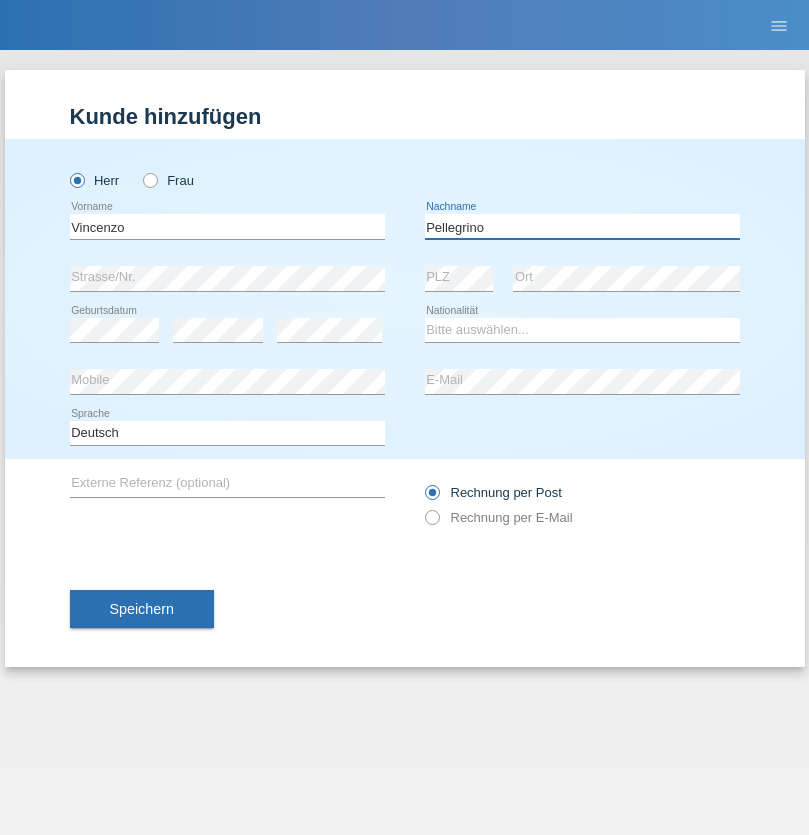 type on "Pellegrino" 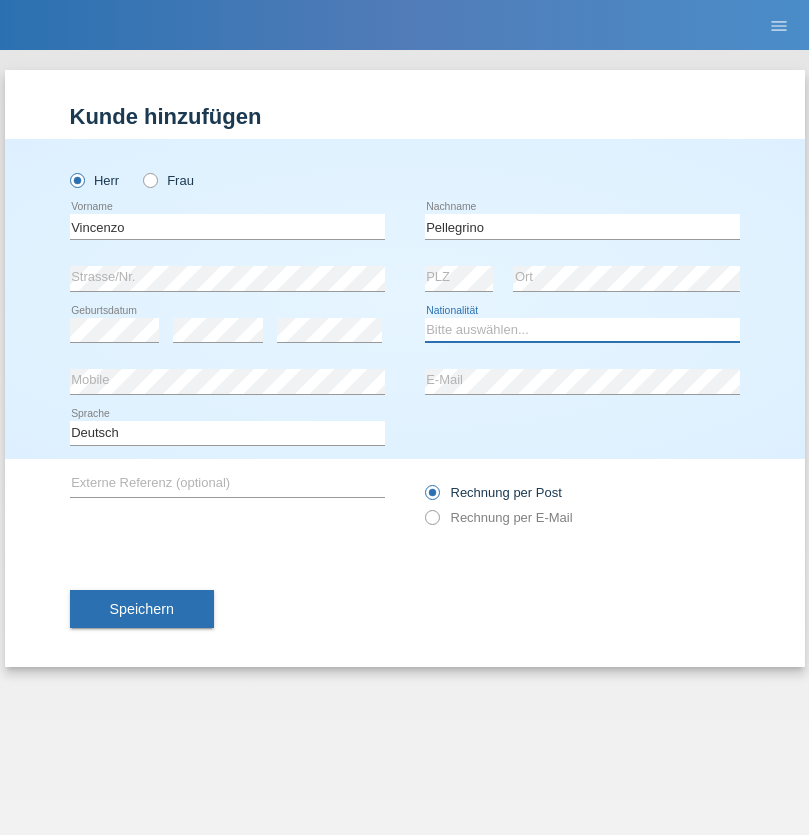 select on "IT" 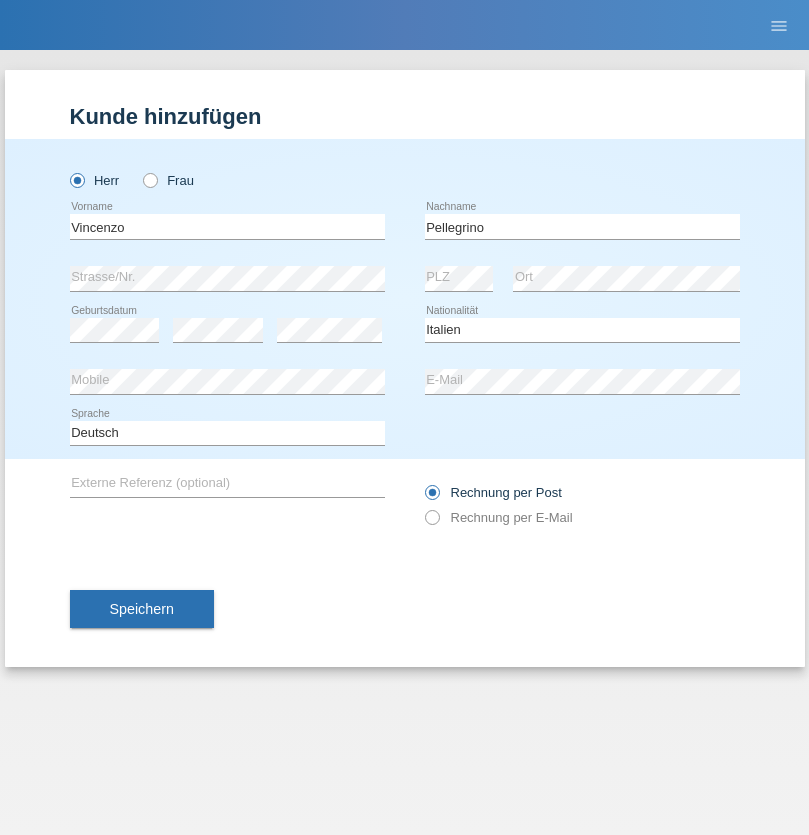 select on "C" 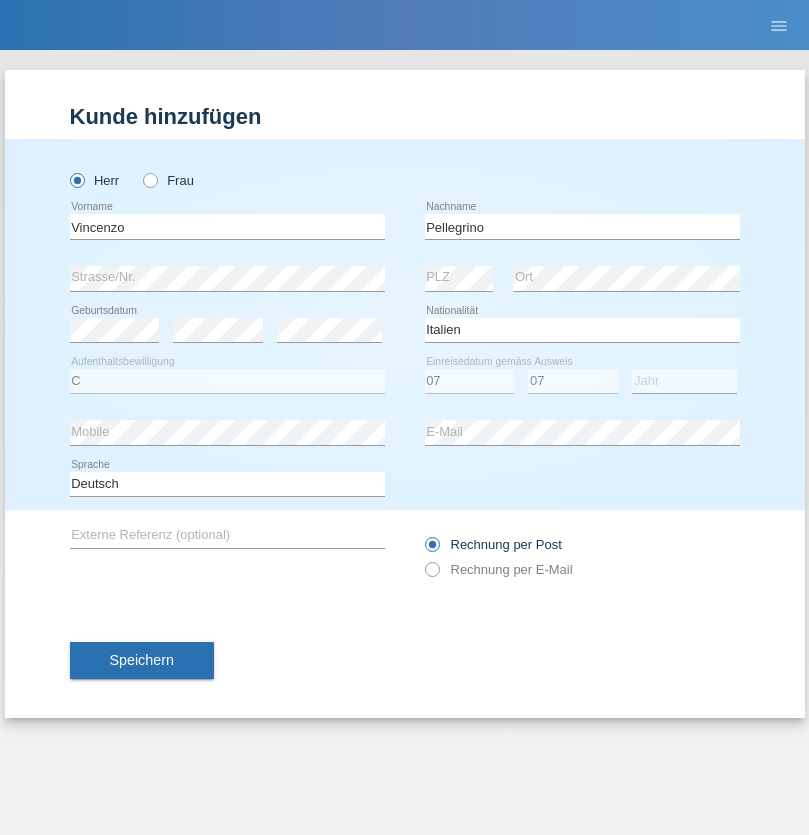 select on "2021" 